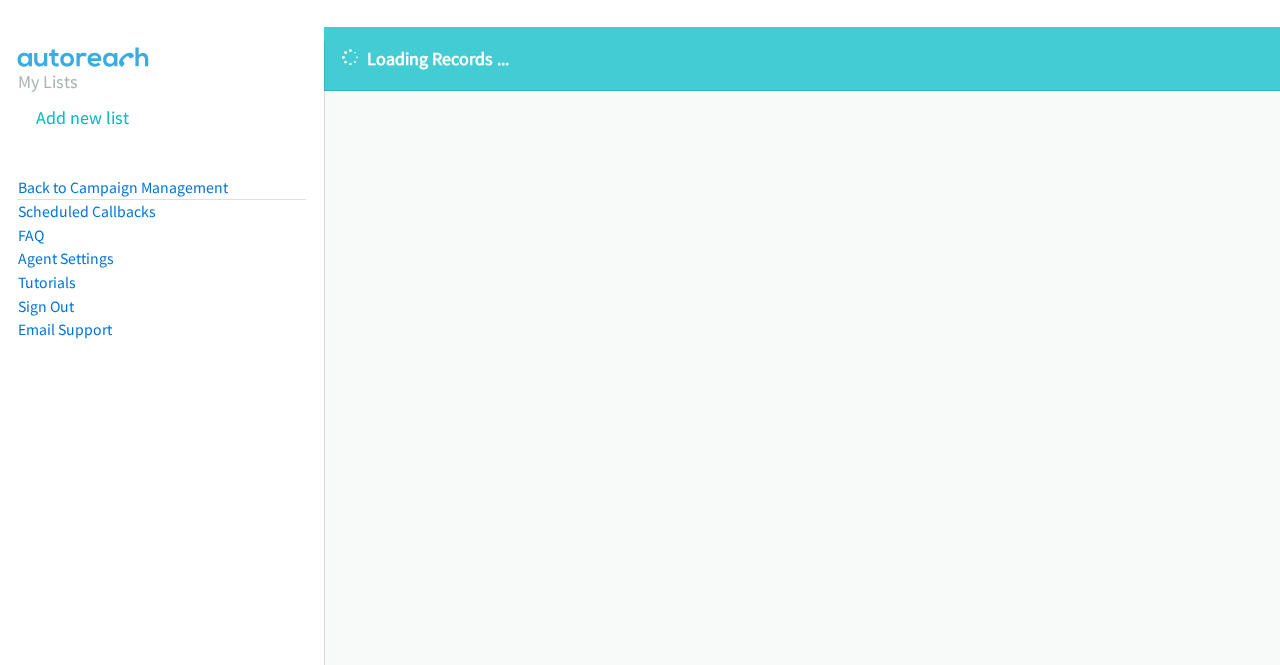 scroll, scrollTop: 0, scrollLeft: 0, axis: both 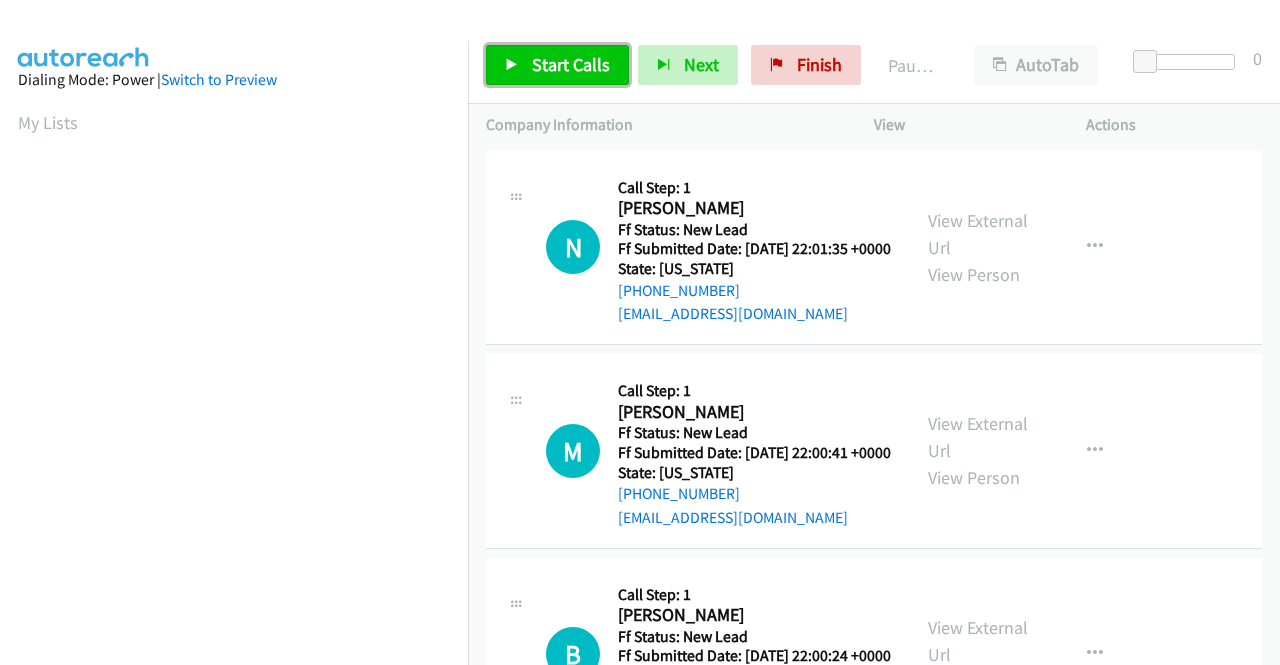click on "Start Calls" at bounding box center [571, 64] 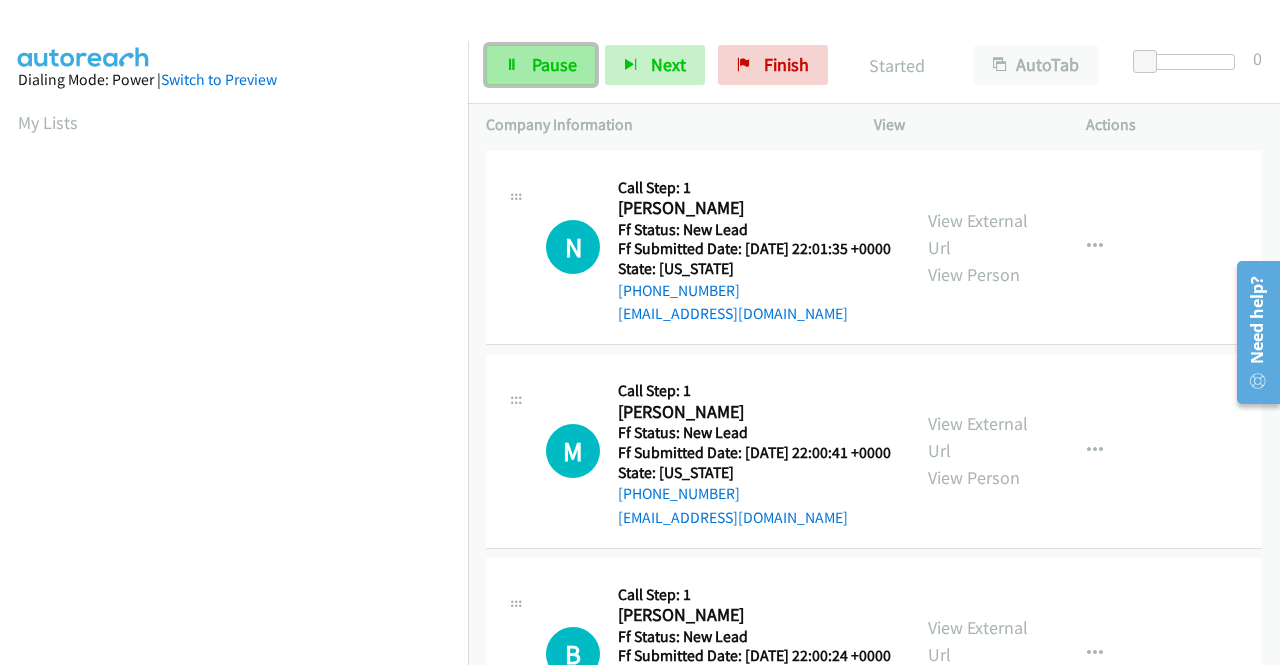 click on "Pause" at bounding box center [554, 64] 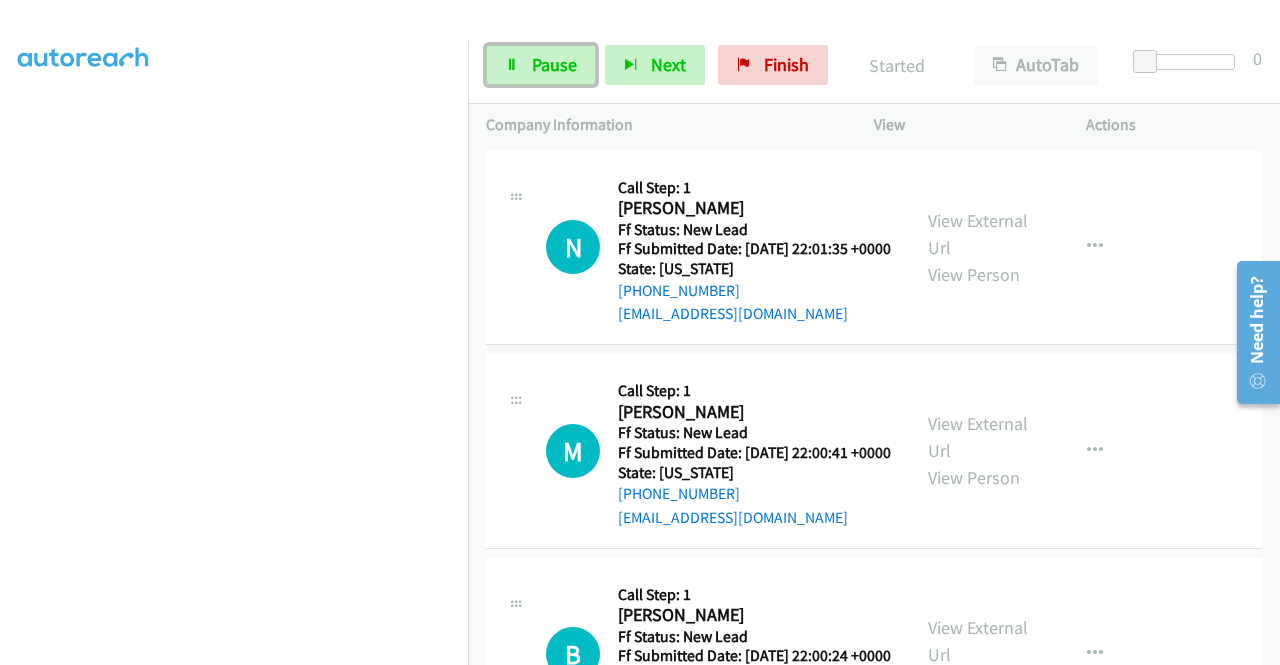 scroll, scrollTop: 0, scrollLeft: 0, axis: both 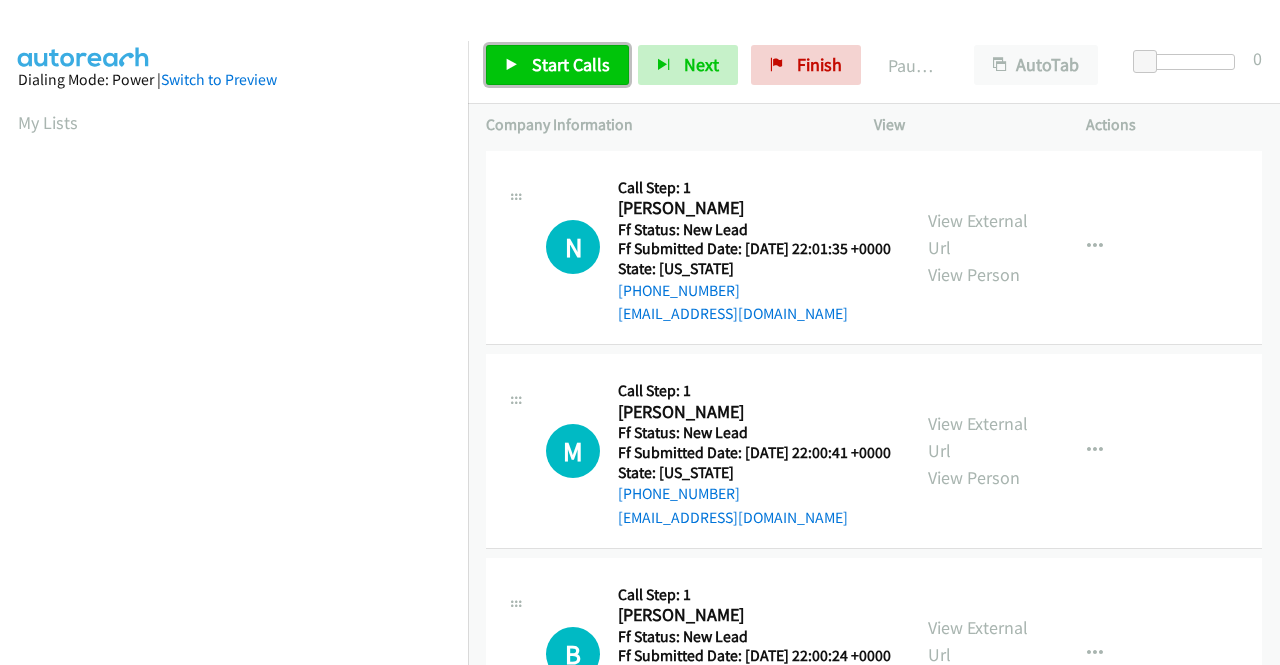 click on "Start Calls" at bounding box center [571, 64] 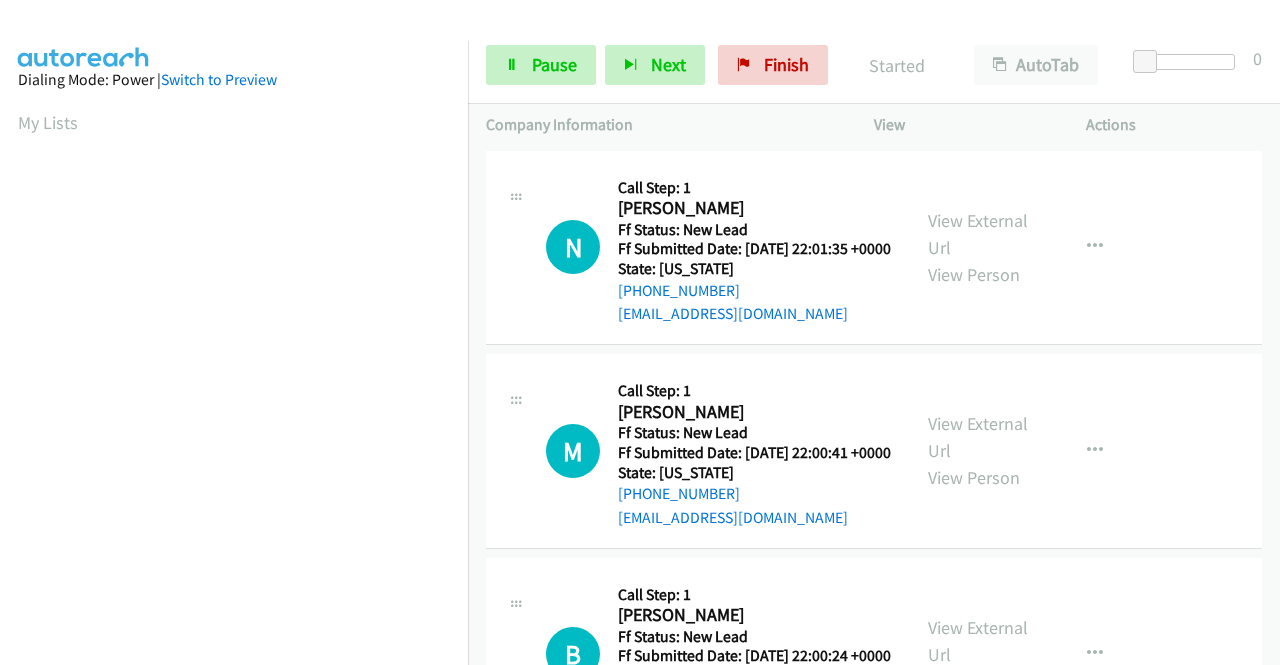 scroll, scrollTop: 0, scrollLeft: 0, axis: both 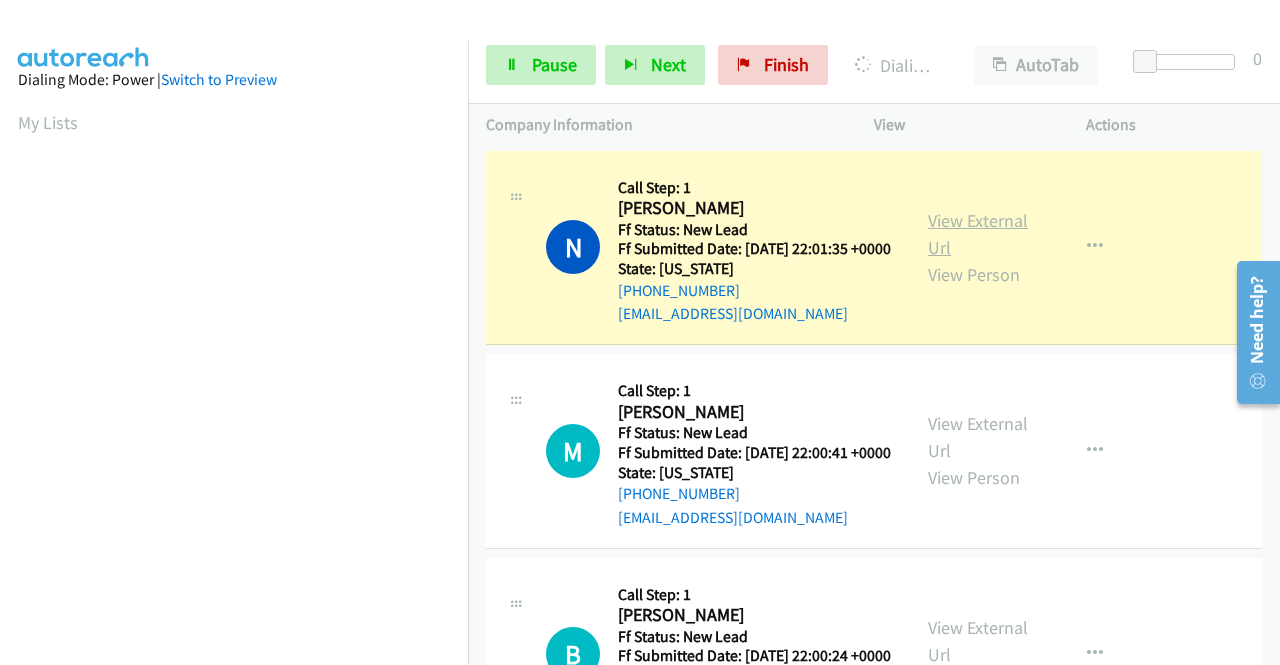 click on "View External Url" at bounding box center [978, 234] 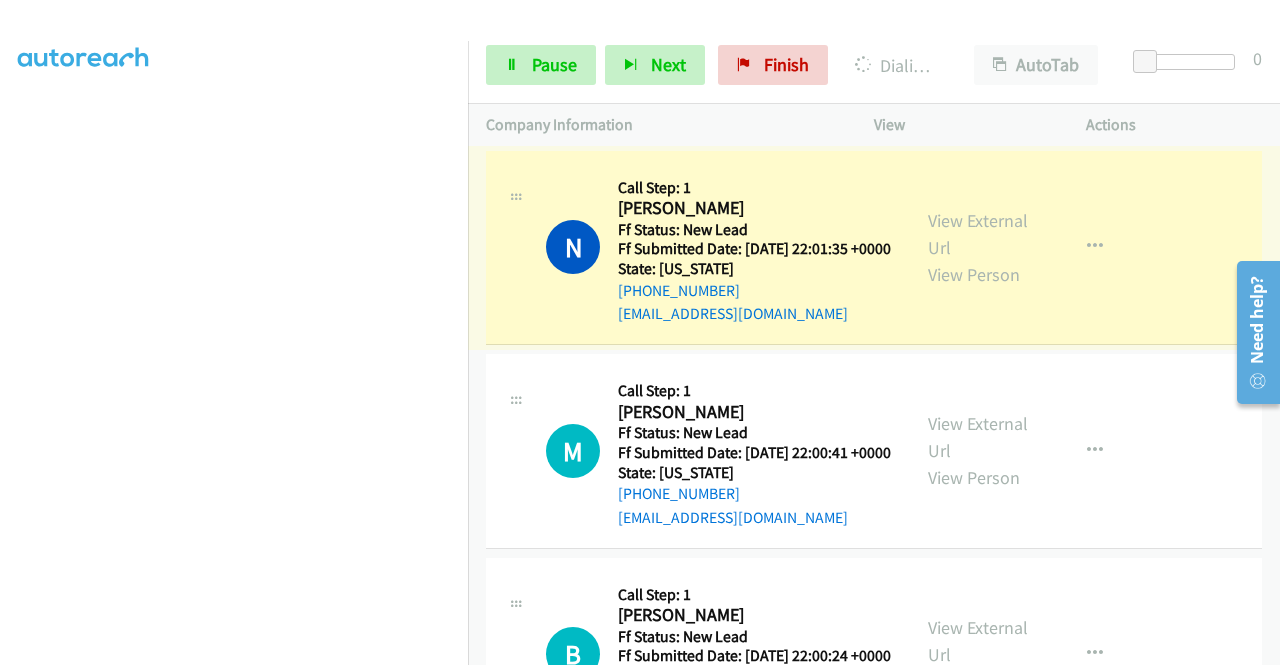 scroll, scrollTop: 456, scrollLeft: 0, axis: vertical 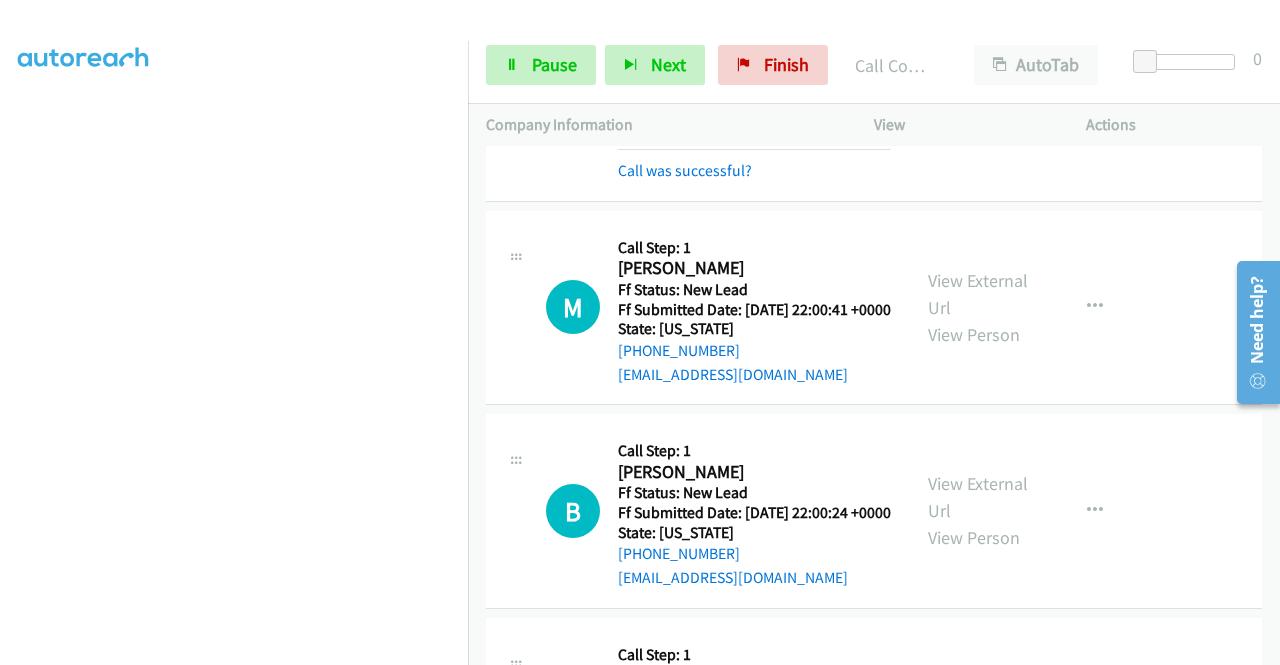 drag, startPoint x: 1279, startPoint y: 255, endPoint x: 1279, endPoint y: 282, distance: 27 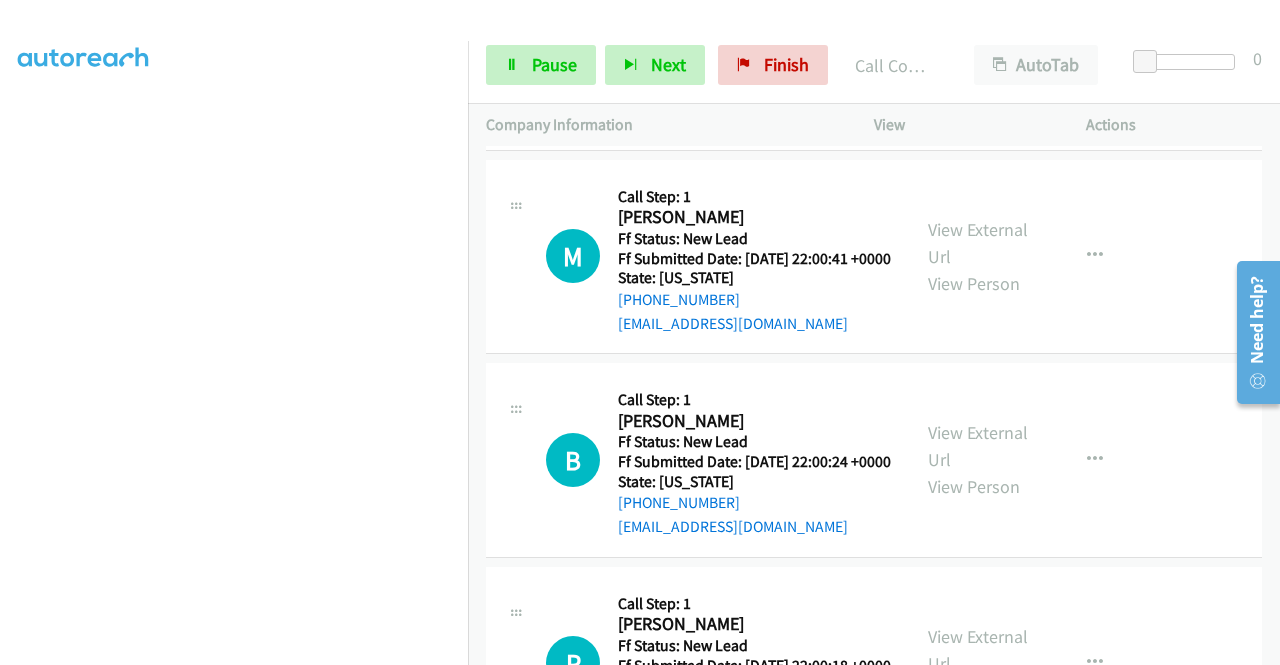scroll, scrollTop: 254, scrollLeft: 0, axis: vertical 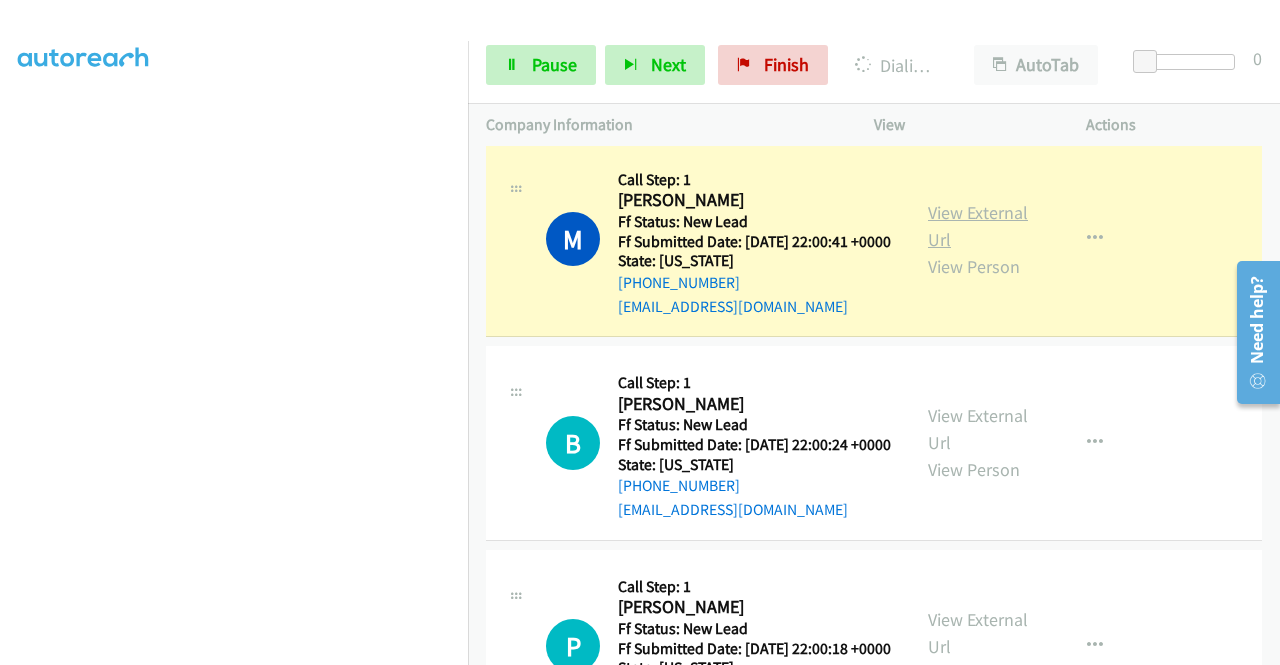 click on "View External Url" at bounding box center (978, 226) 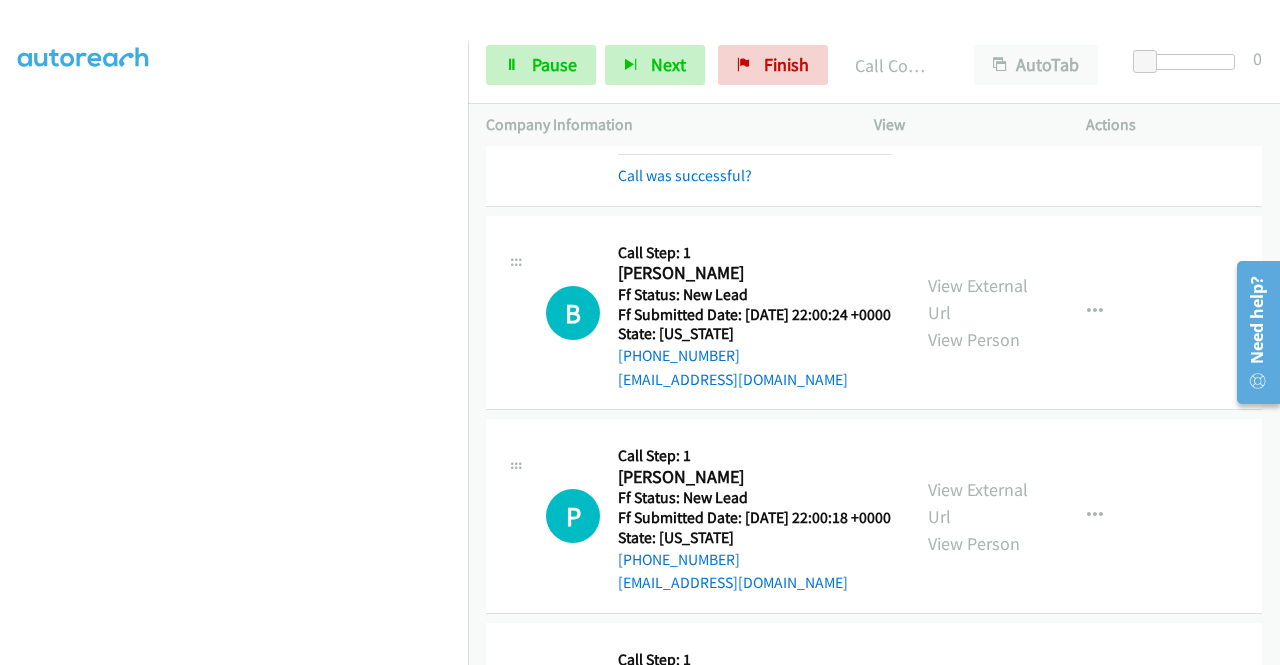 scroll, scrollTop: 534, scrollLeft: 0, axis: vertical 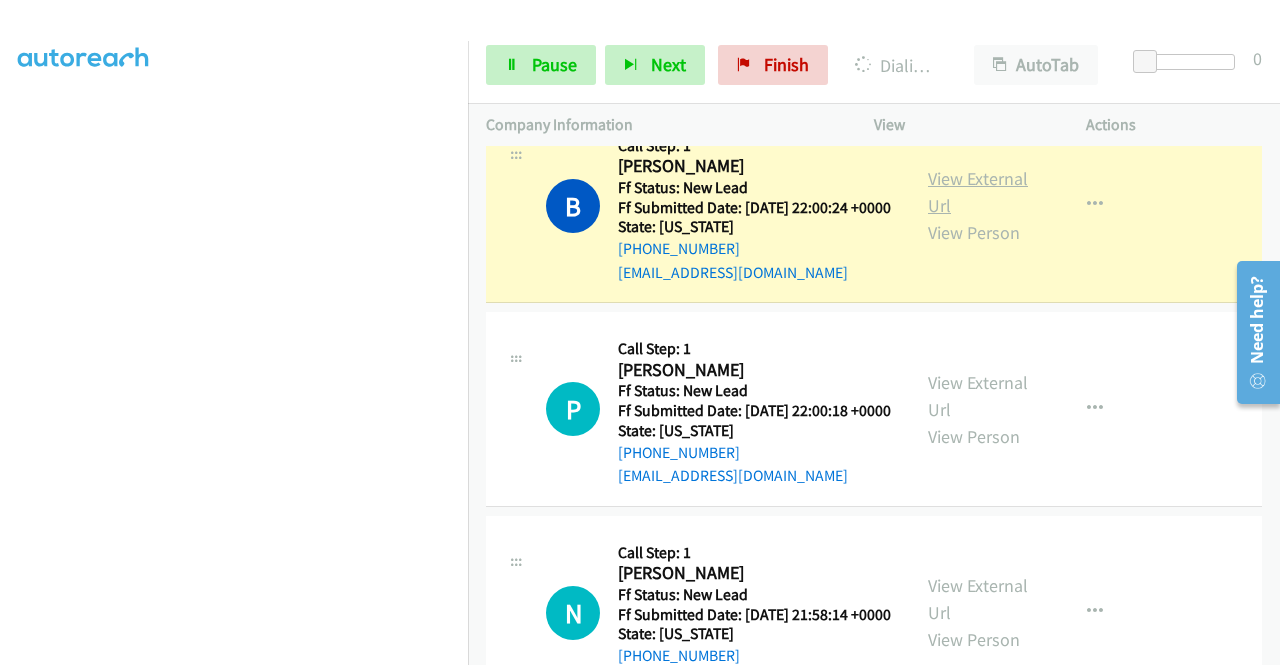 click on "View External Url" at bounding box center (978, 192) 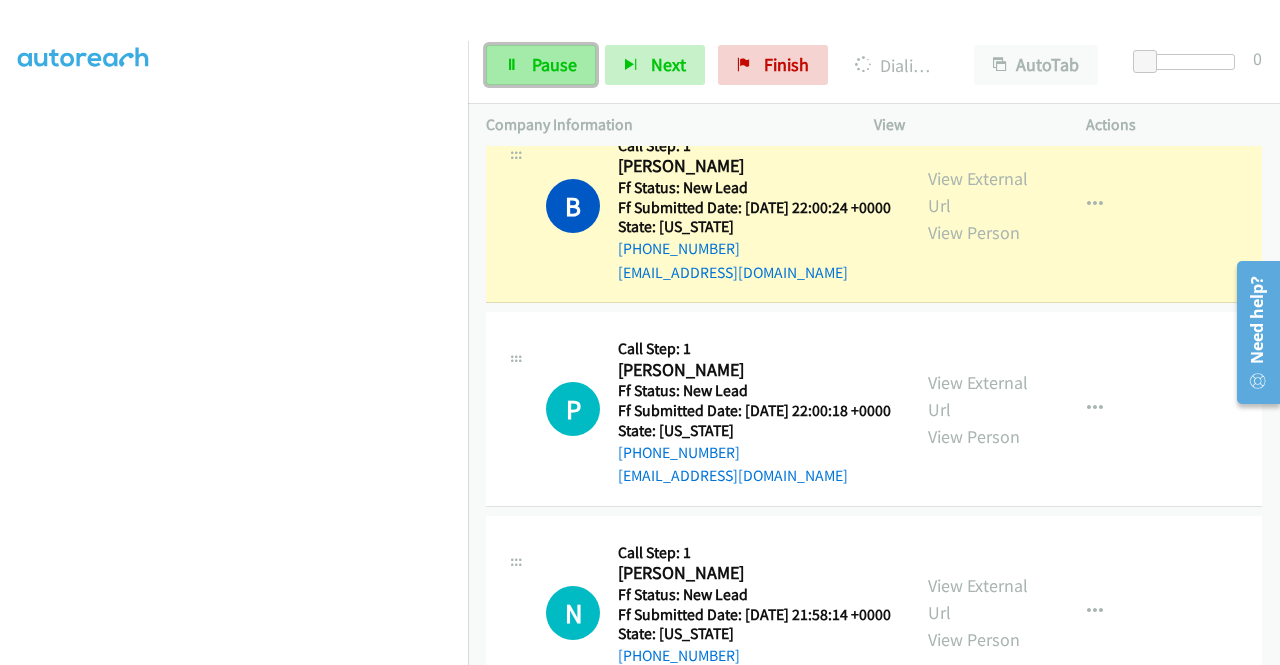 click on "Pause" at bounding box center (541, 65) 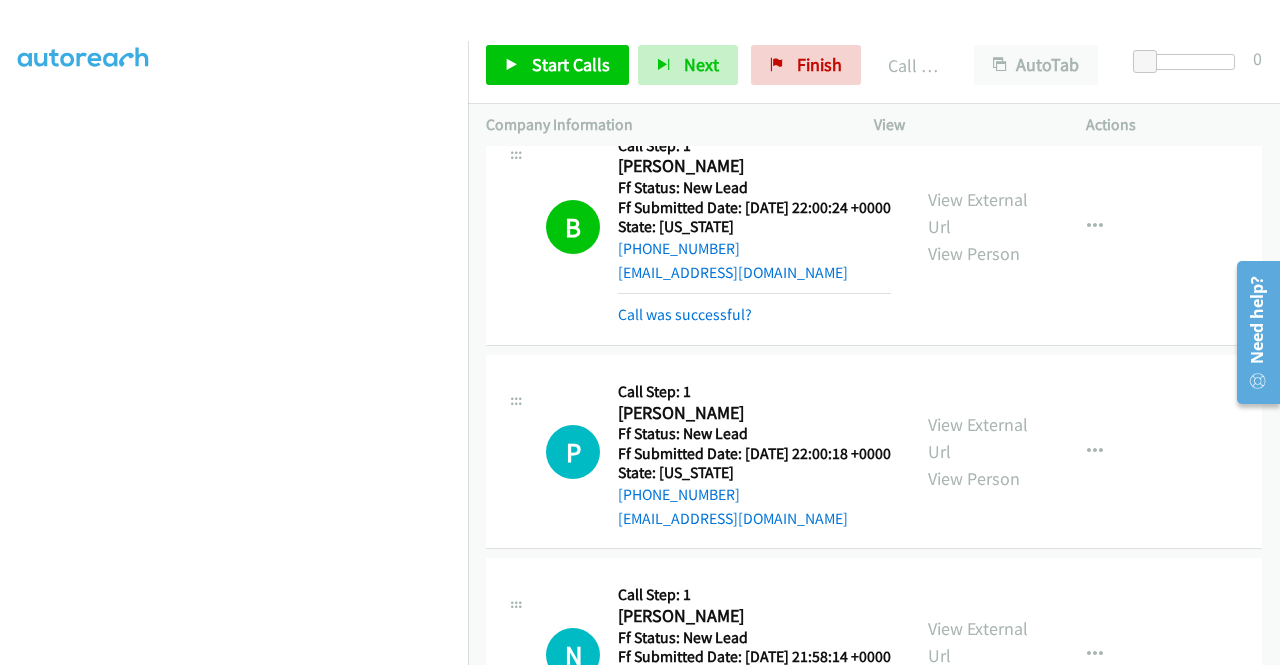 click at bounding box center [1251, 331] 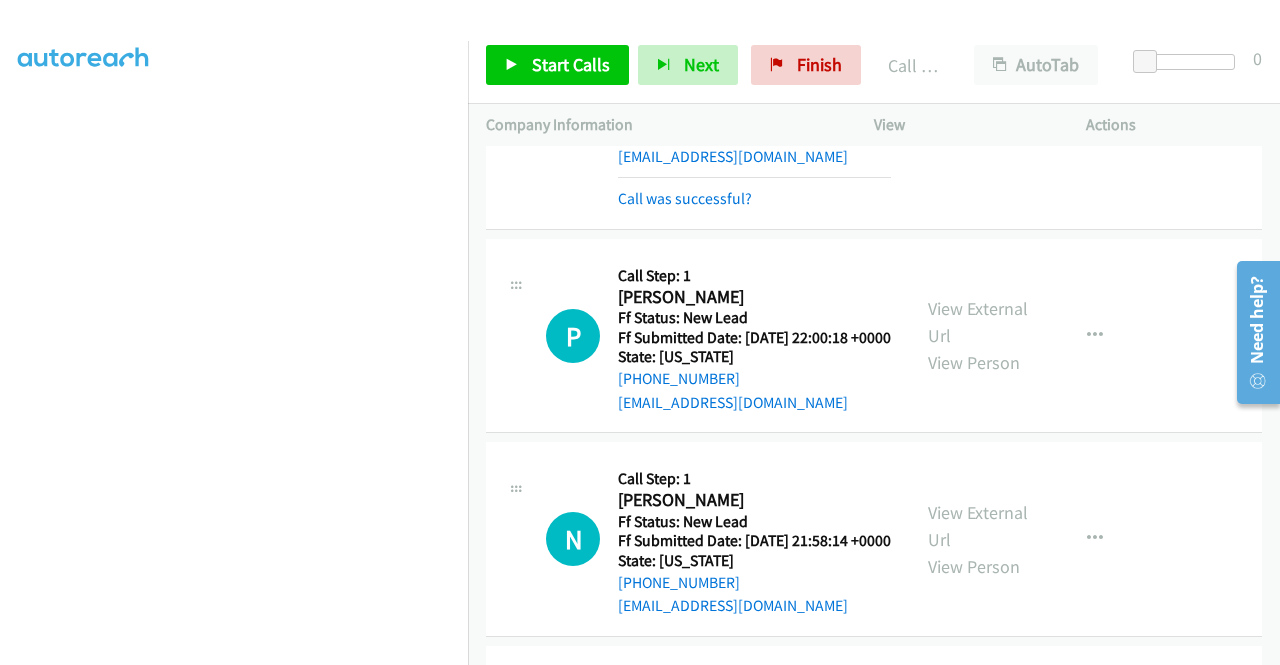 scroll, scrollTop: 749, scrollLeft: 0, axis: vertical 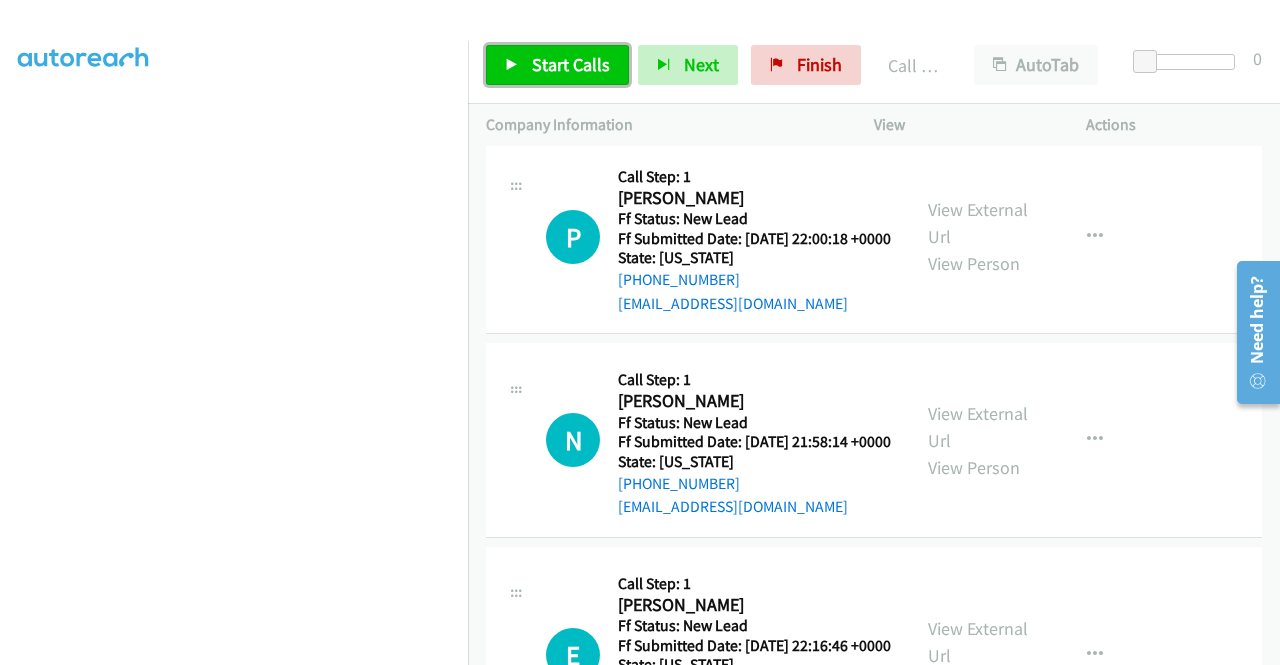 click on "Start Calls" at bounding box center [571, 64] 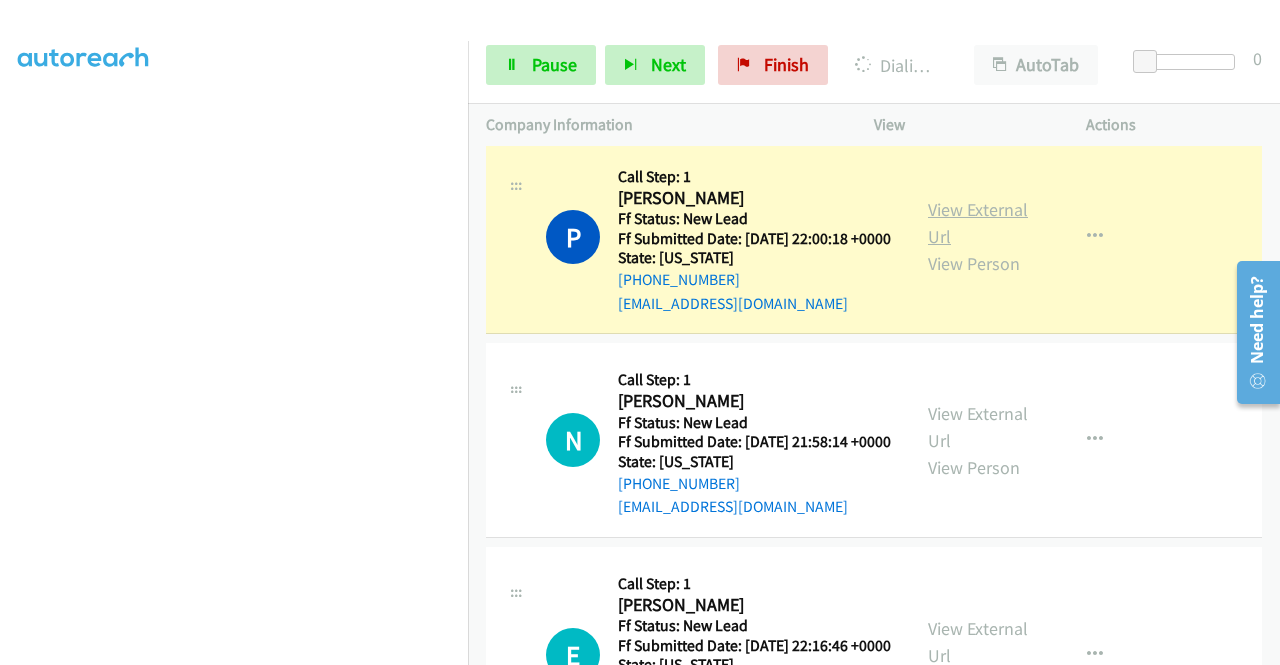 click on "View External Url" at bounding box center (978, 223) 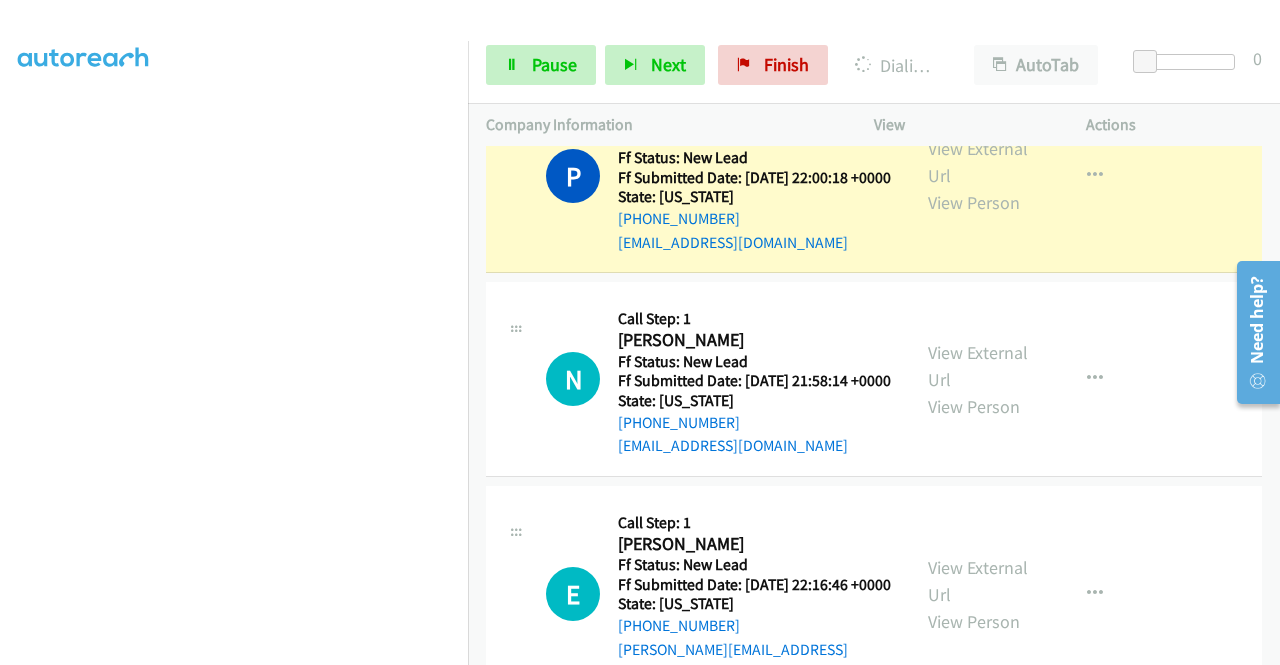 scroll, scrollTop: 843, scrollLeft: 0, axis: vertical 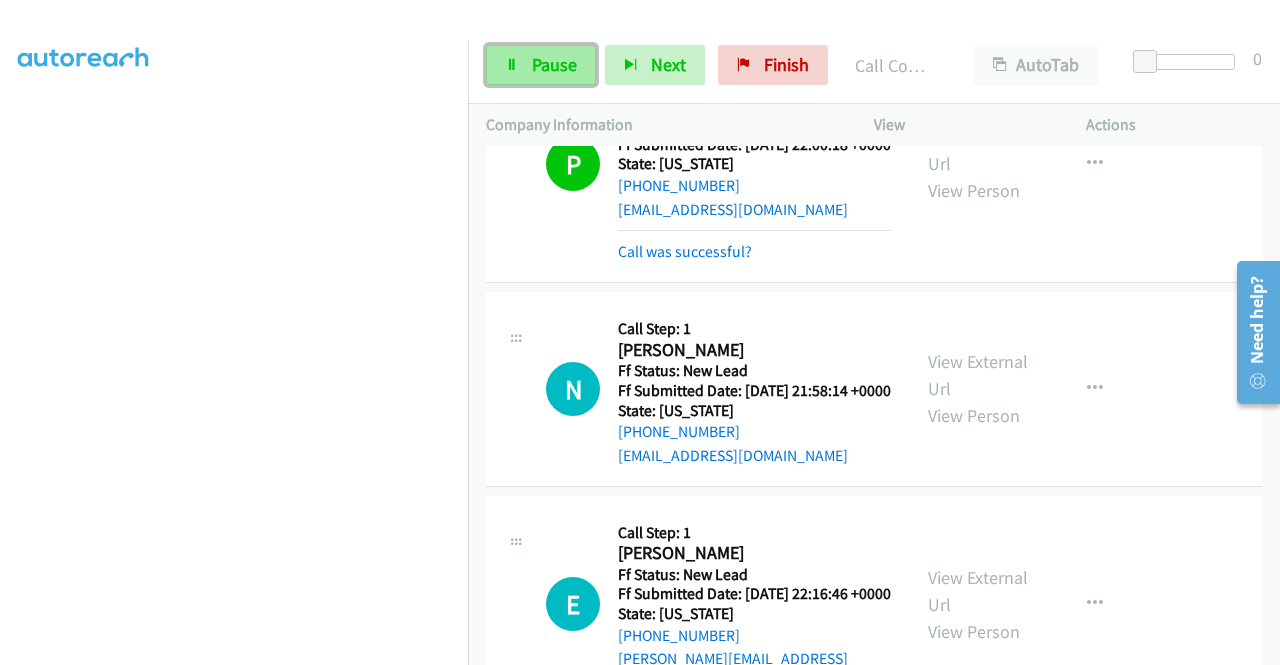 click on "Pause" at bounding box center (541, 65) 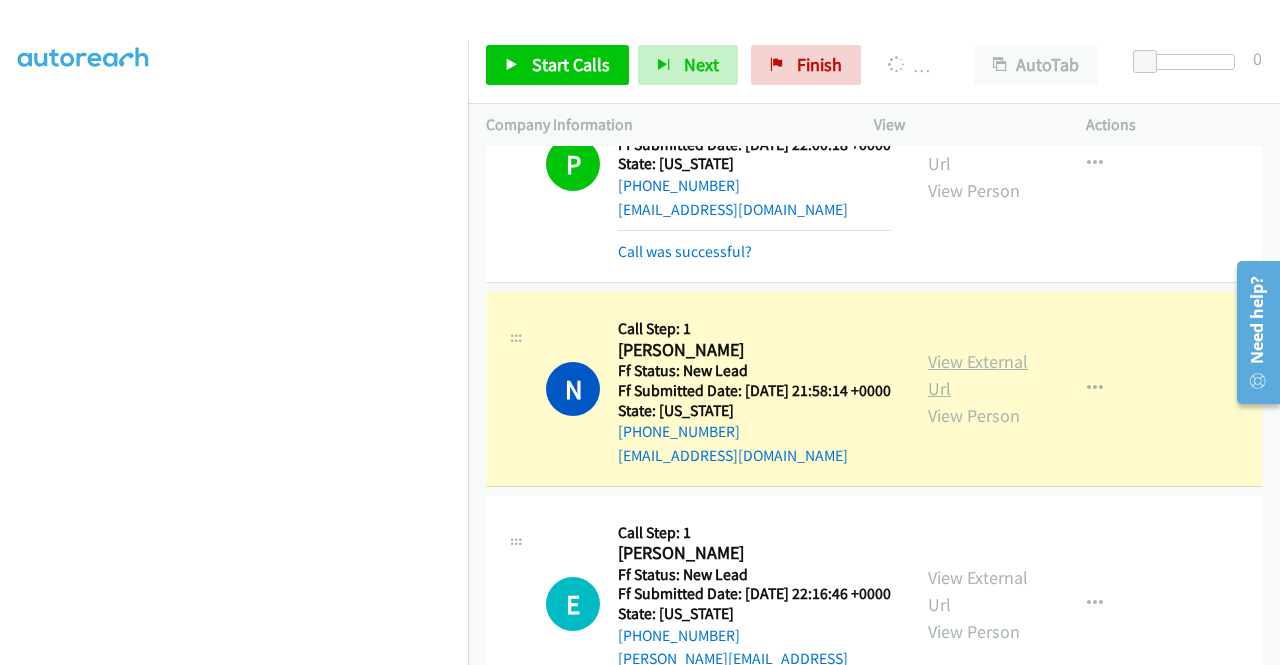 click on "View External Url" at bounding box center (978, 375) 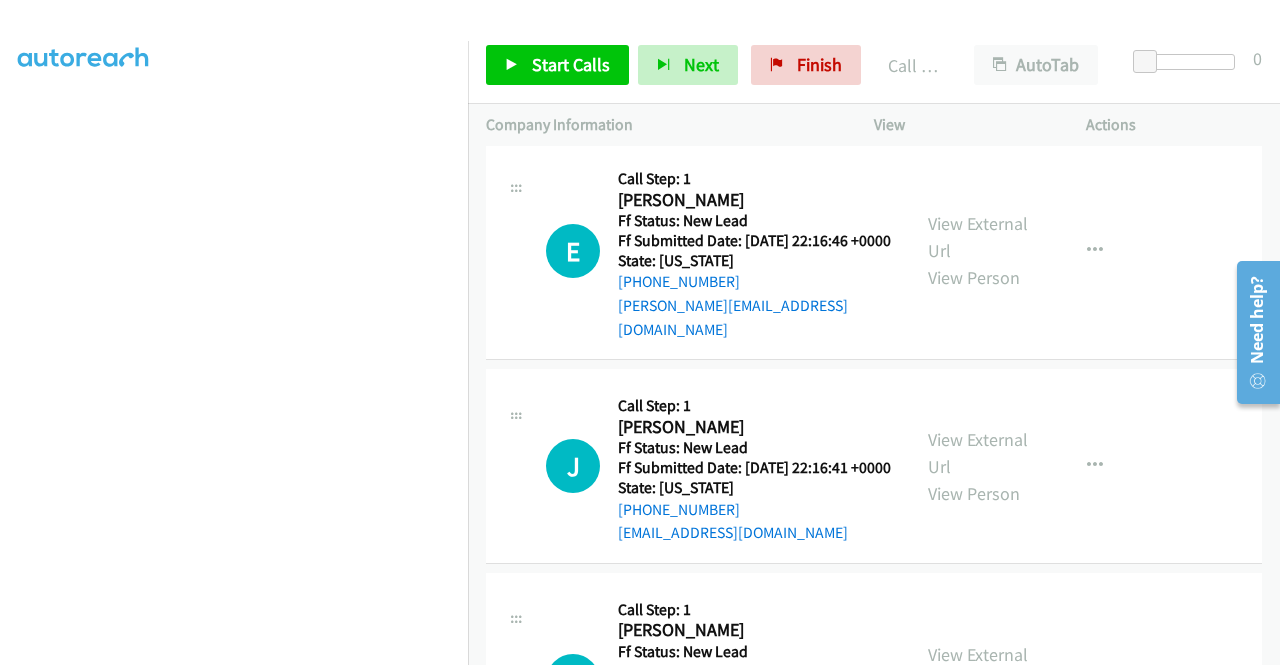 scroll, scrollTop: 1264, scrollLeft: 0, axis: vertical 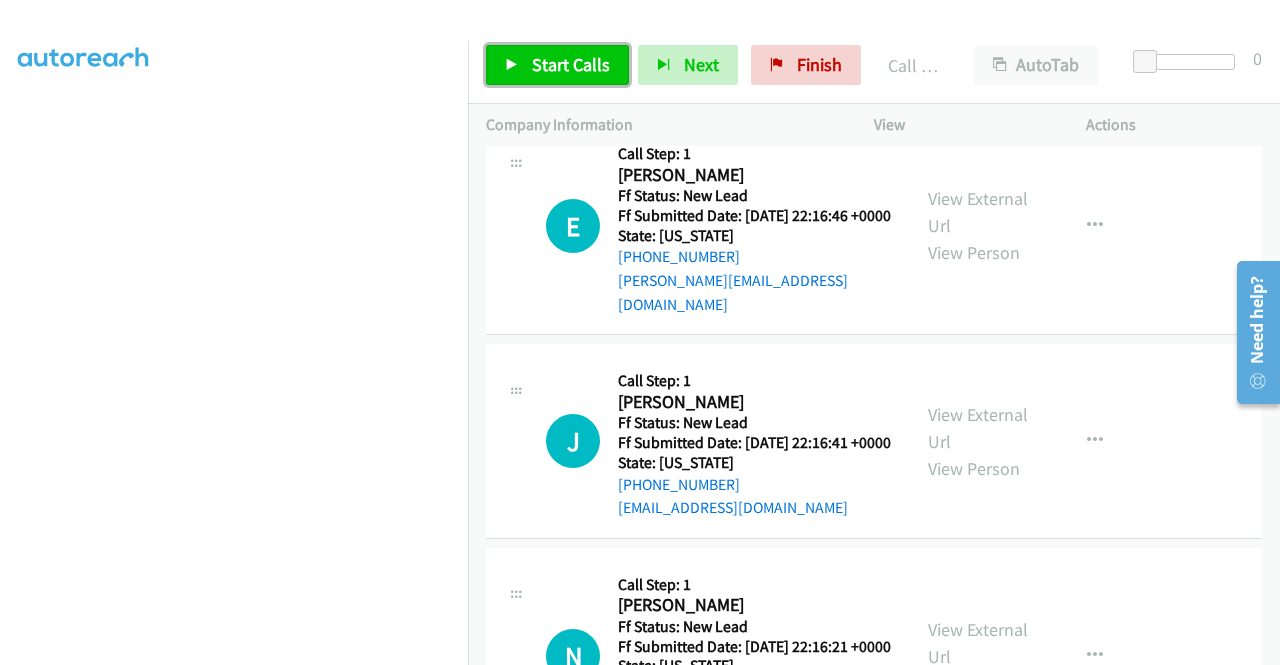 click on "Start Calls" at bounding box center [557, 65] 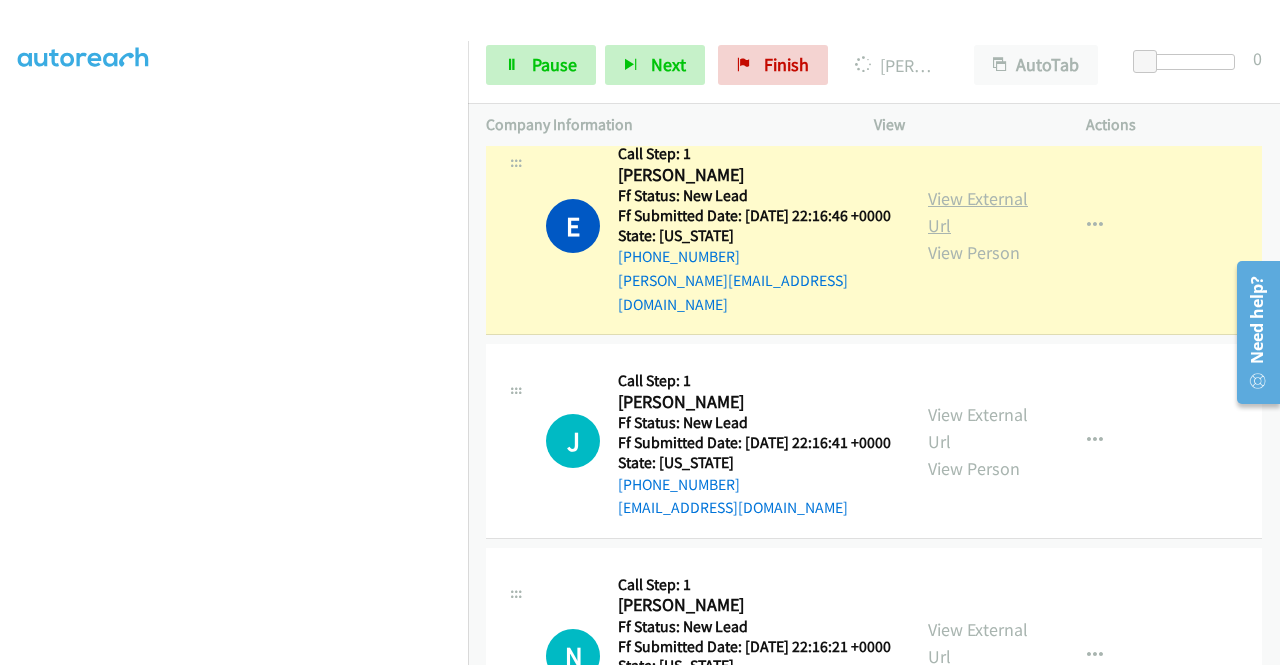 click on "View External Url" at bounding box center (978, 212) 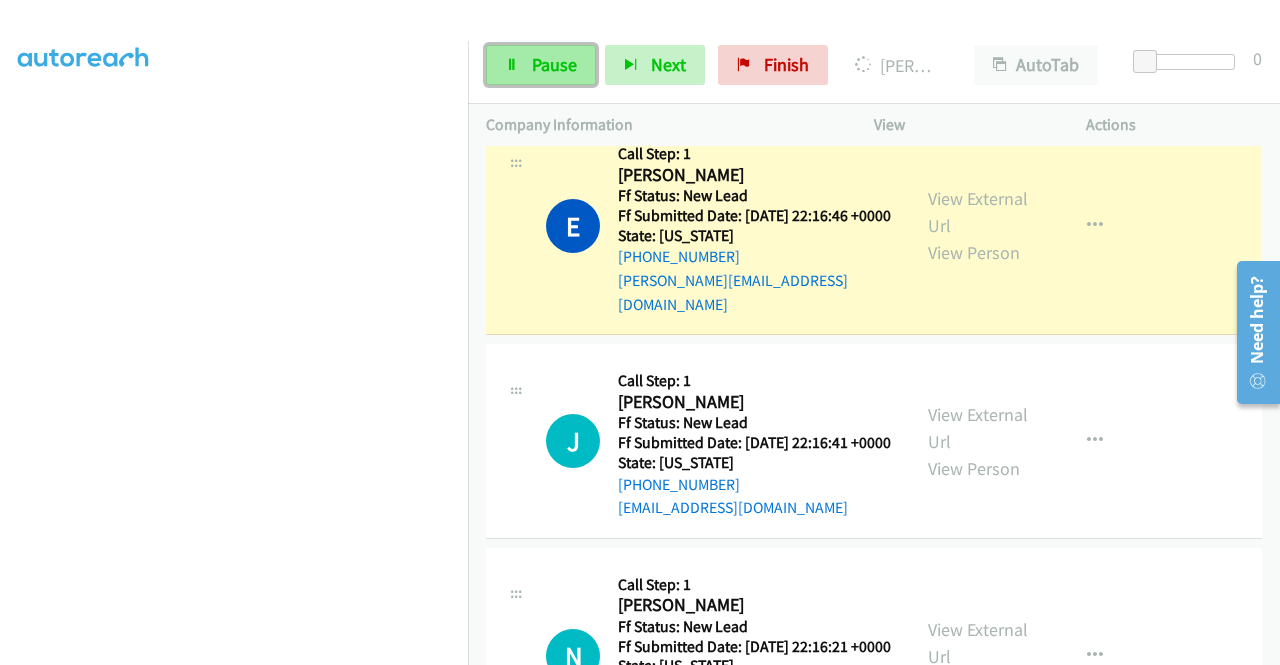 click on "Pause" at bounding box center [541, 65] 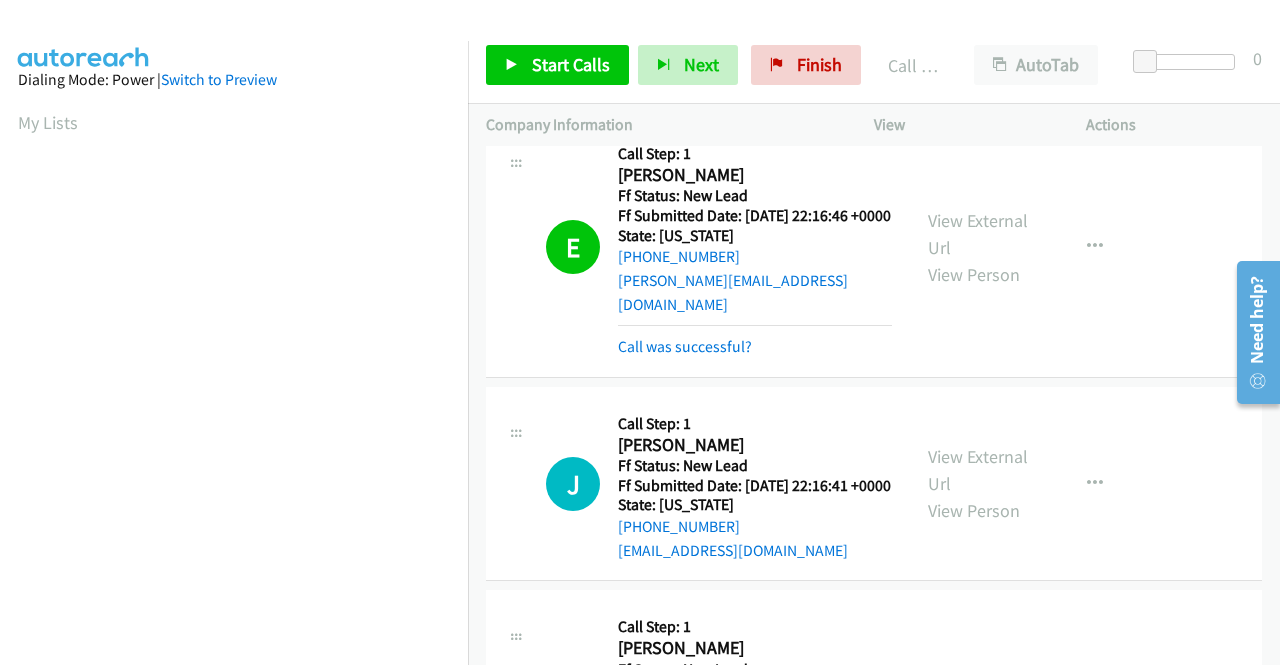 scroll, scrollTop: 456, scrollLeft: 0, axis: vertical 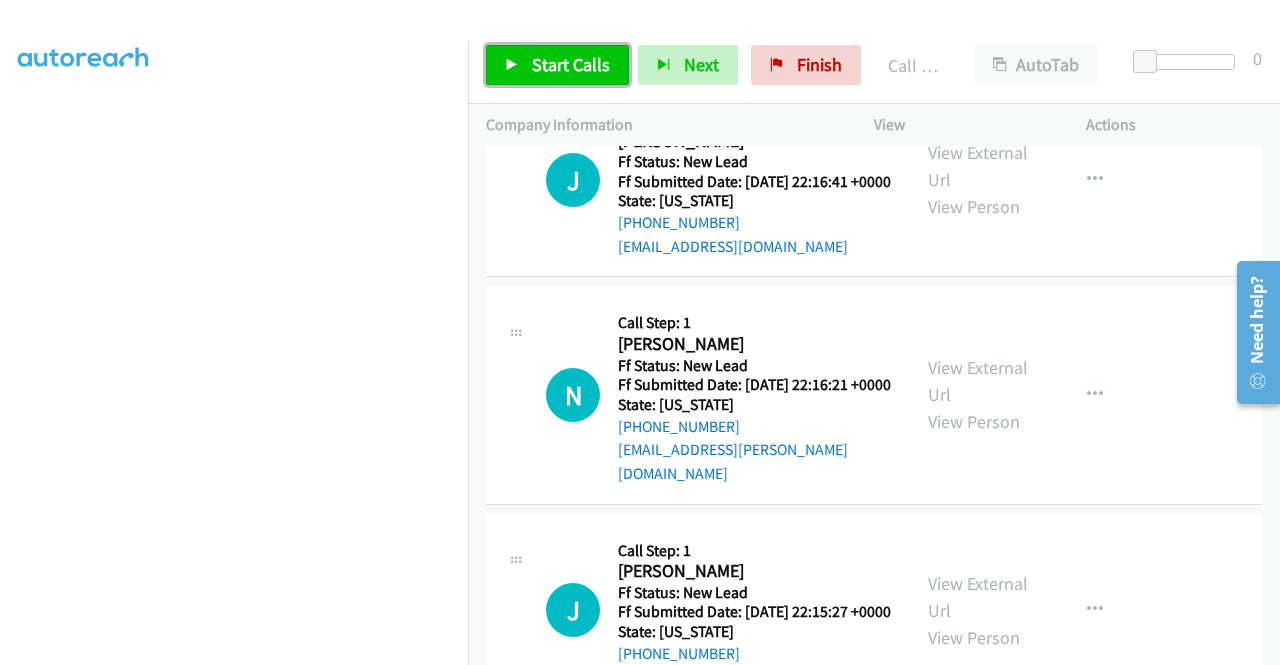 click at bounding box center [512, 66] 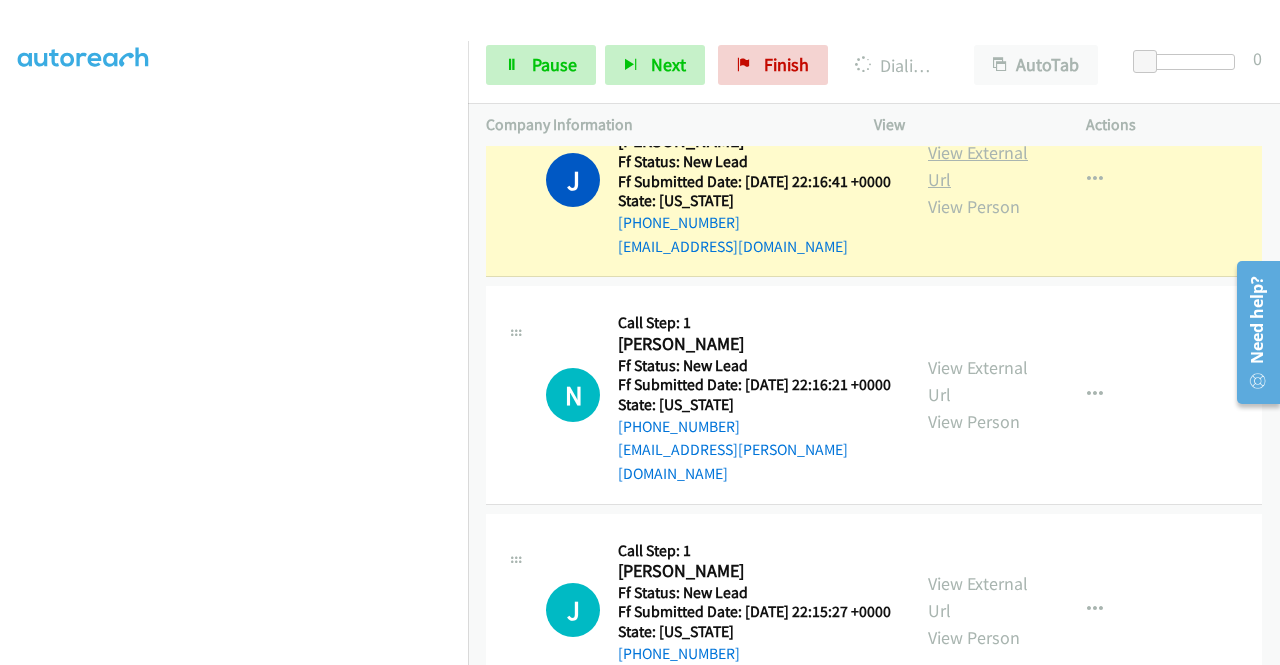 click on "View External Url" at bounding box center (978, 166) 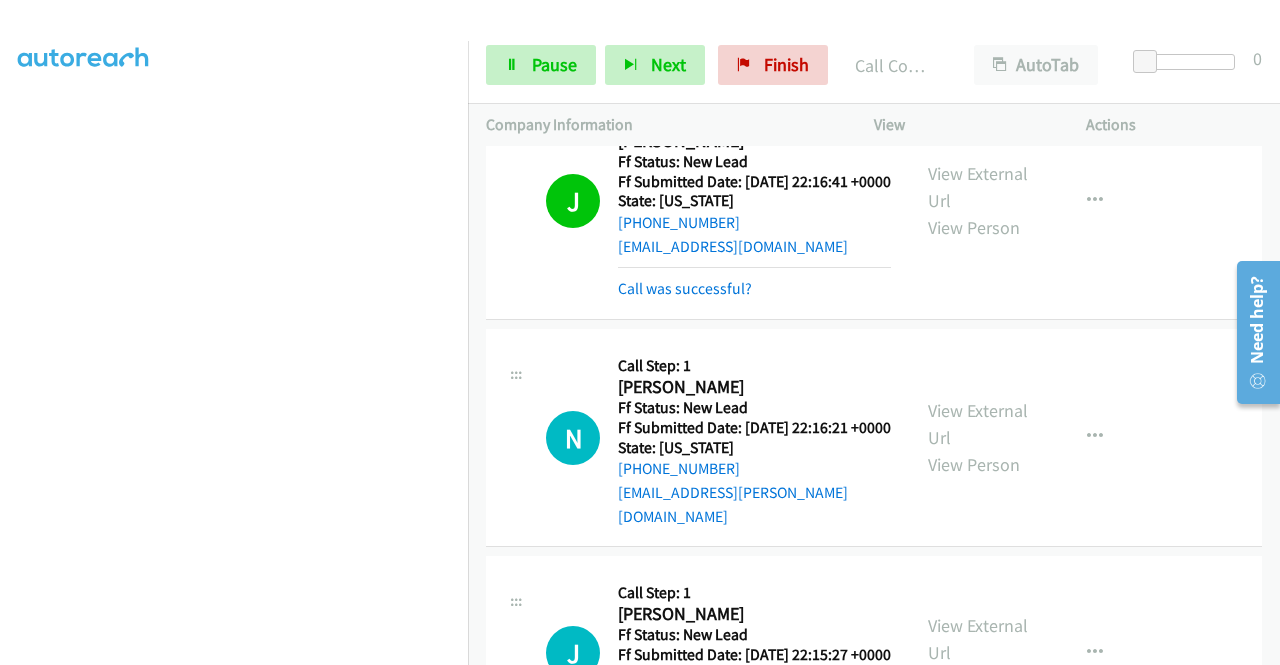 scroll, scrollTop: 0, scrollLeft: 0, axis: both 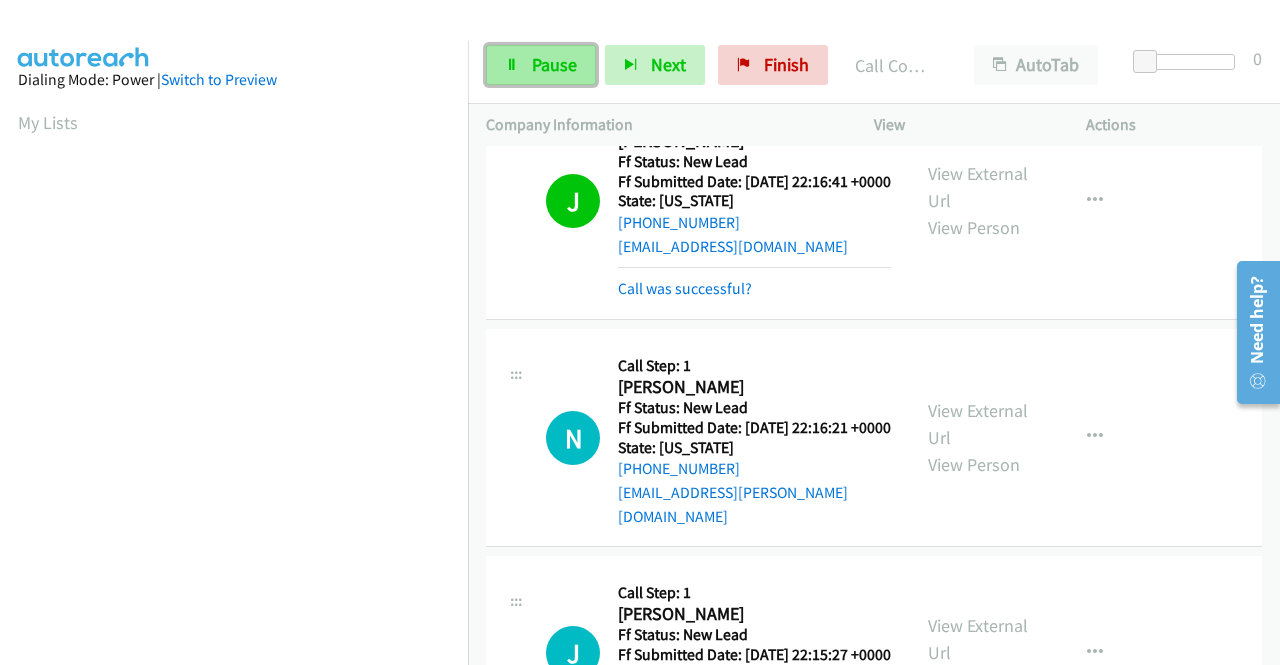 click at bounding box center (512, 66) 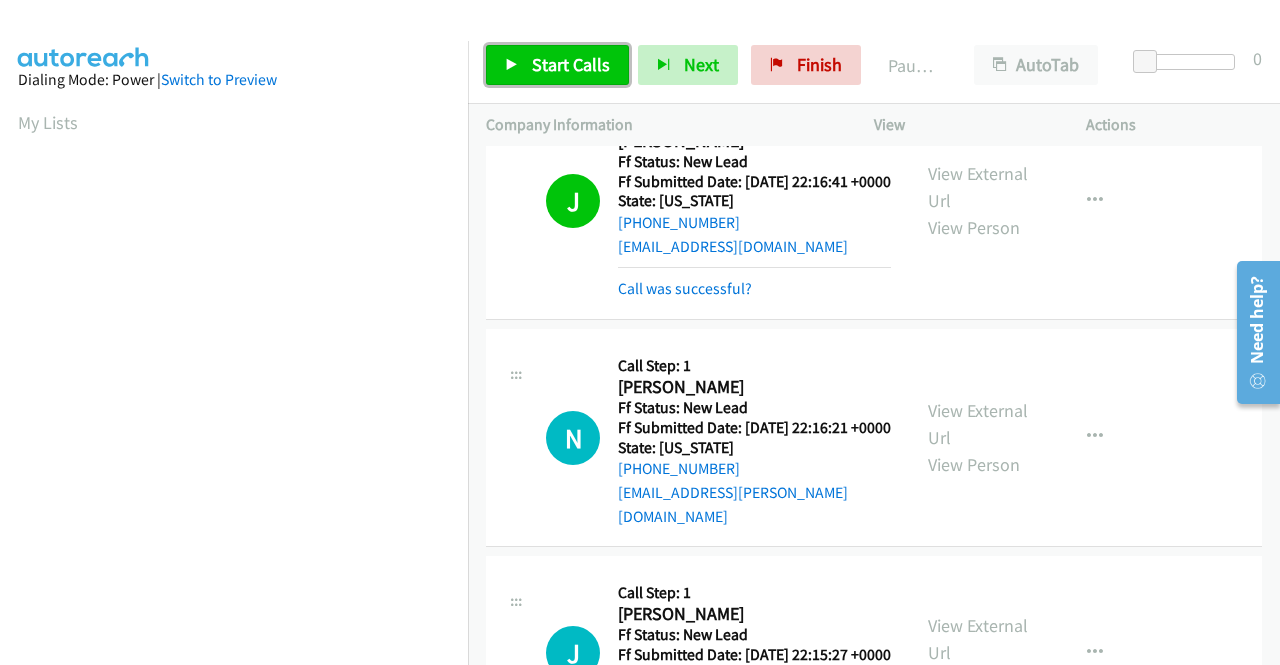 click on "Start Calls" at bounding box center (571, 64) 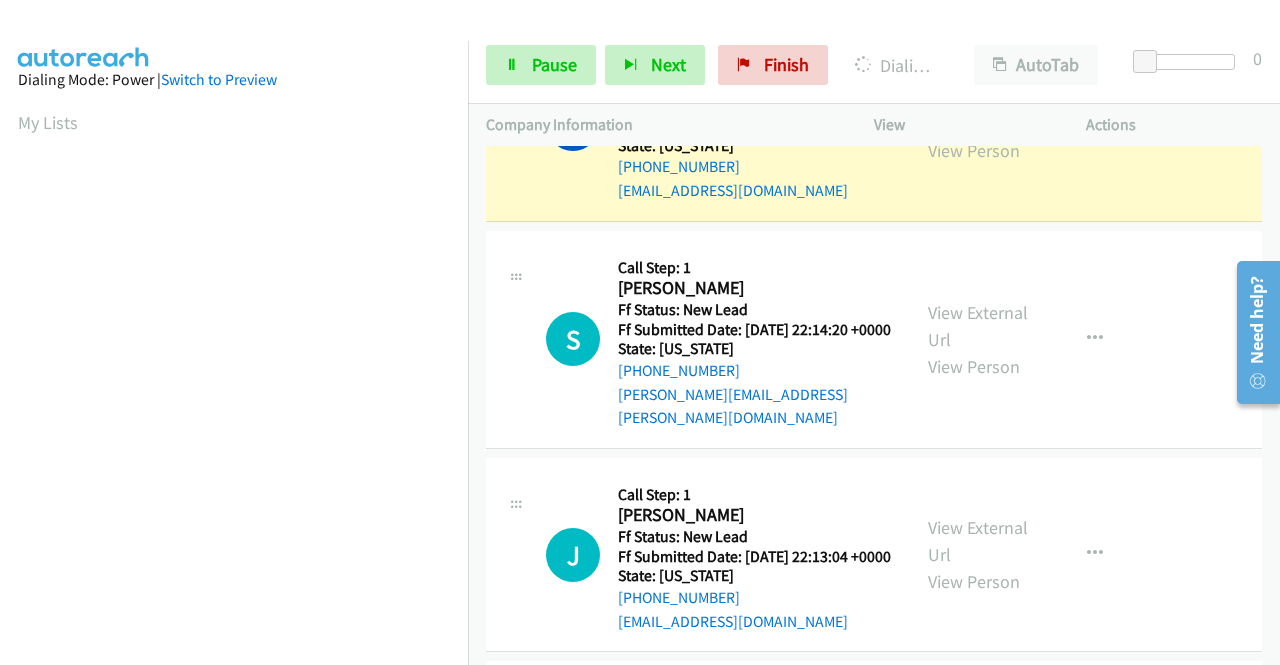 scroll, scrollTop: 2110, scrollLeft: 0, axis: vertical 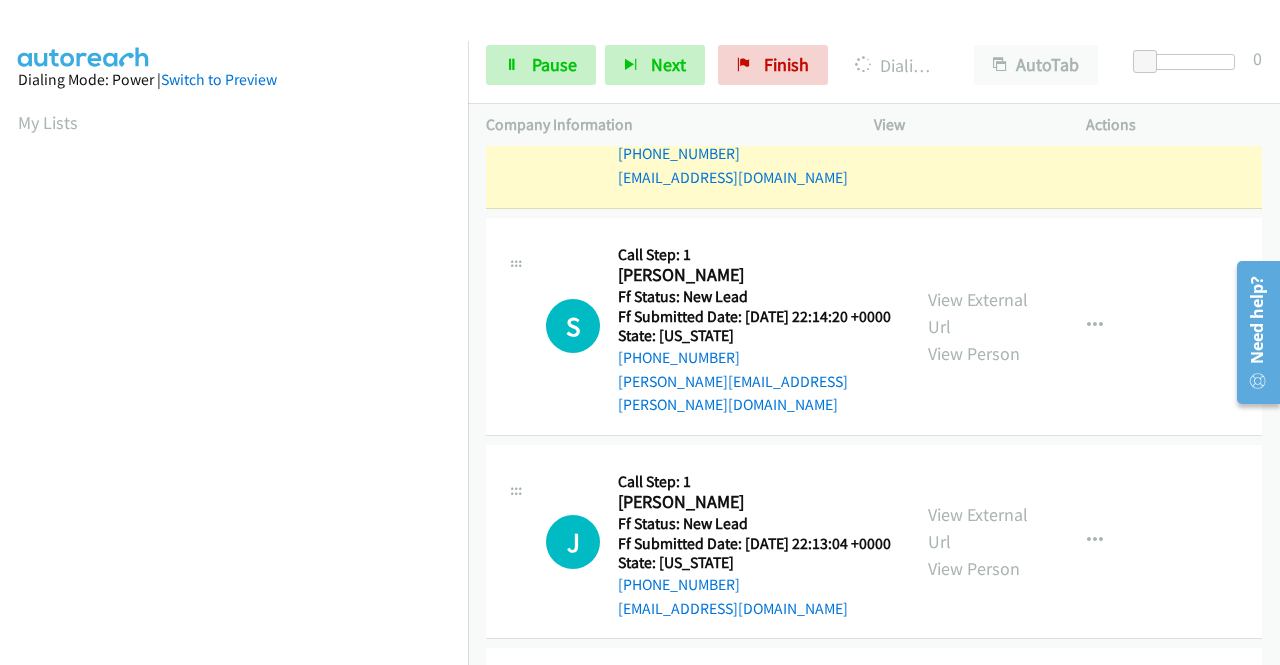 click on "View External Url" at bounding box center [978, 97] 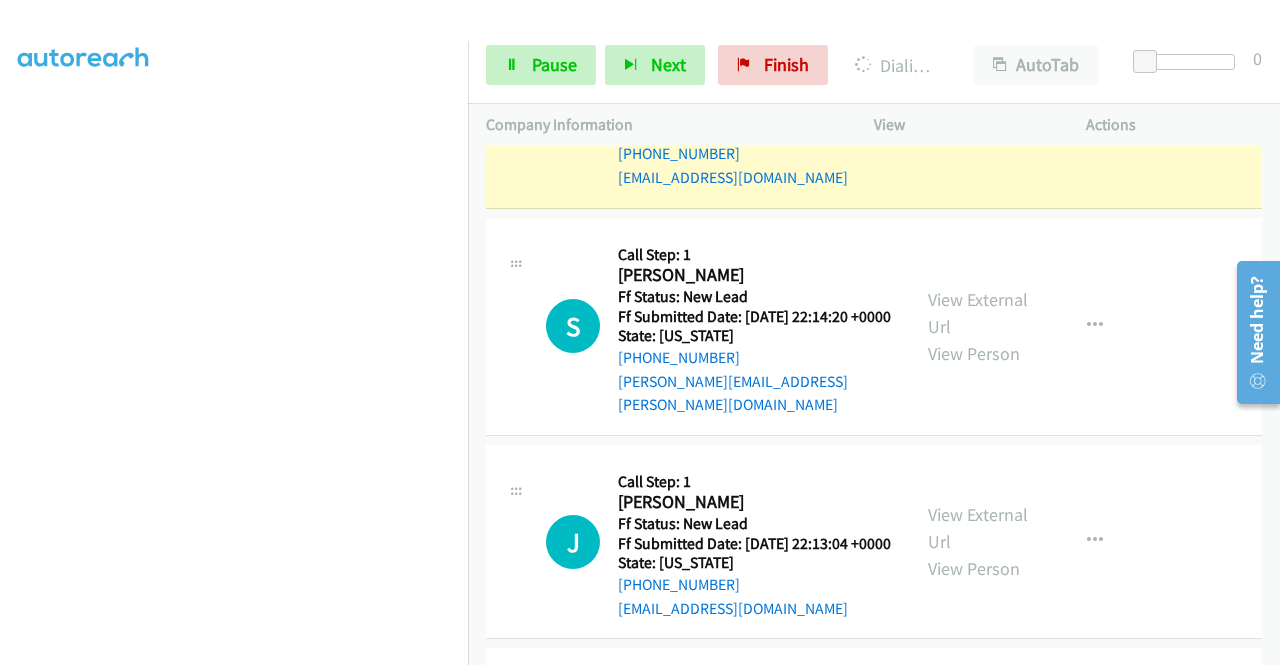 scroll, scrollTop: 456, scrollLeft: 0, axis: vertical 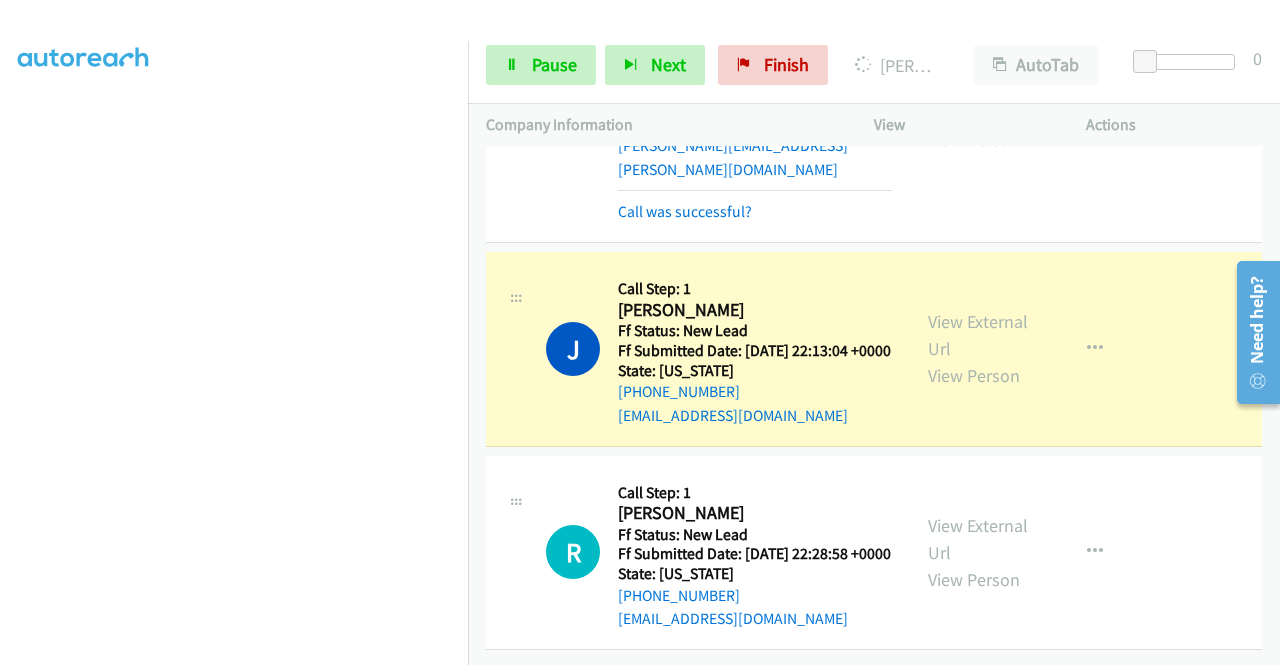 click on "View External Url
View Person" at bounding box center [980, 348] 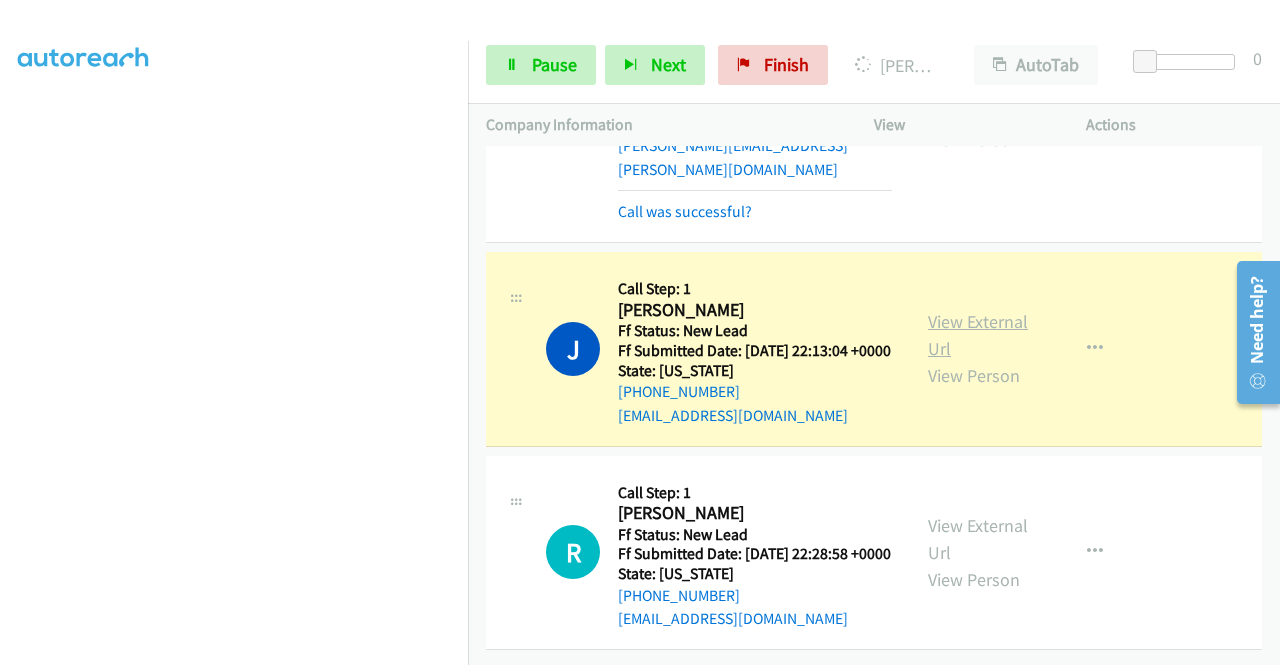 click on "View External Url" at bounding box center (978, 335) 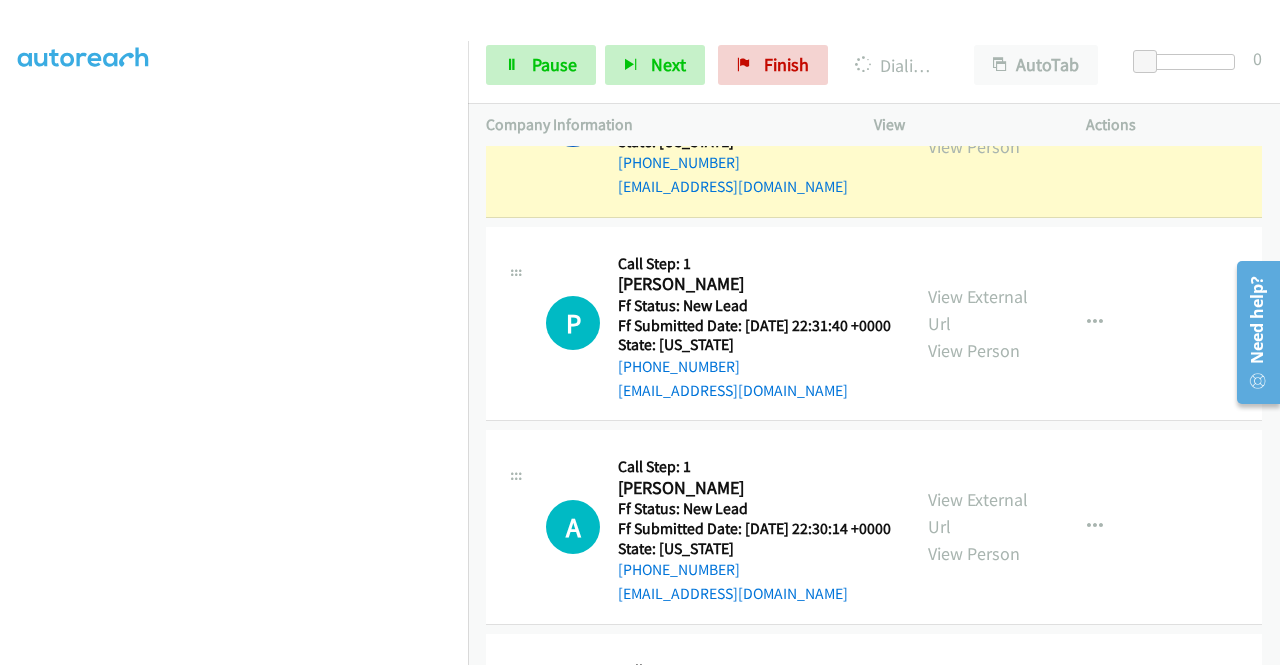 scroll, scrollTop: 2880, scrollLeft: 0, axis: vertical 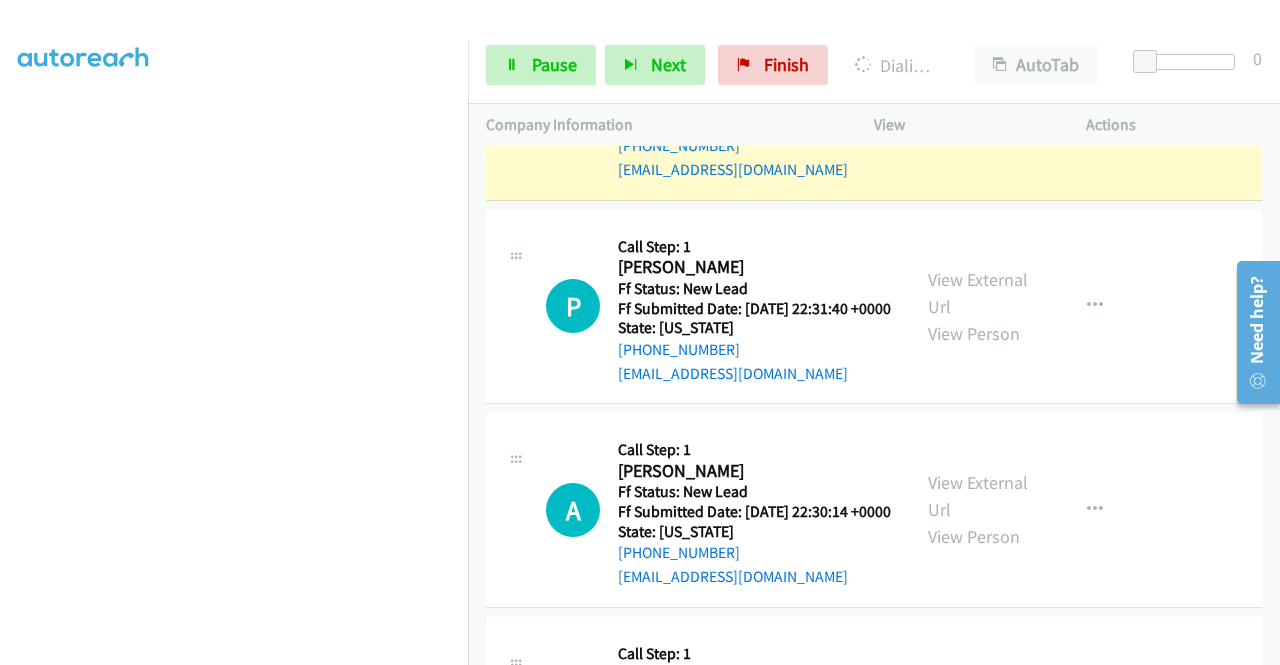 click on "View External Url" at bounding box center [978, 89] 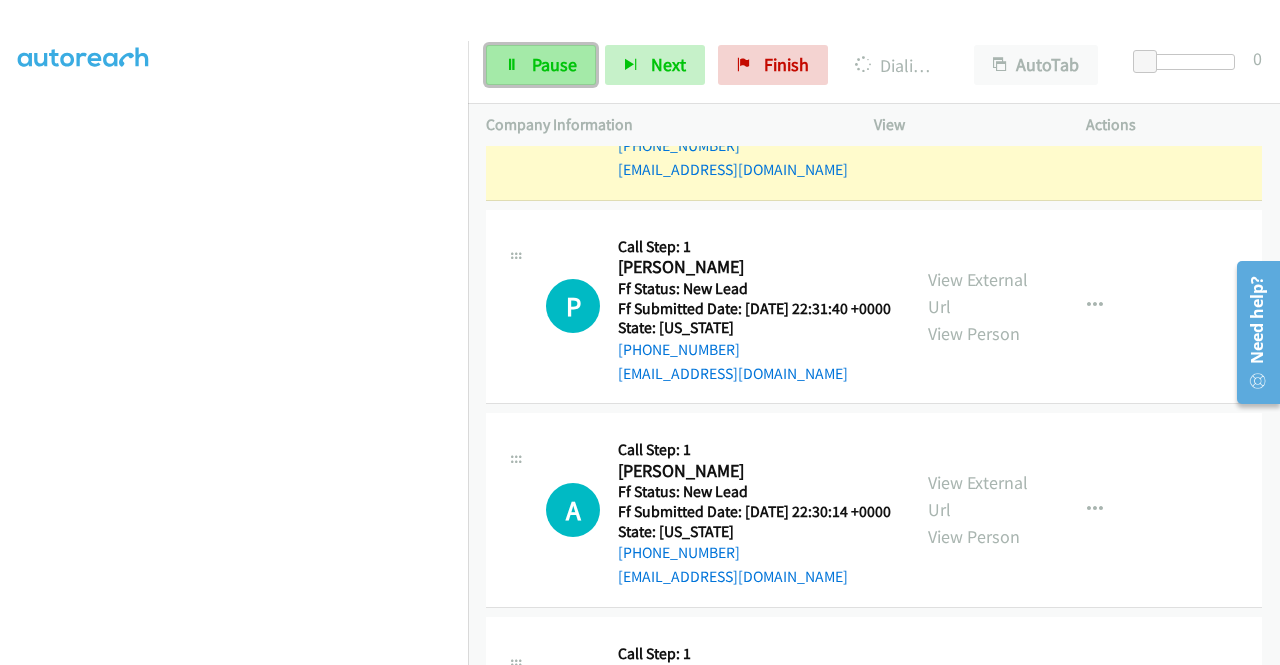click on "Pause" at bounding box center [541, 65] 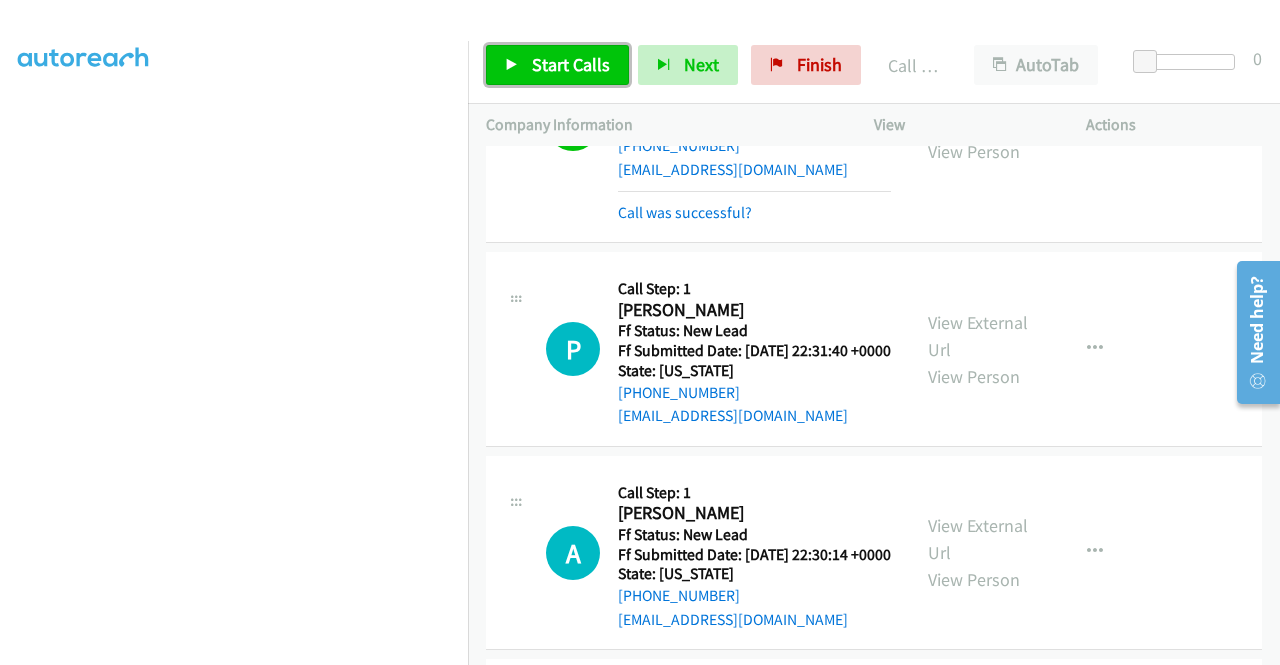 click on "Start Calls" at bounding box center [571, 64] 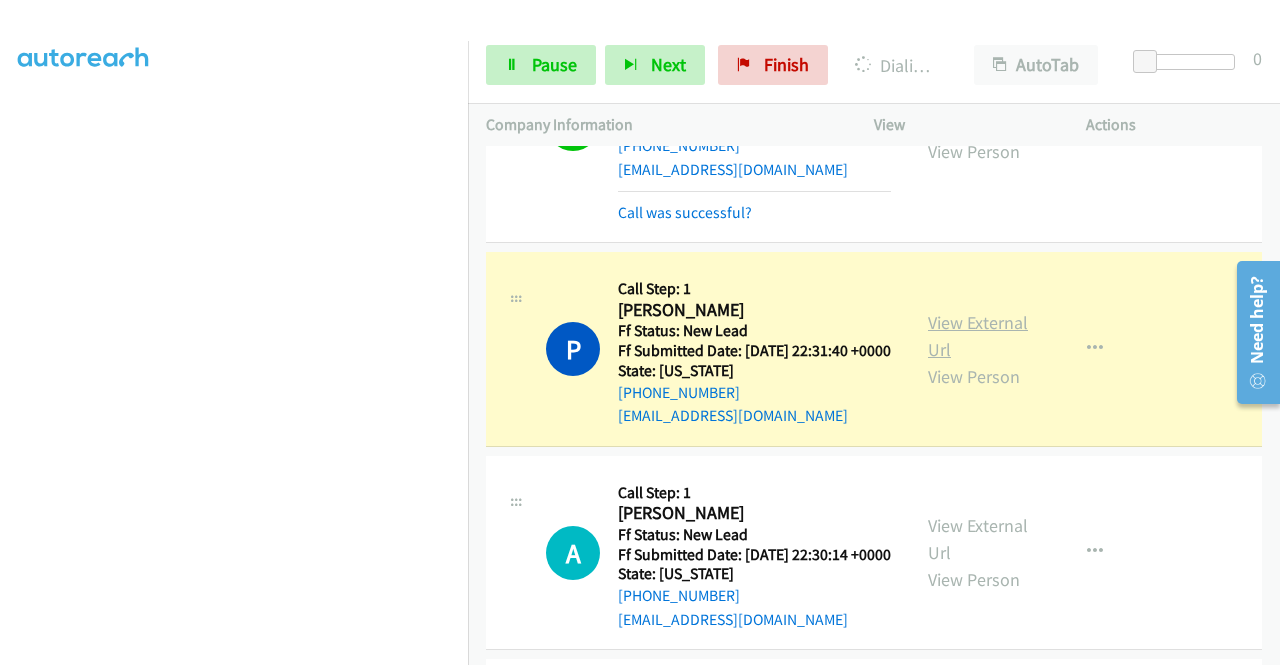click on "View External Url" at bounding box center [978, 336] 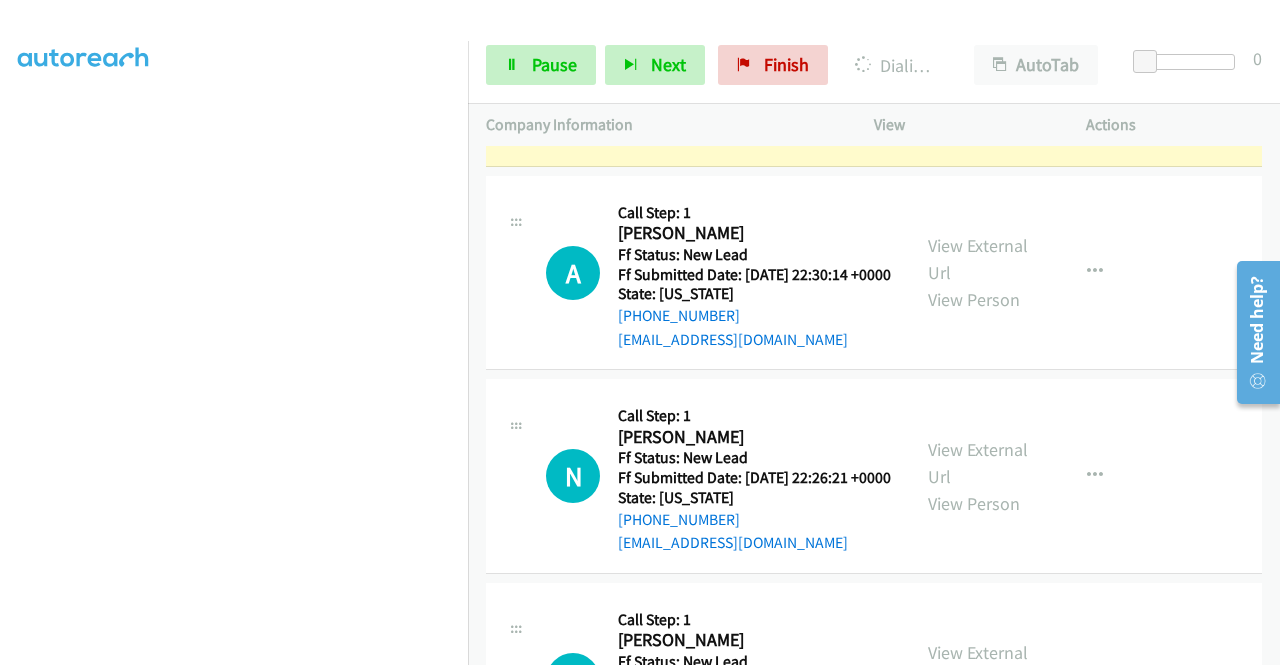 scroll, scrollTop: 3171, scrollLeft: 0, axis: vertical 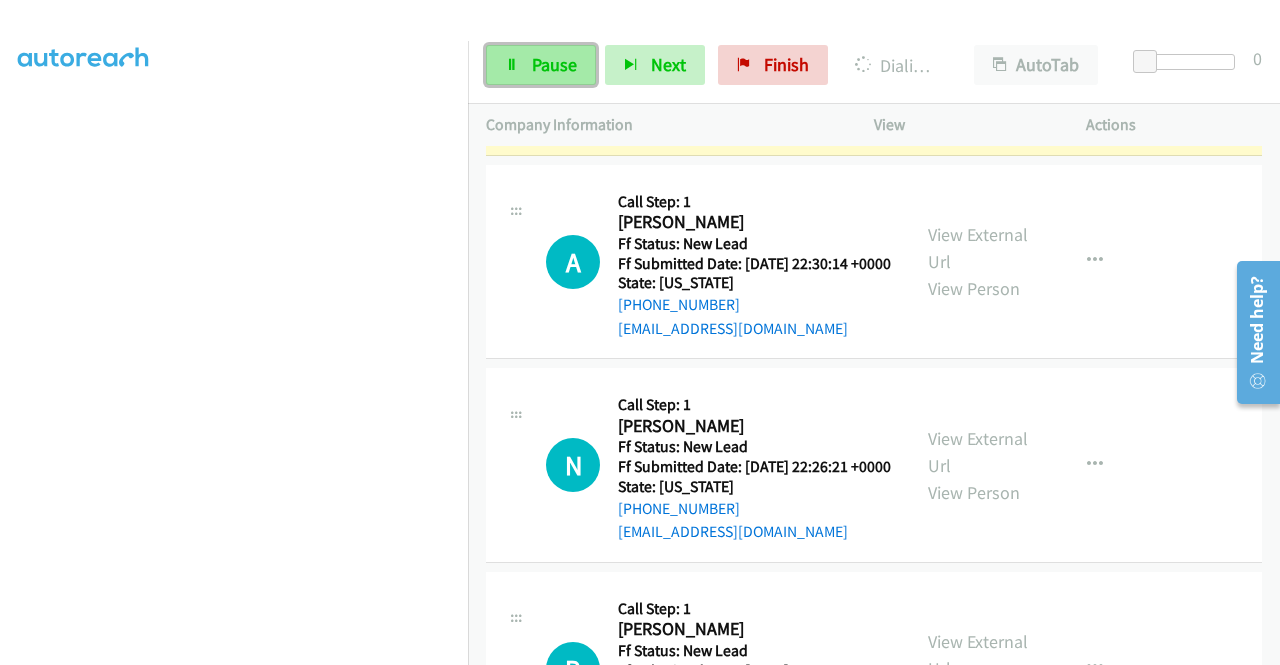 click on "Pause" at bounding box center (541, 65) 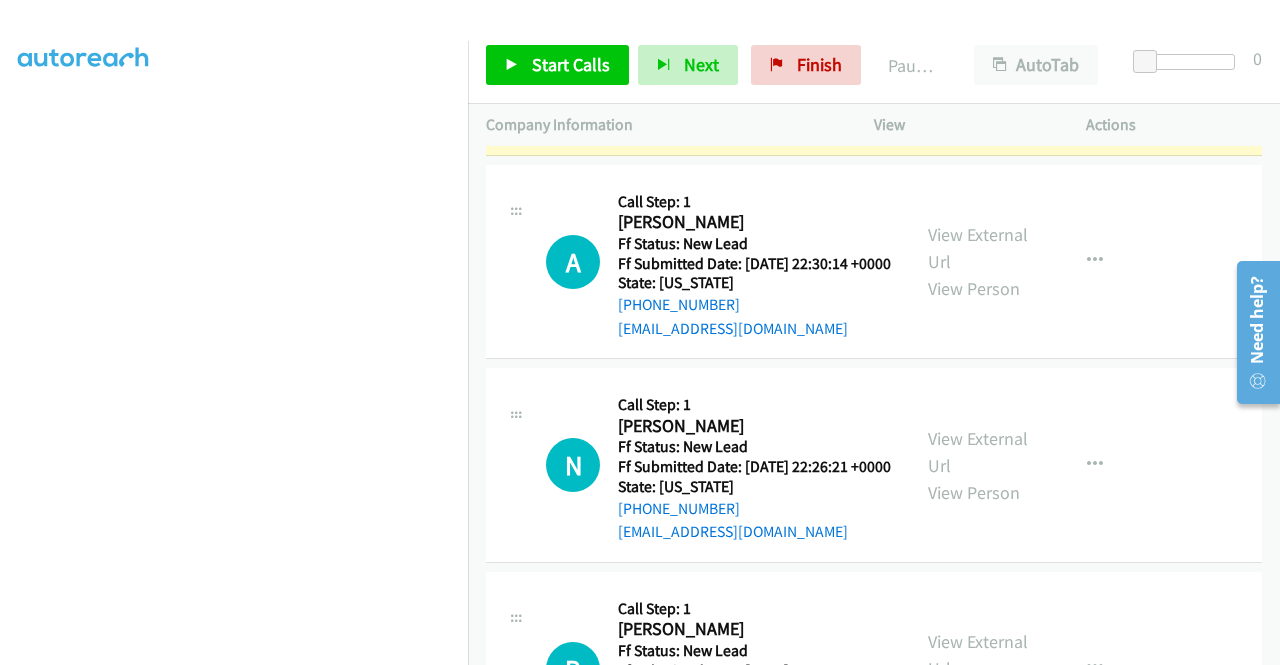 scroll, scrollTop: 0, scrollLeft: 0, axis: both 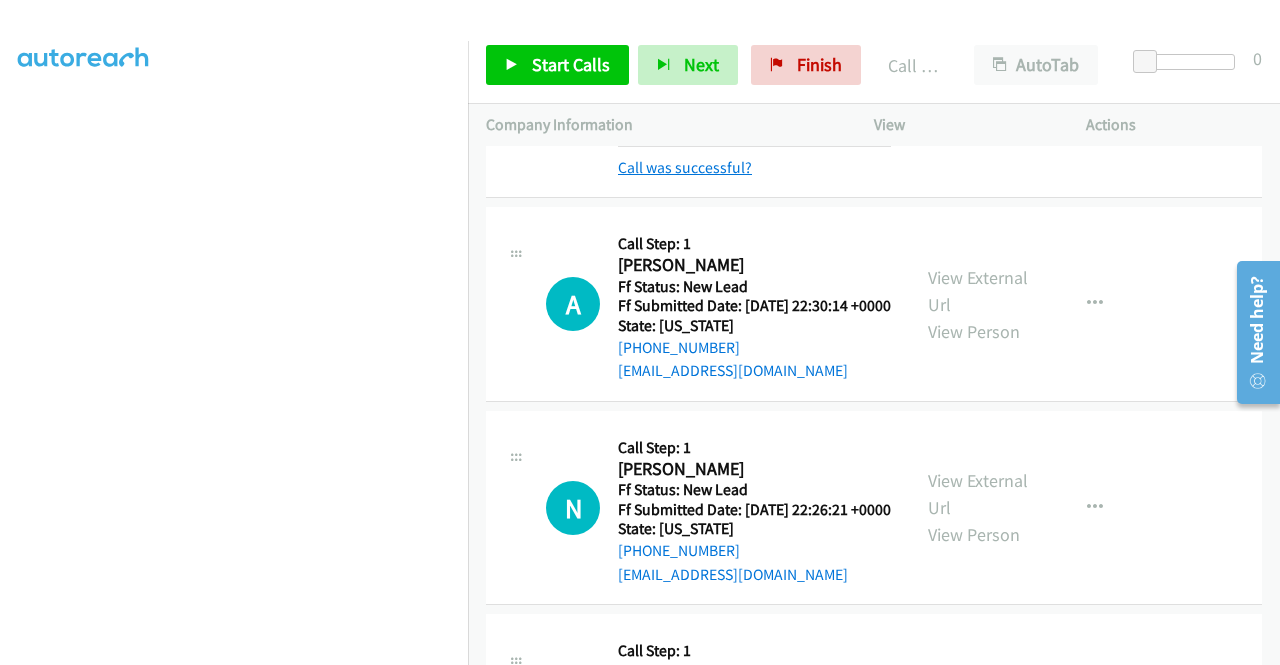 click on "Call was successful?" at bounding box center (685, 167) 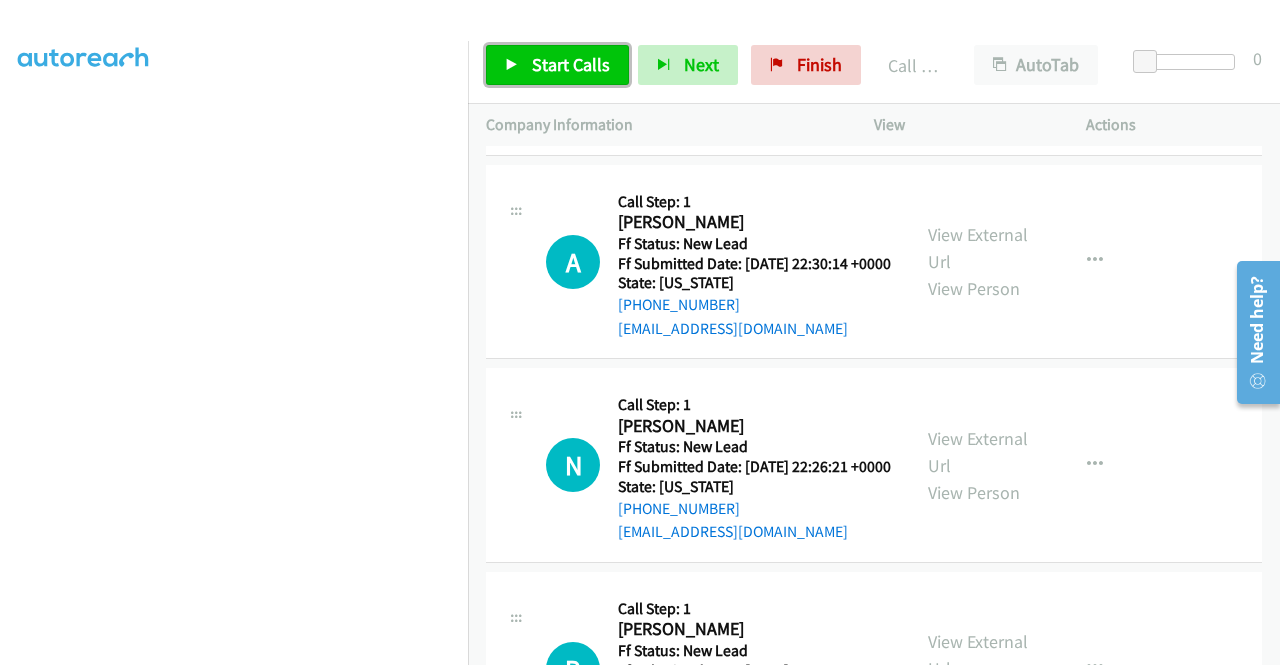 click on "Start Calls" at bounding box center [571, 64] 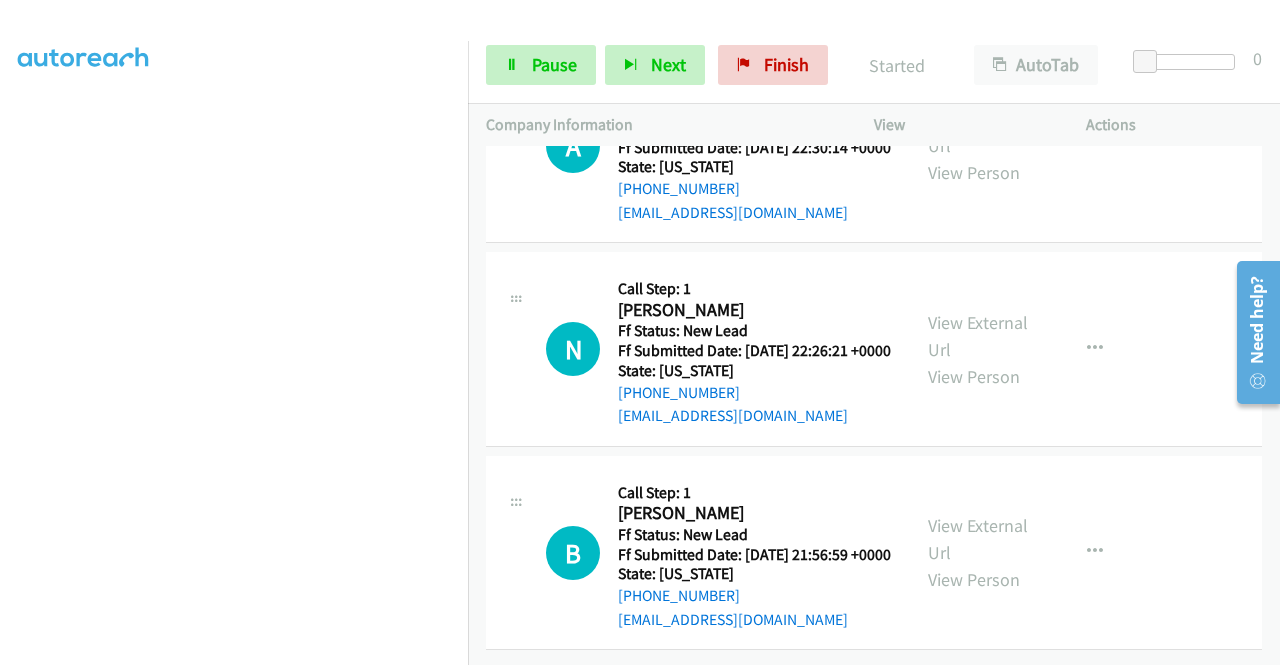scroll, scrollTop: 3387, scrollLeft: 0, axis: vertical 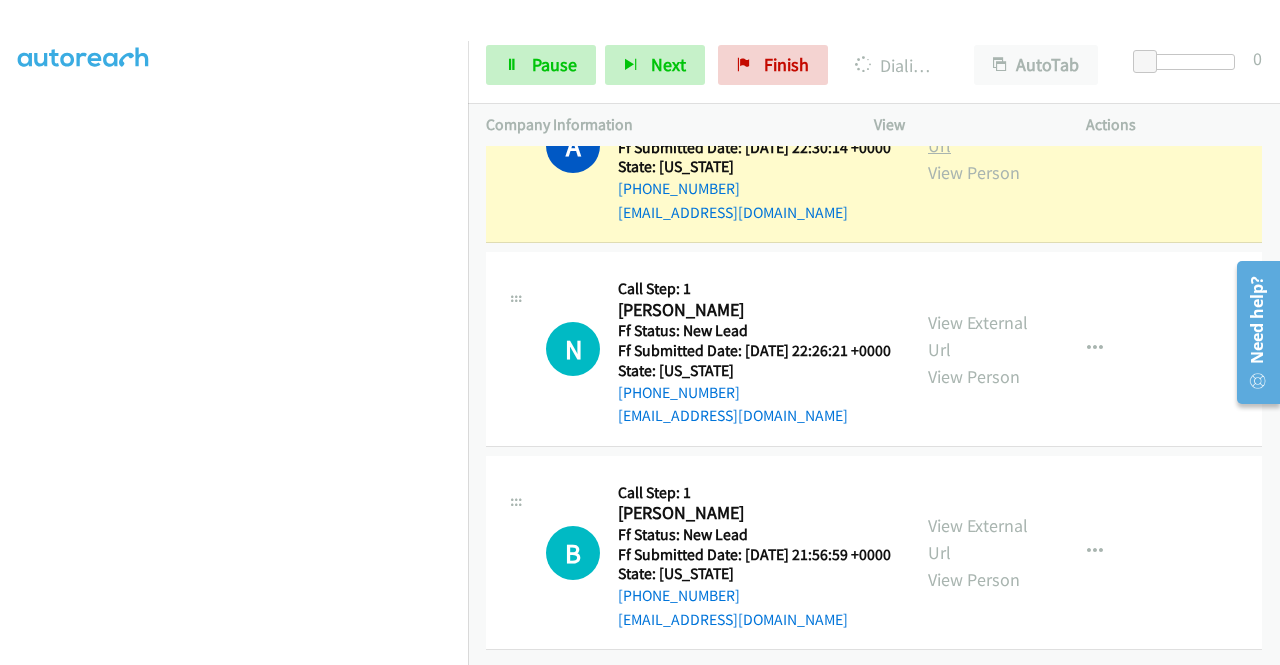 click on "View External Url" at bounding box center [978, 132] 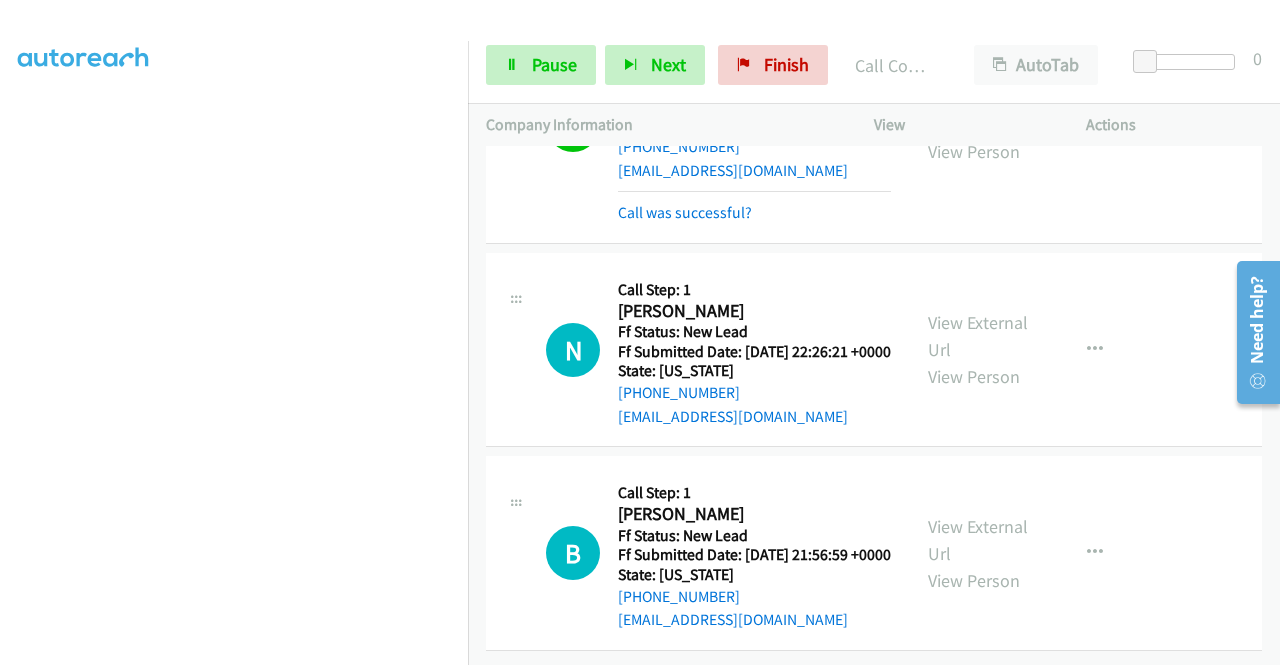 scroll, scrollTop: 3579, scrollLeft: 0, axis: vertical 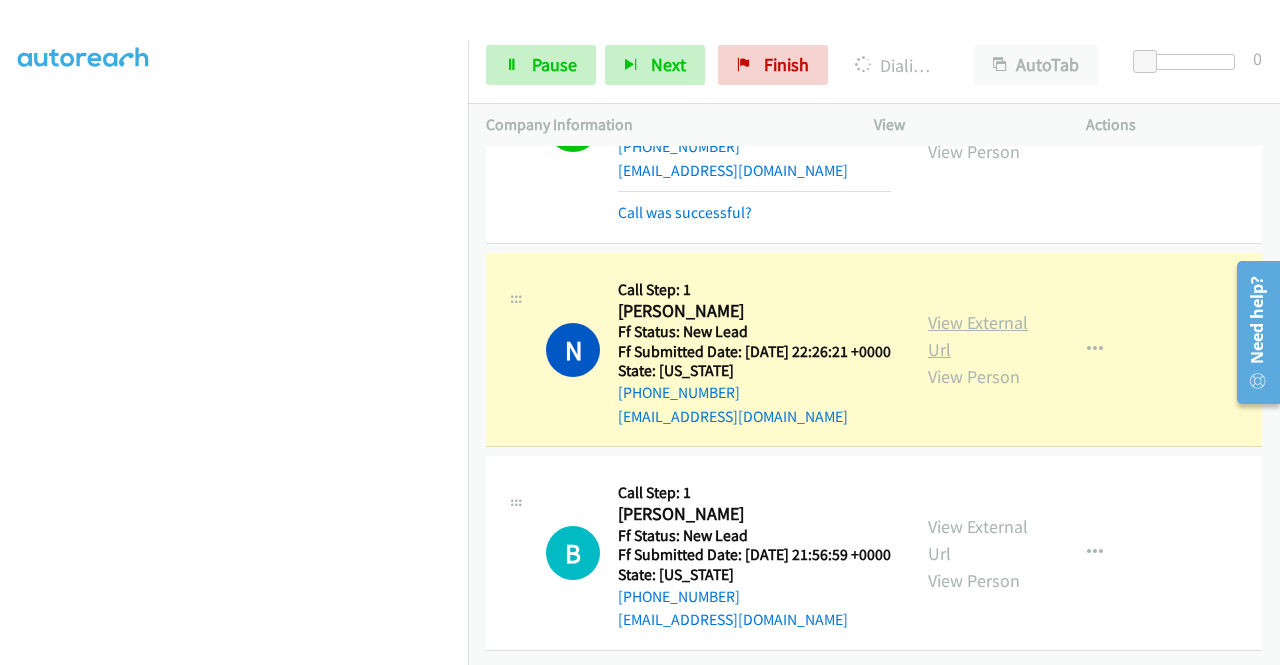 click on "View External Url" at bounding box center (978, 336) 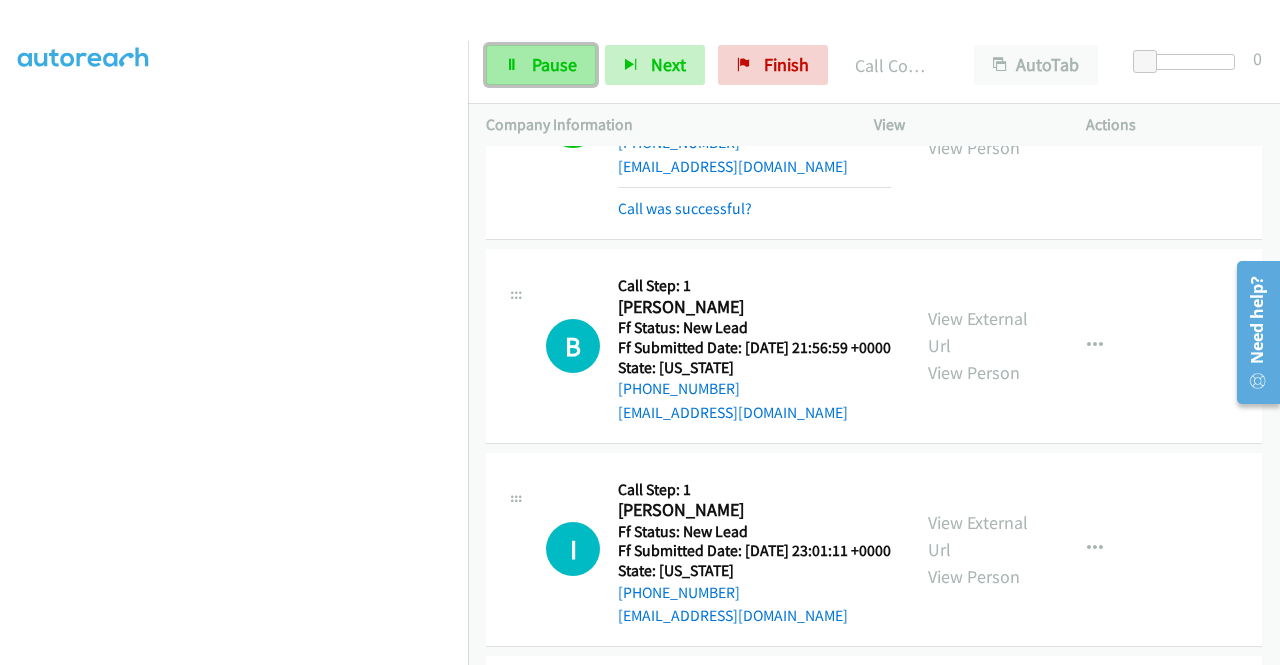 click on "Pause" at bounding box center [554, 64] 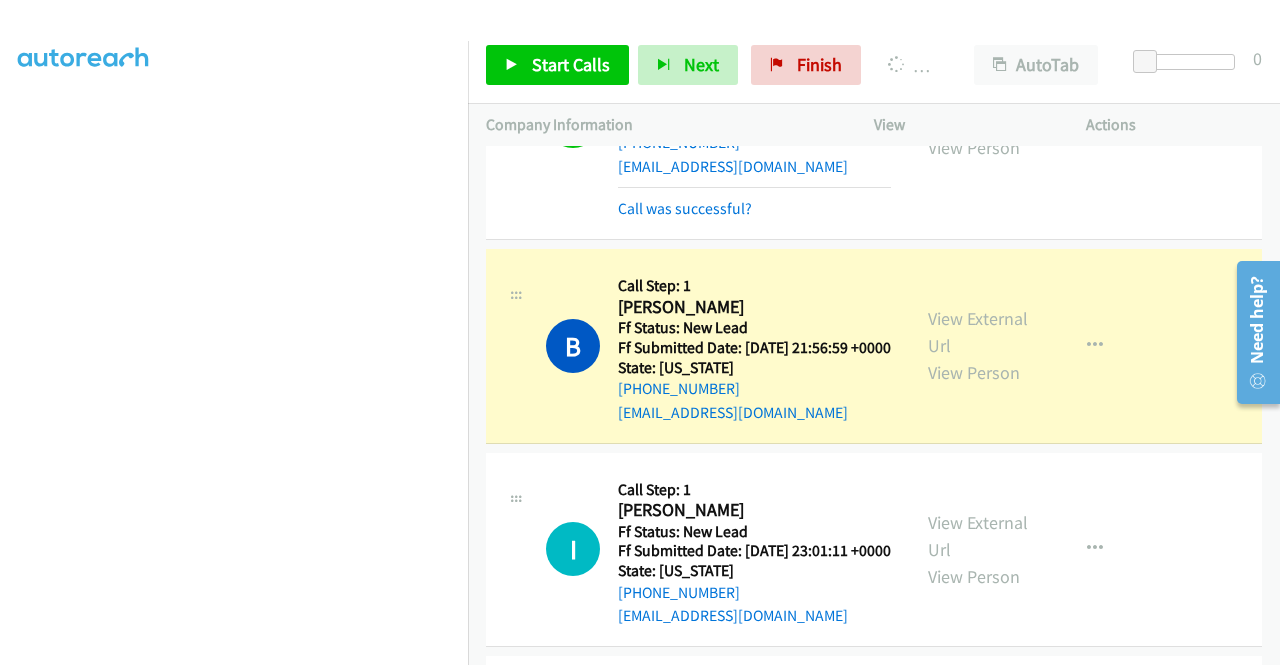 click on "View External Url
View Person" at bounding box center (980, 345) 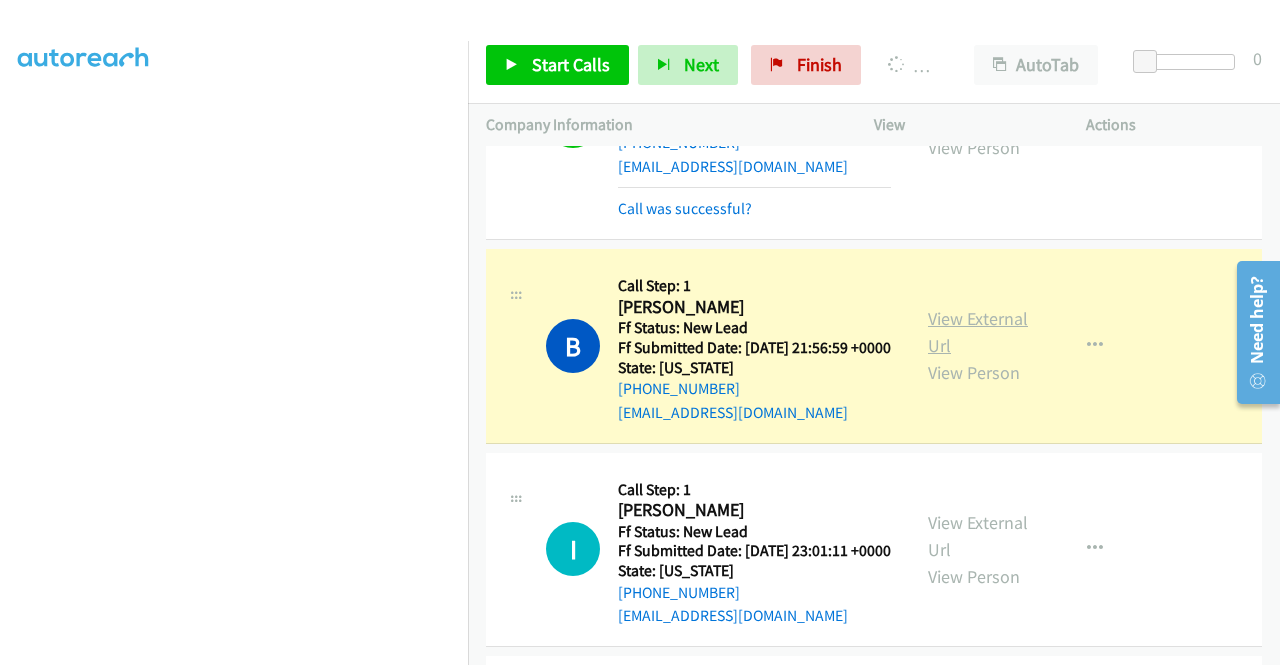 click on "View External Url" at bounding box center [978, 332] 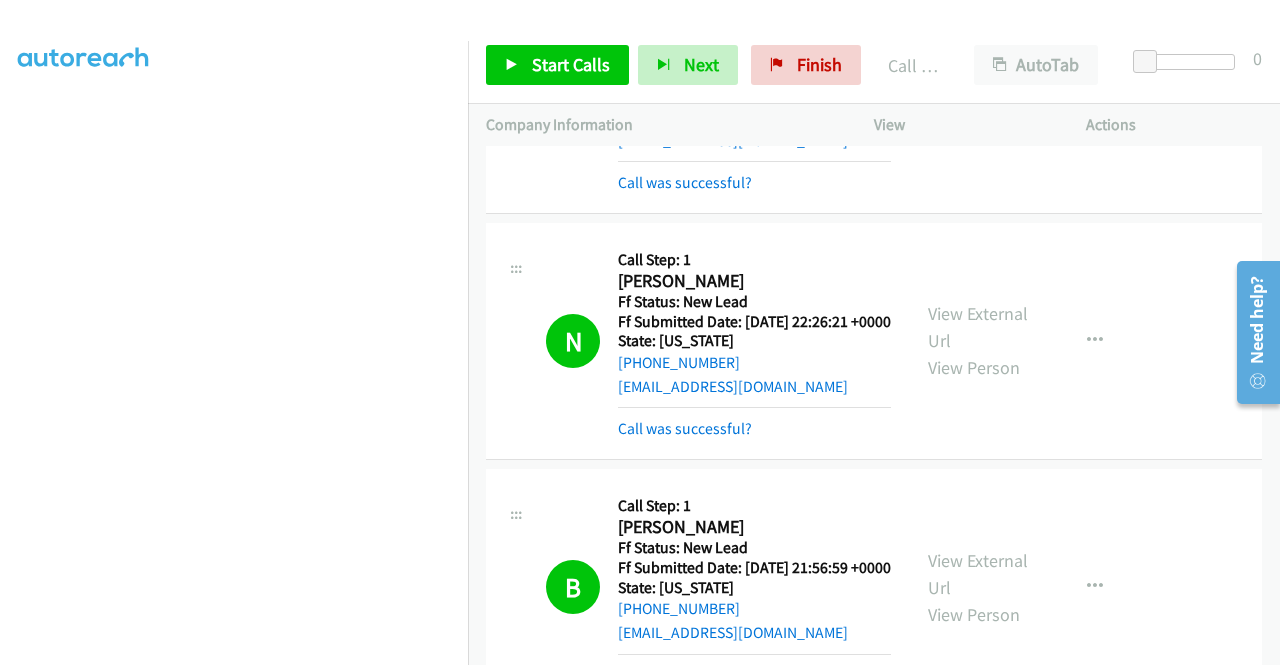 scroll, scrollTop: 4555, scrollLeft: 0, axis: vertical 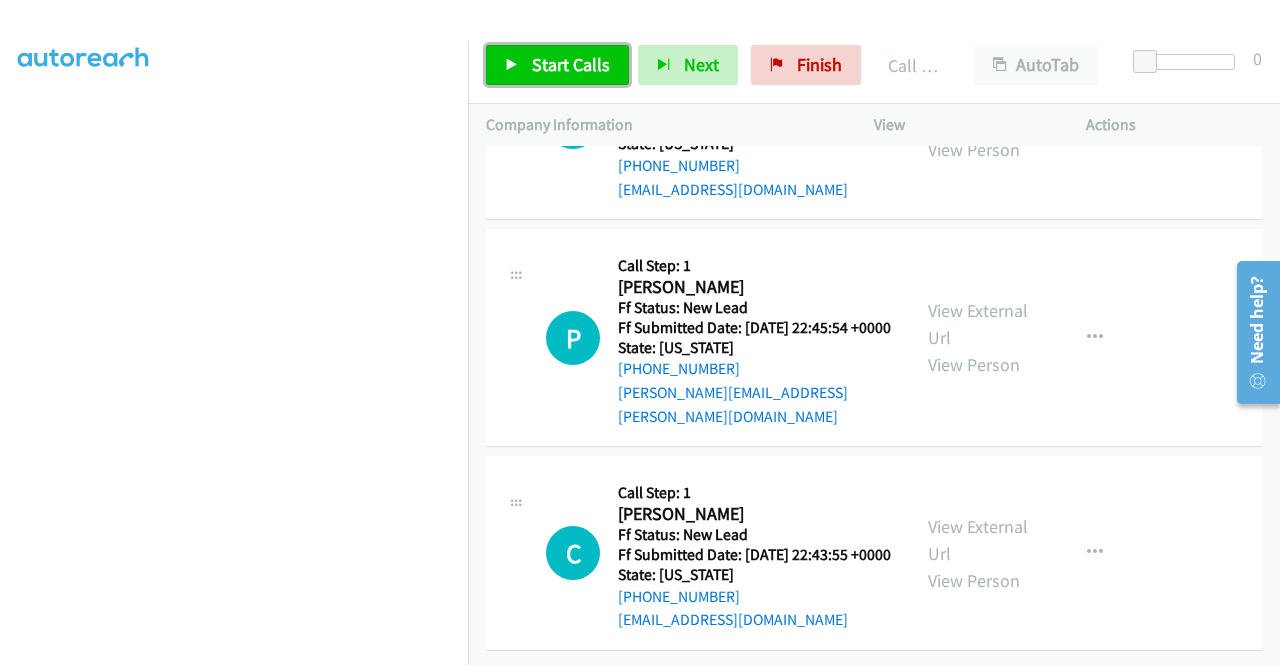 click on "Start Calls" at bounding box center [571, 64] 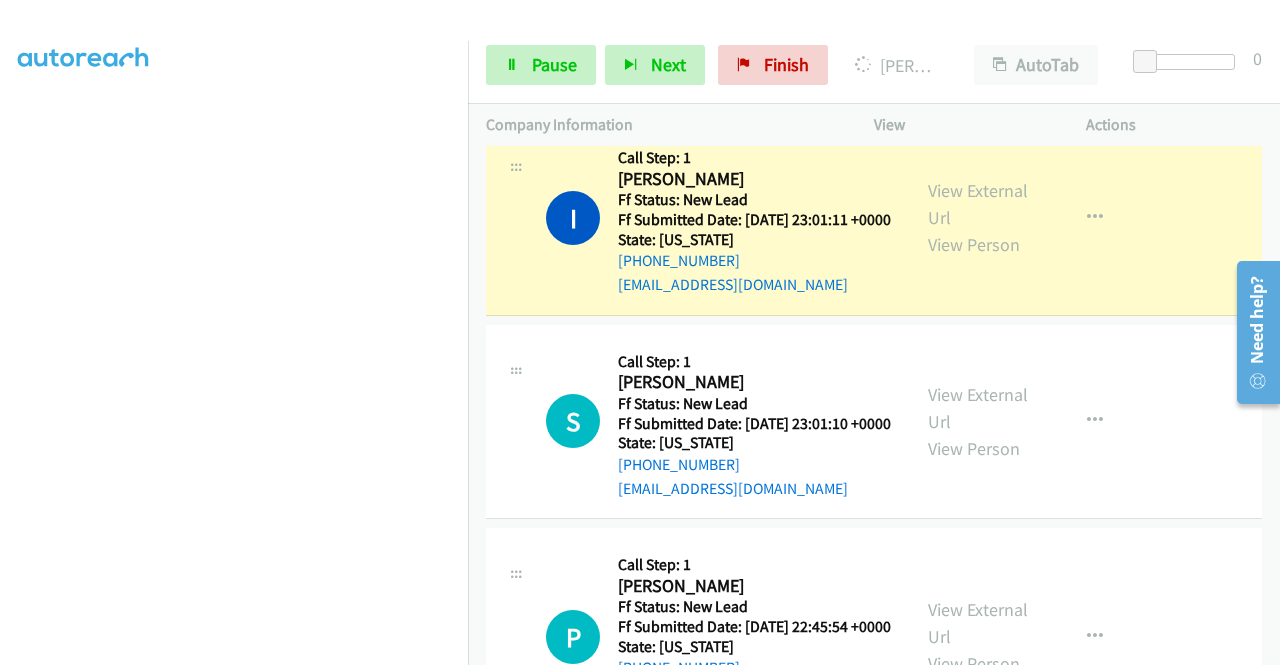 scroll, scrollTop: 4076, scrollLeft: 0, axis: vertical 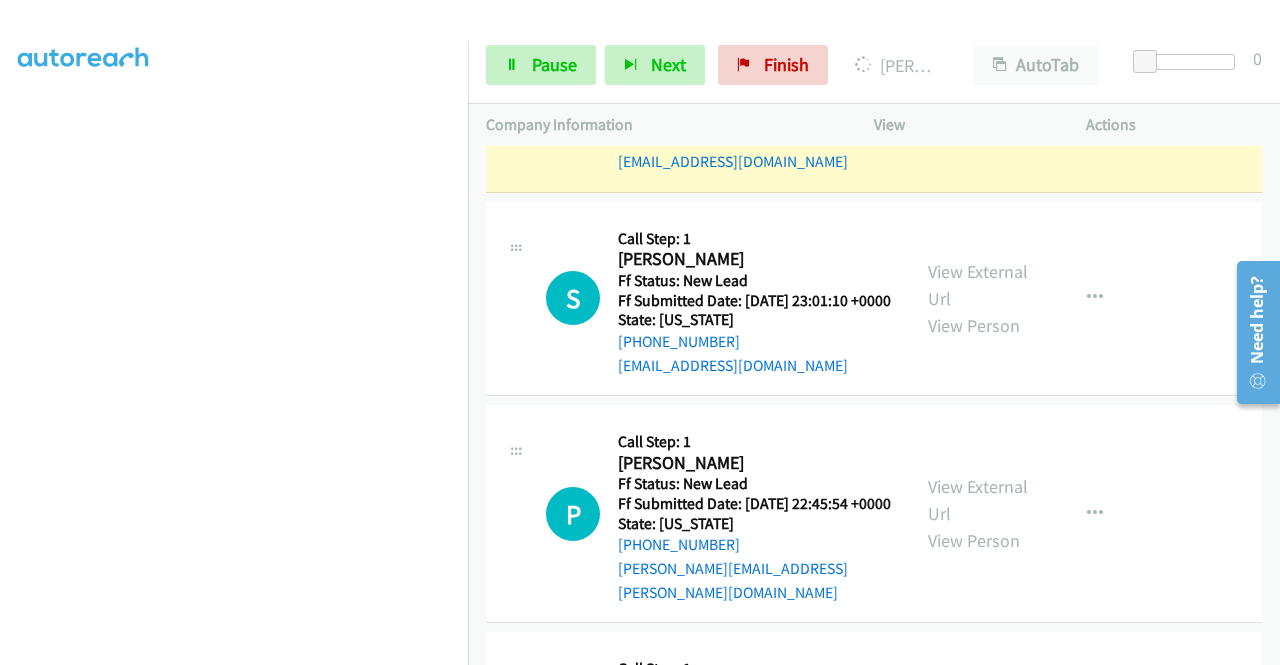 click on "View External Url" at bounding box center [978, 81] 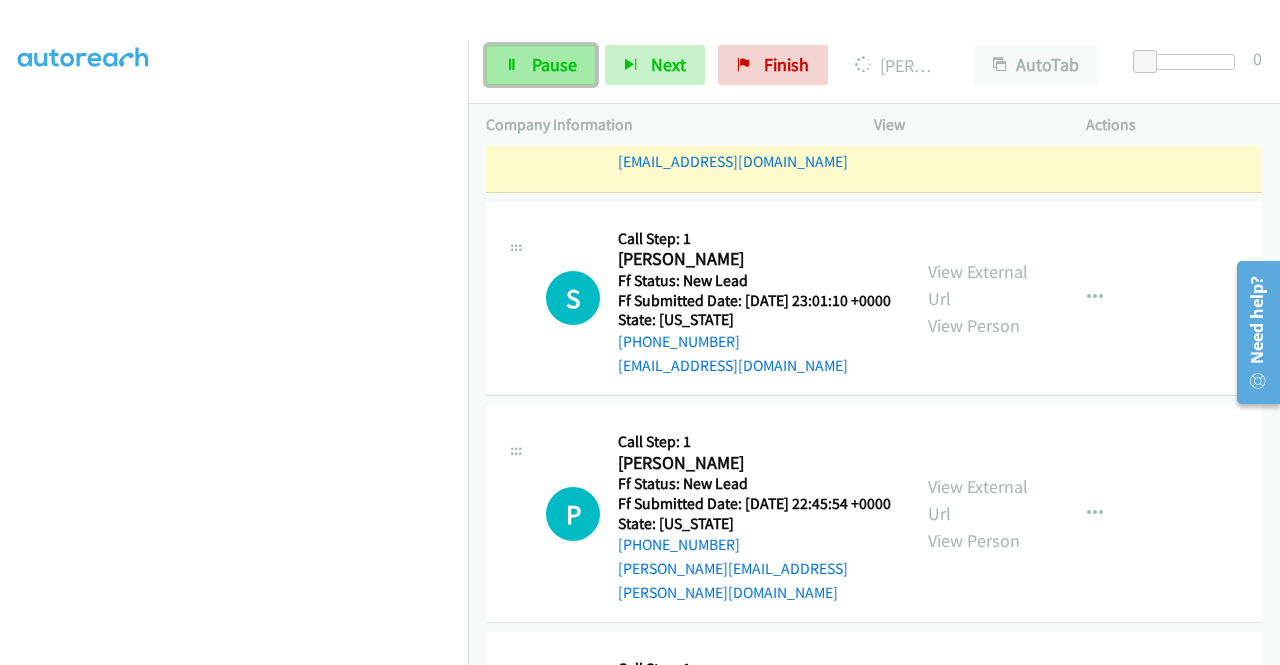 click at bounding box center (512, 66) 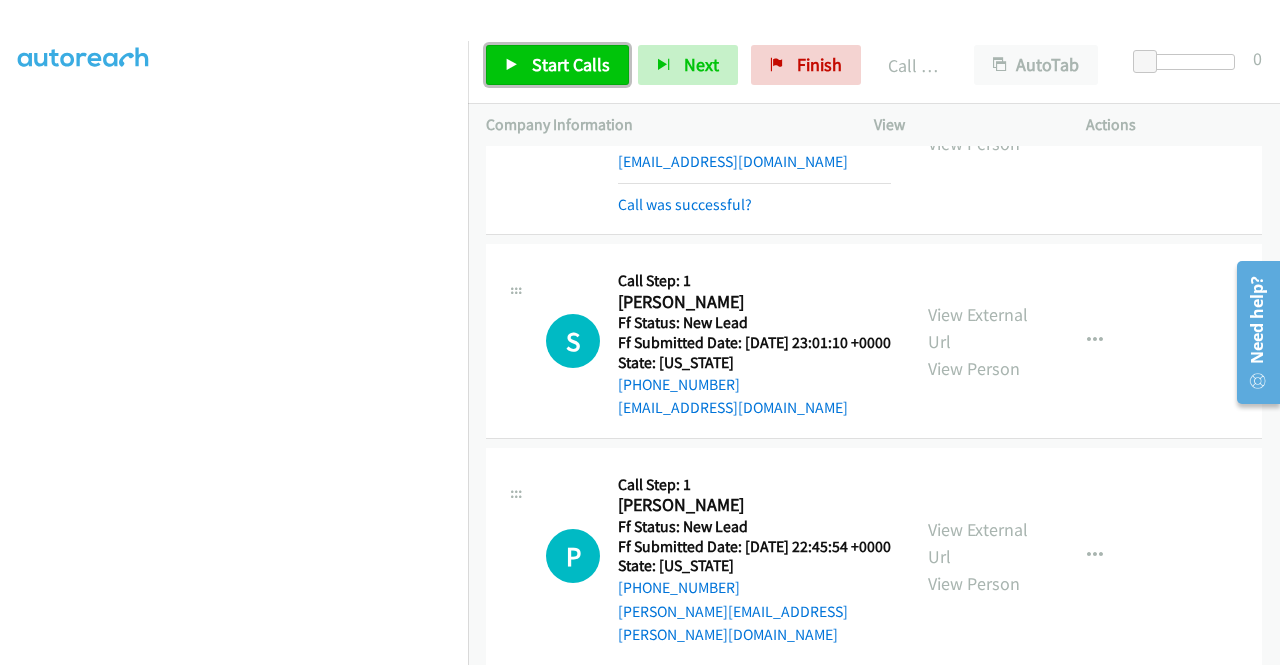 click on "Start Calls" at bounding box center (571, 64) 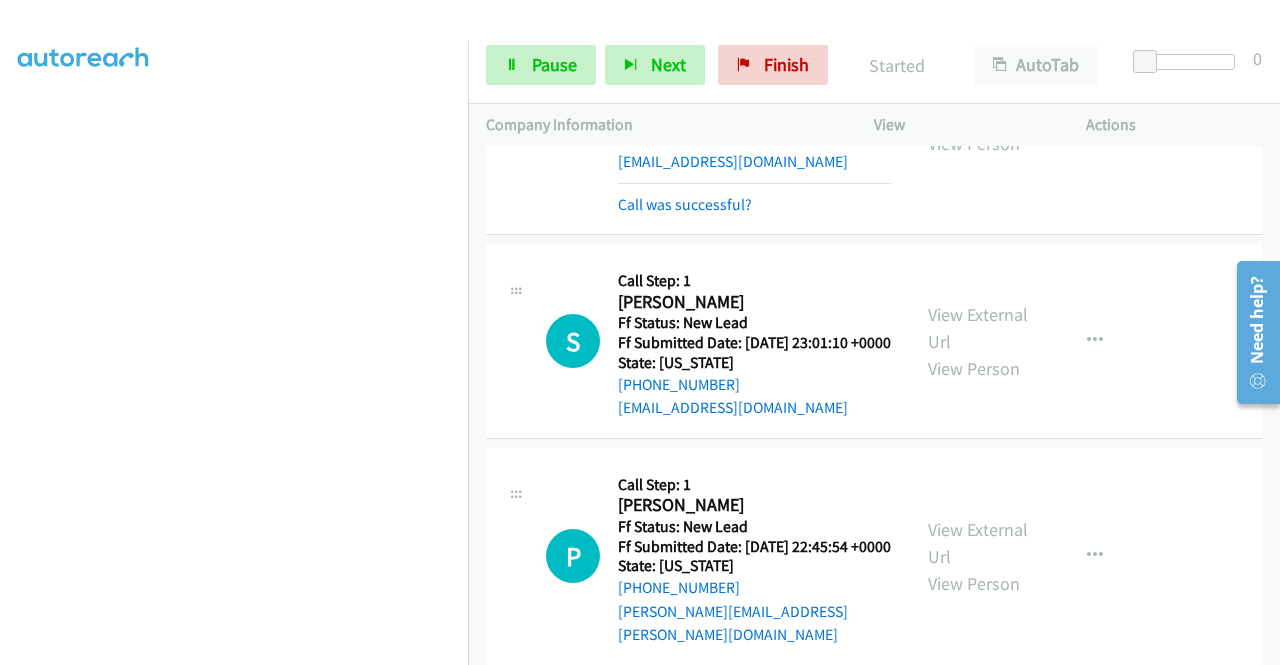 scroll, scrollTop: 4210, scrollLeft: 0, axis: vertical 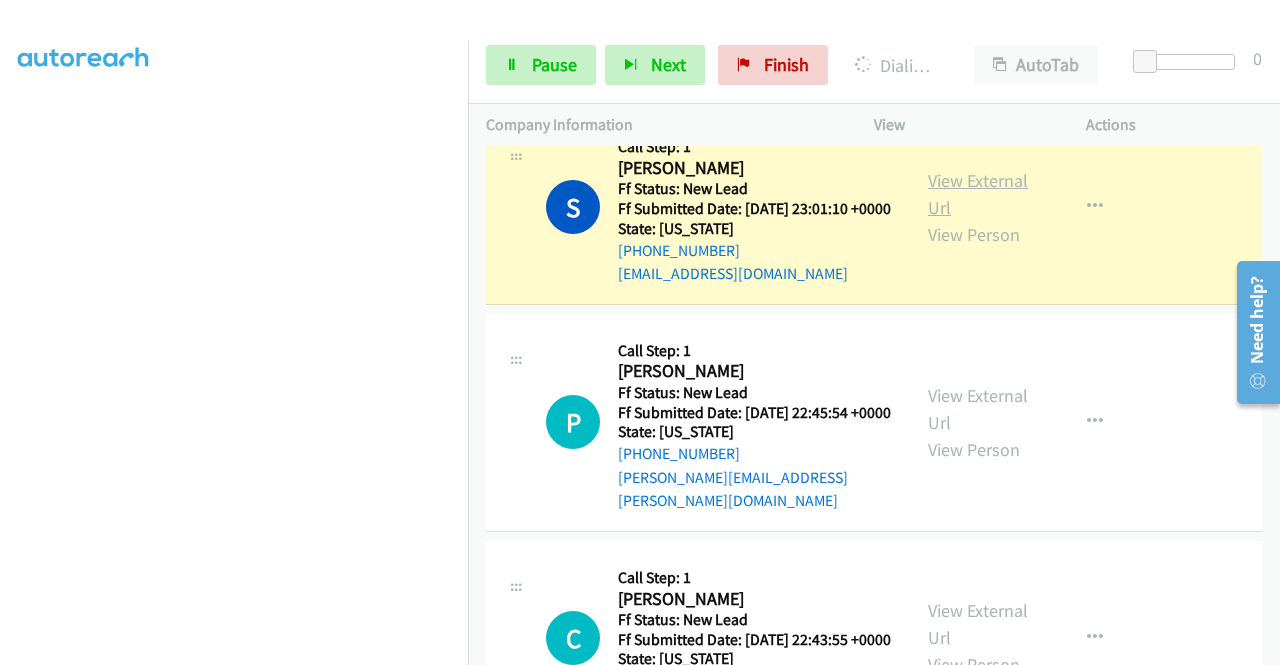 click on "View External Url" at bounding box center [978, 194] 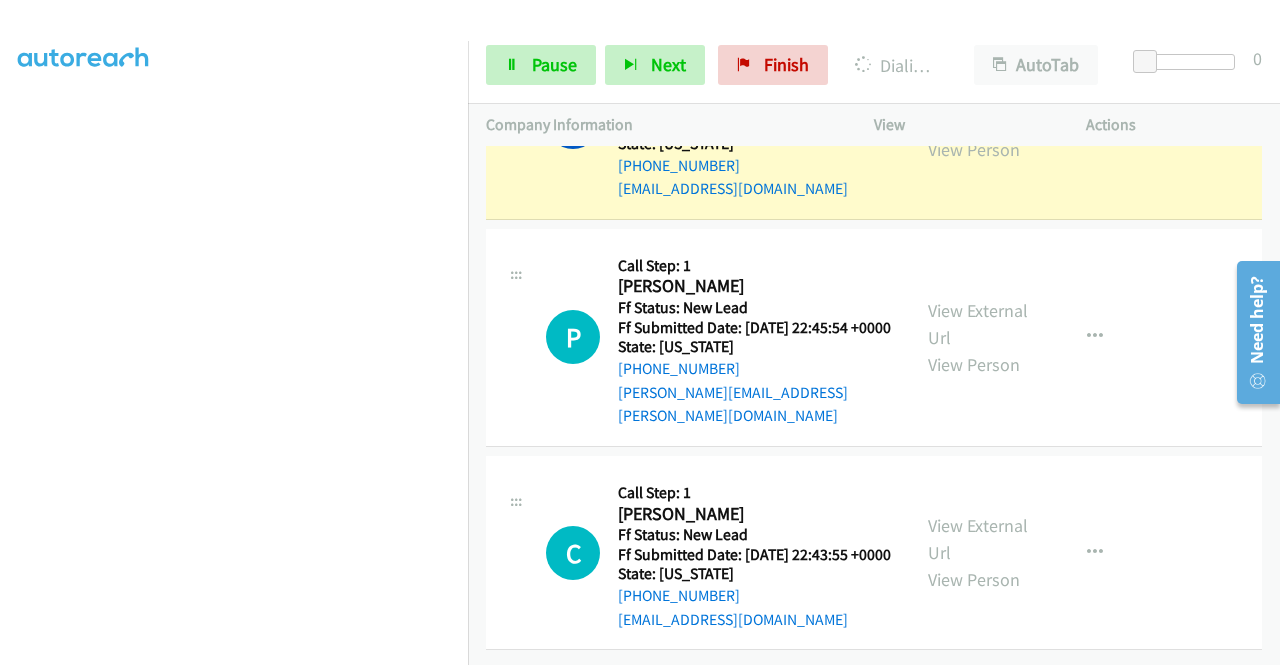 scroll, scrollTop: 4395, scrollLeft: 0, axis: vertical 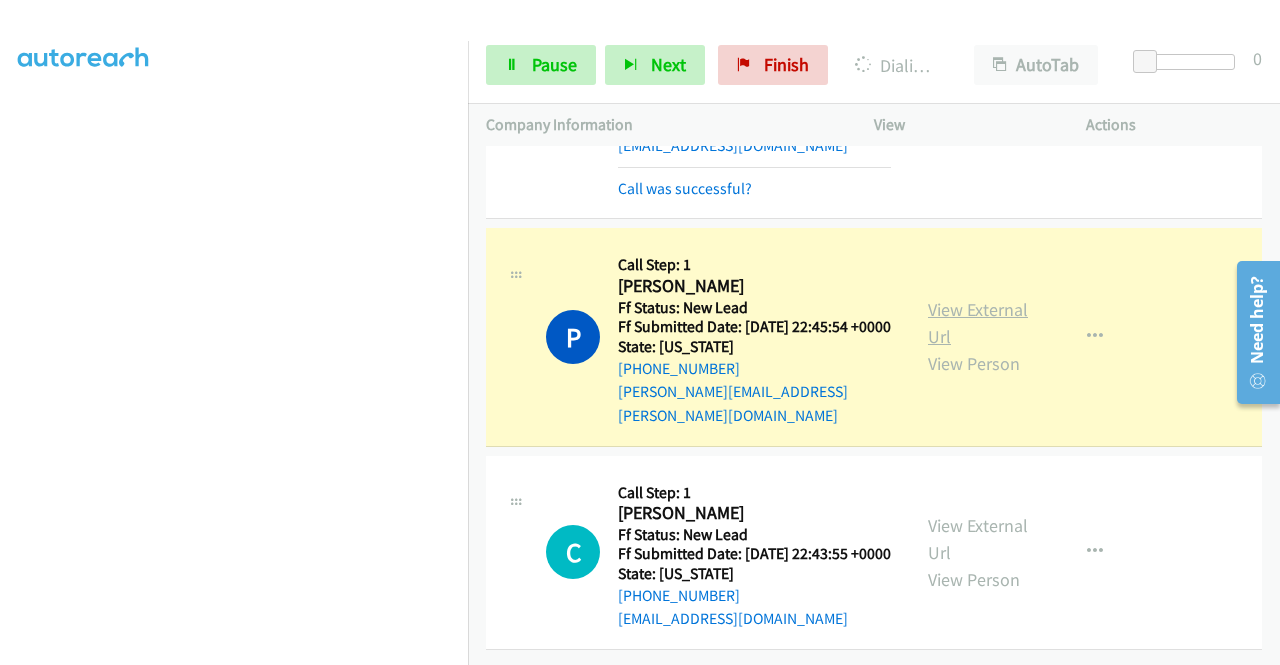 click on "View External Url" at bounding box center (978, 323) 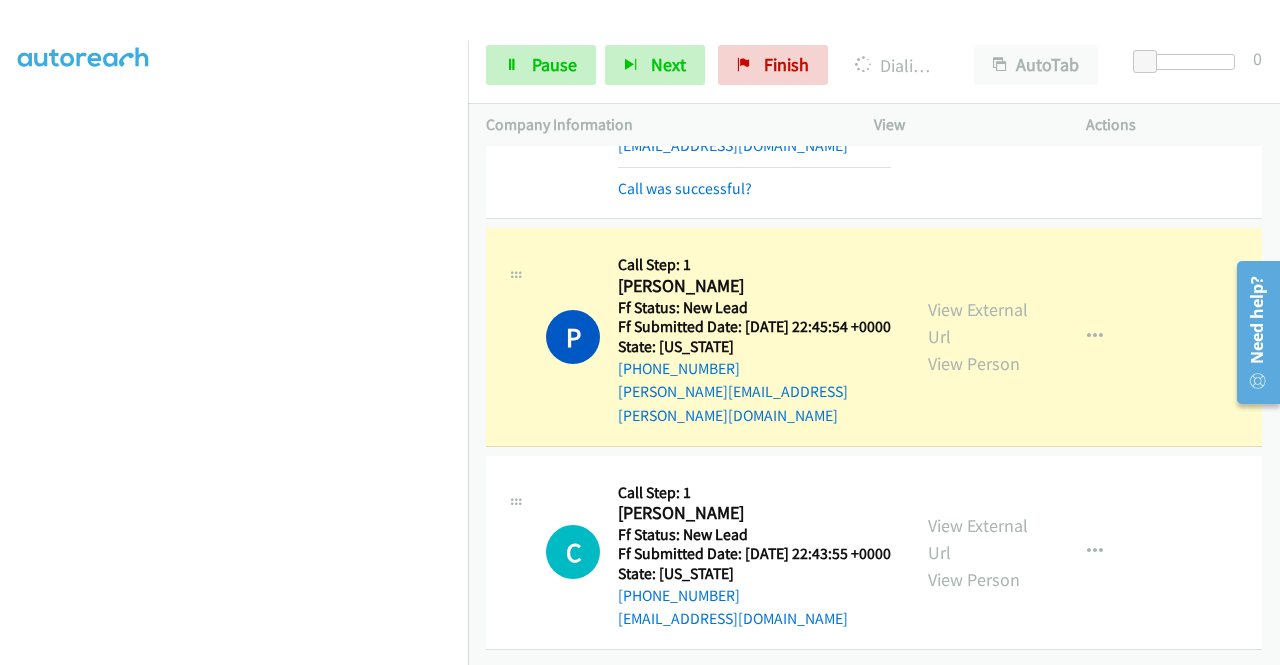 scroll, scrollTop: 4640, scrollLeft: 0, axis: vertical 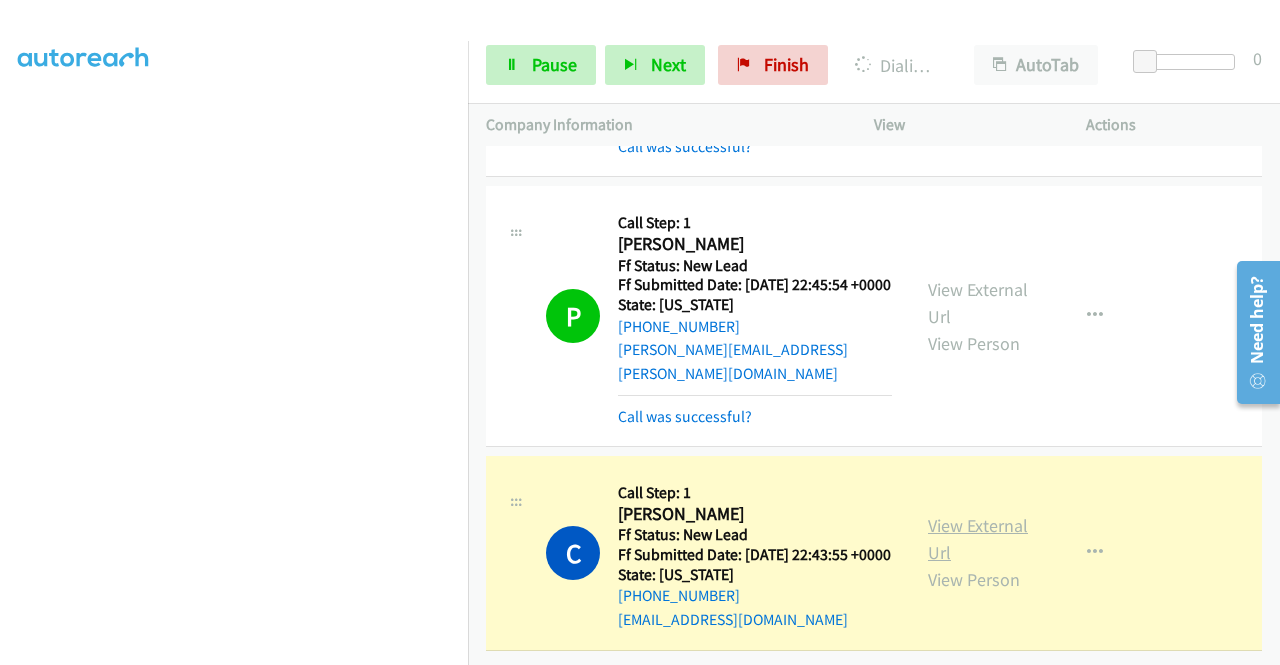 click on "View External Url" at bounding box center [978, 539] 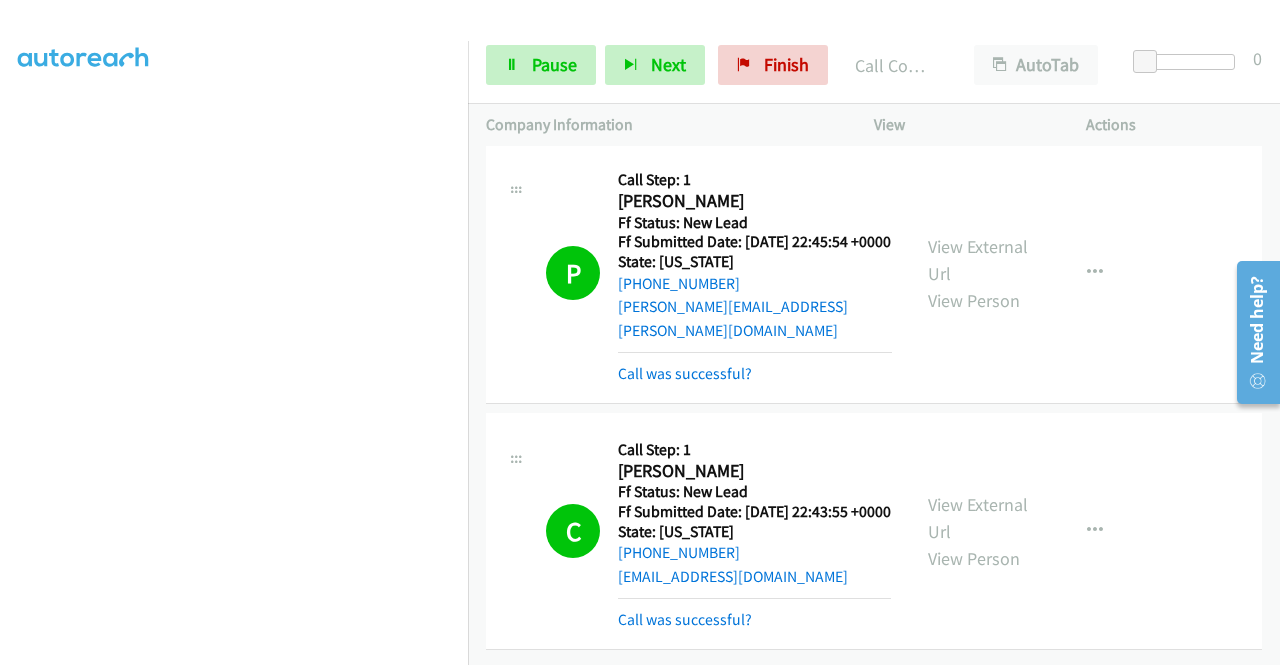 scroll, scrollTop: 4724, scrollLeft: 0, axis: vertical 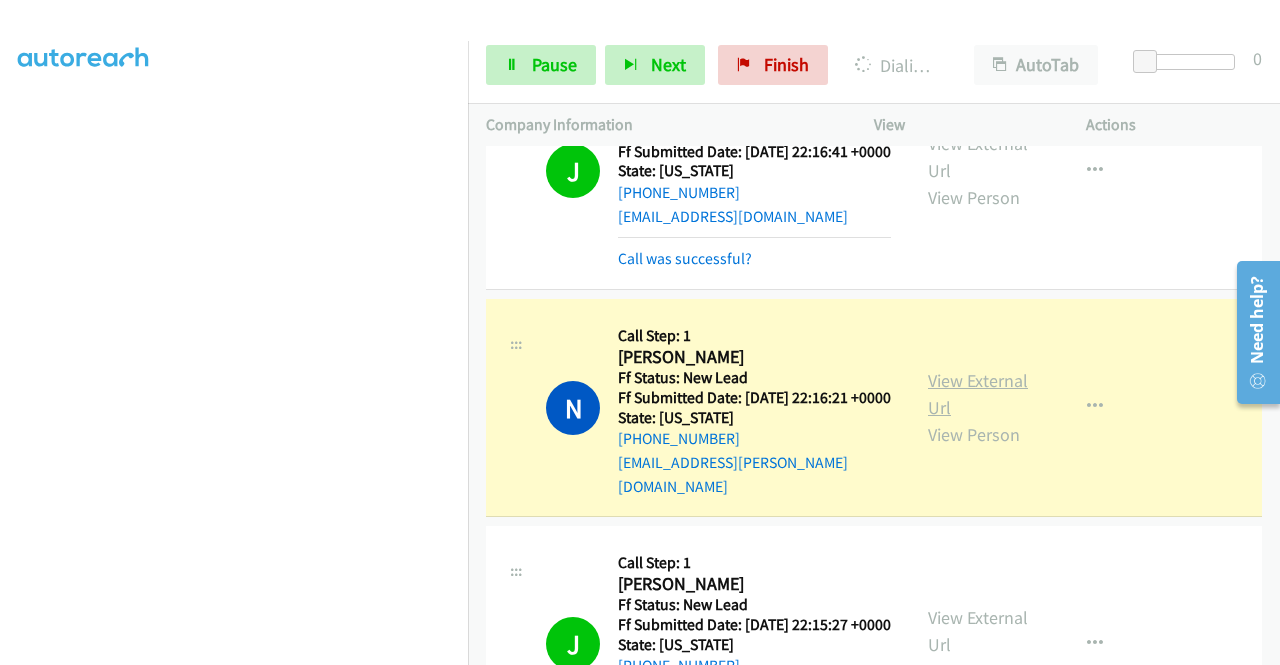 click on "View External Url" at bounding box center [978, 394] 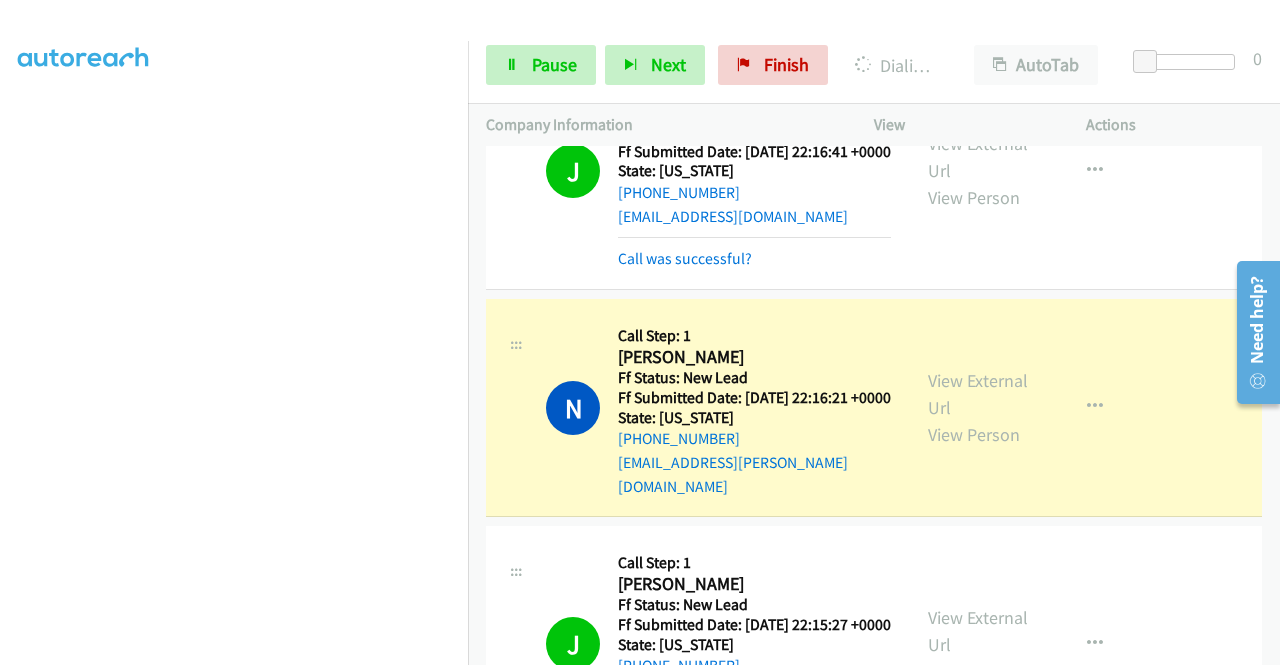 click on "Start Calls
Pause
Next
Finish
Dialing Nancy Bernstein
AutoTab
AutoTab
0" at bounding box center [874, 65] 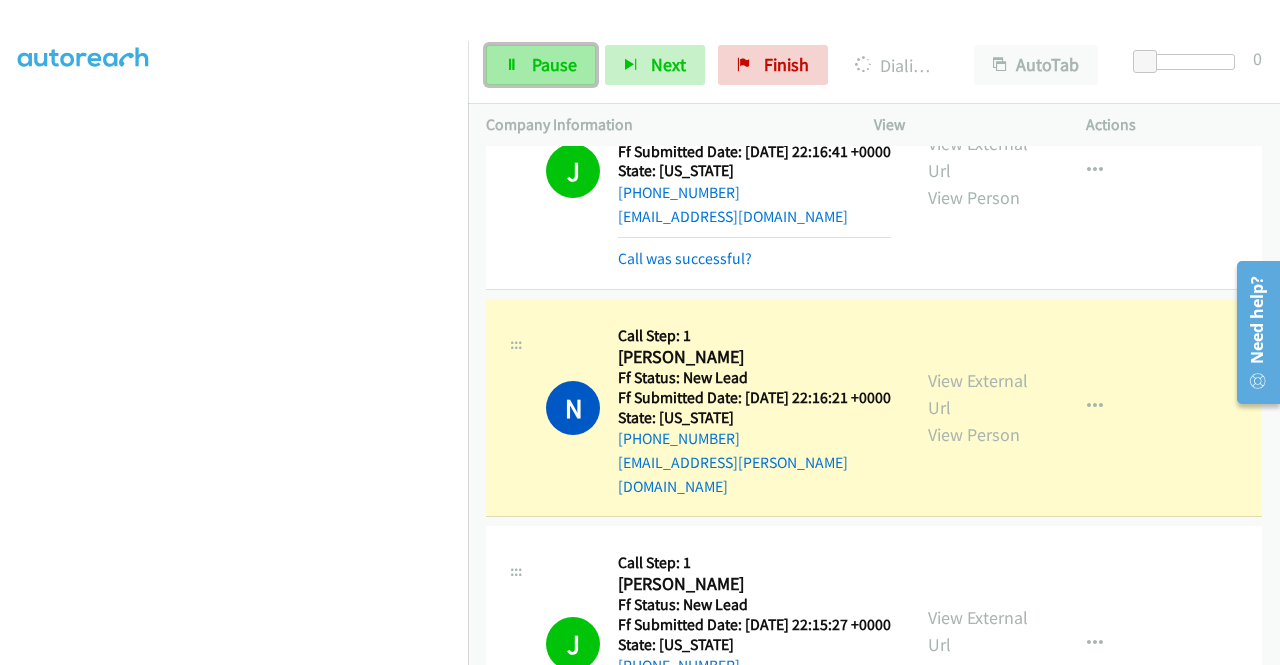 click on "Pause" at bounding box center (541, 65) 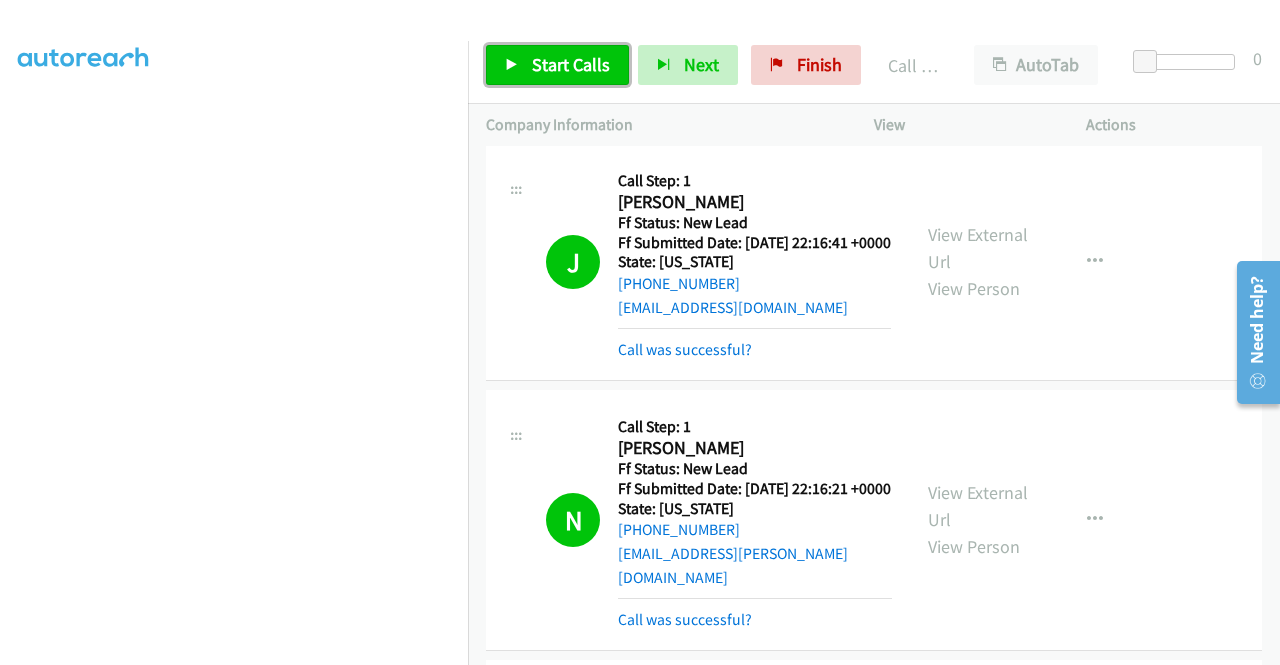 click on "Start Calls" at bounding box center [571, 64] 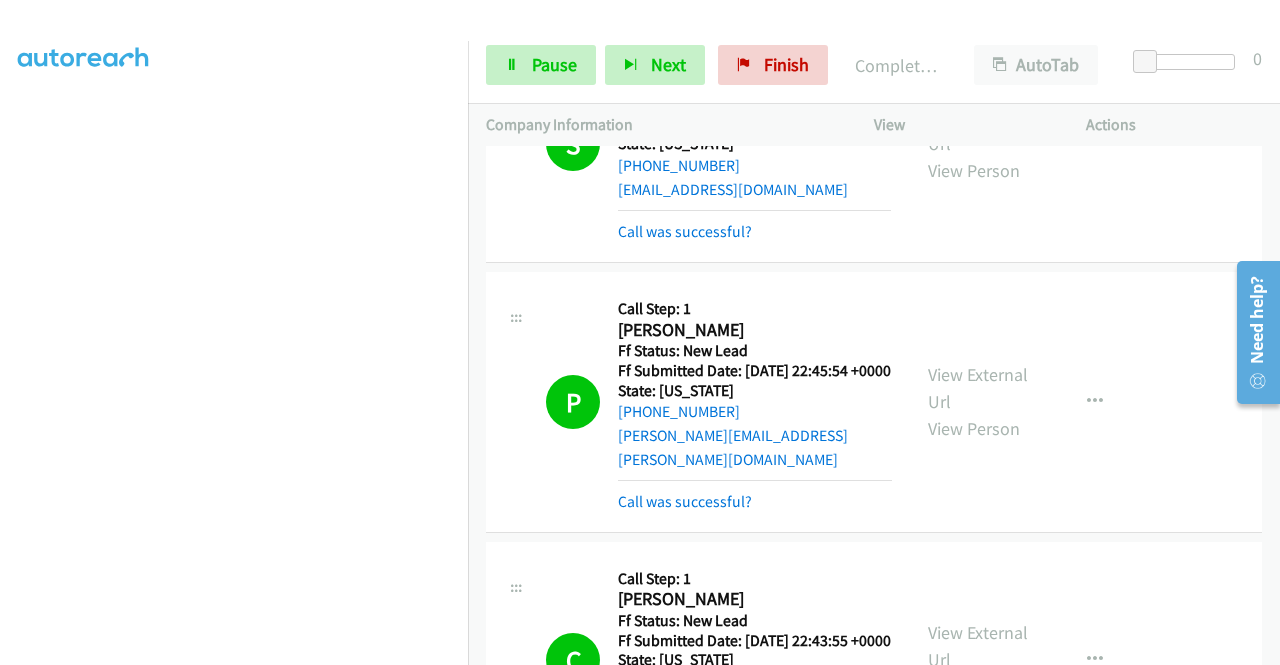 scroll, scrollTop: 4589, scrollLeft: 0, axis: vertical 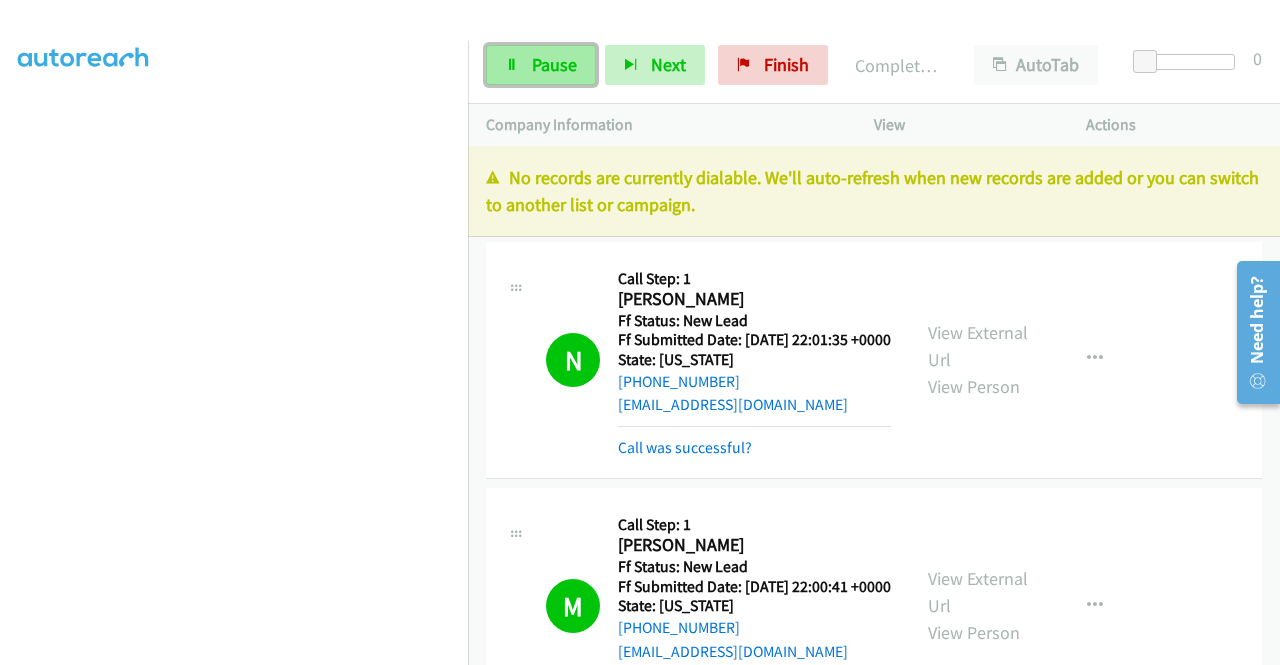 click on "Pause" at bounding box center (541, 65) 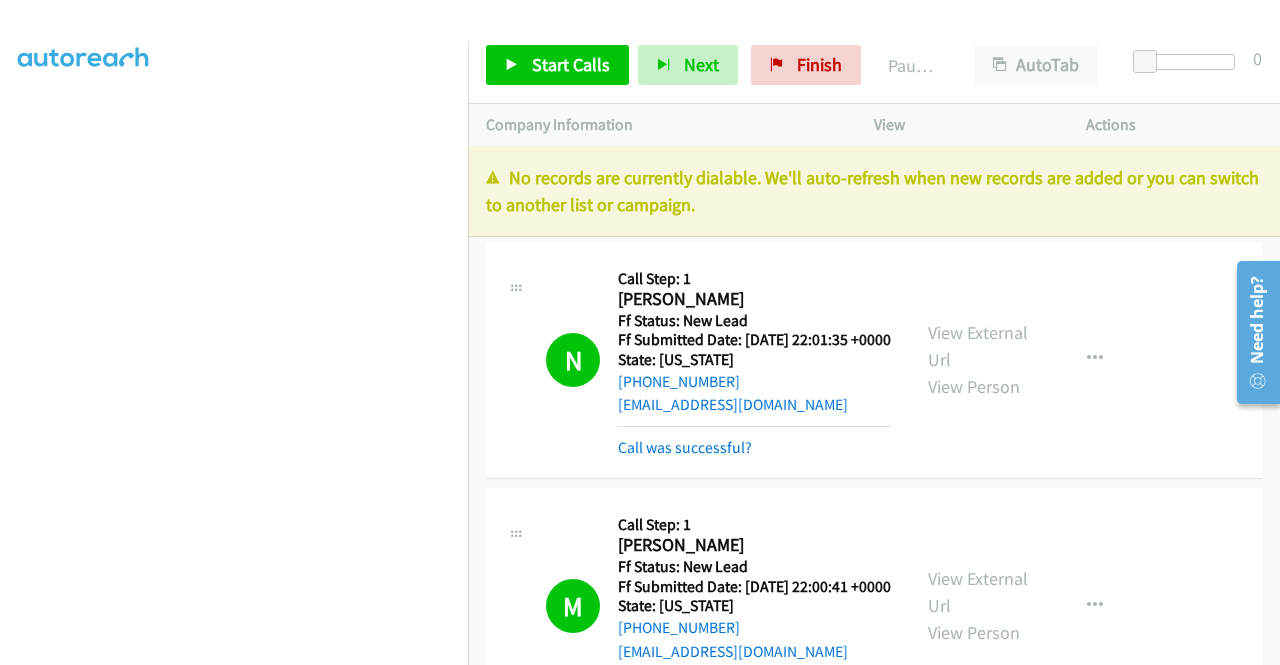 click on "No records are currently dialable. We'll auto-refresh when new records are added or you can switch to another list or campaign." at bounding box center (874, 191) 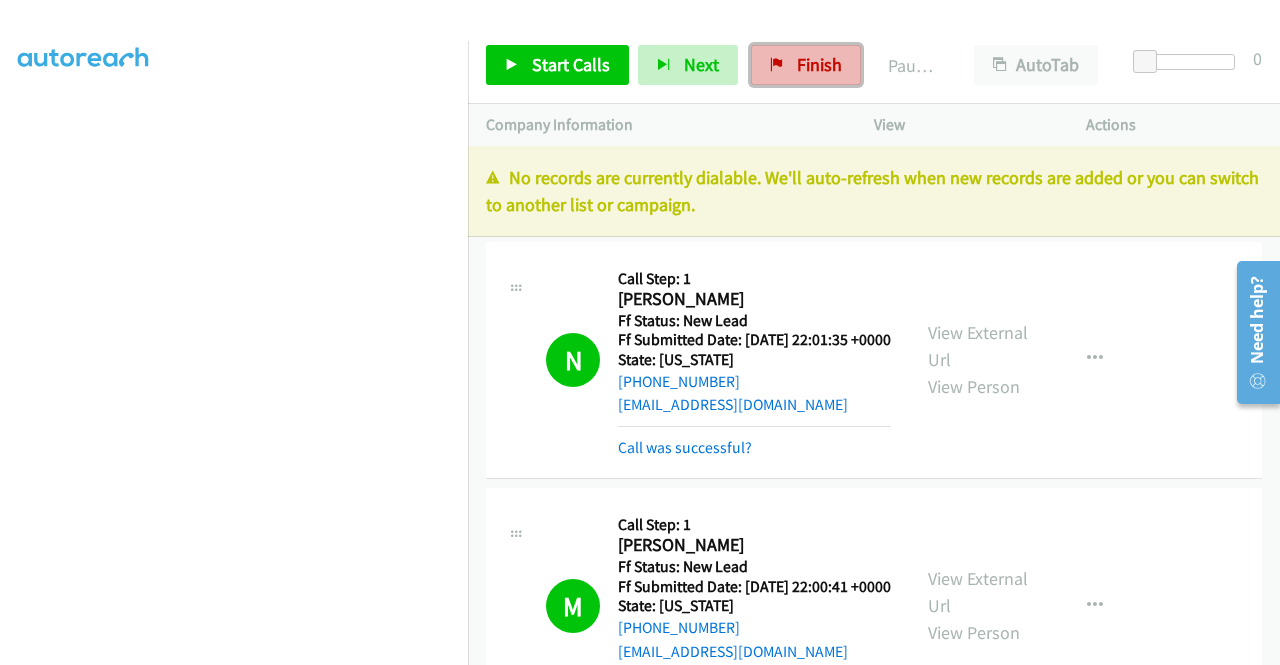 click on "Finish" at bounding box center [819, 64] 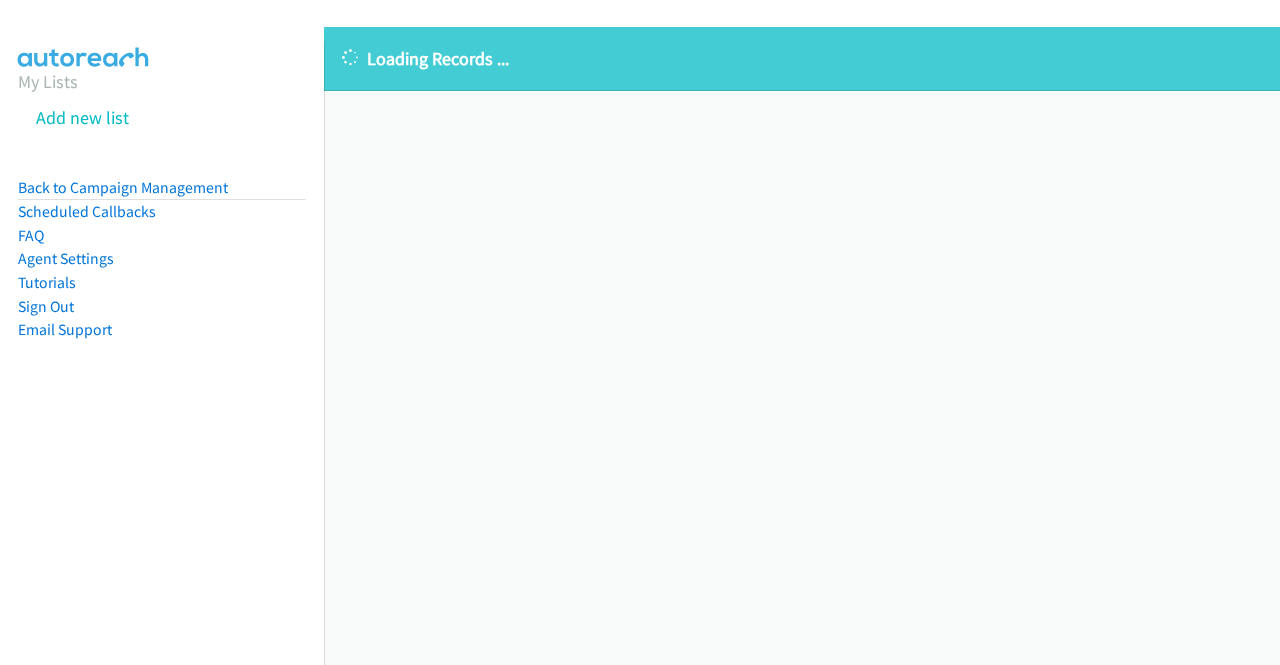scroll, scrollTop: 0, scrollLeft: 0, axis: both 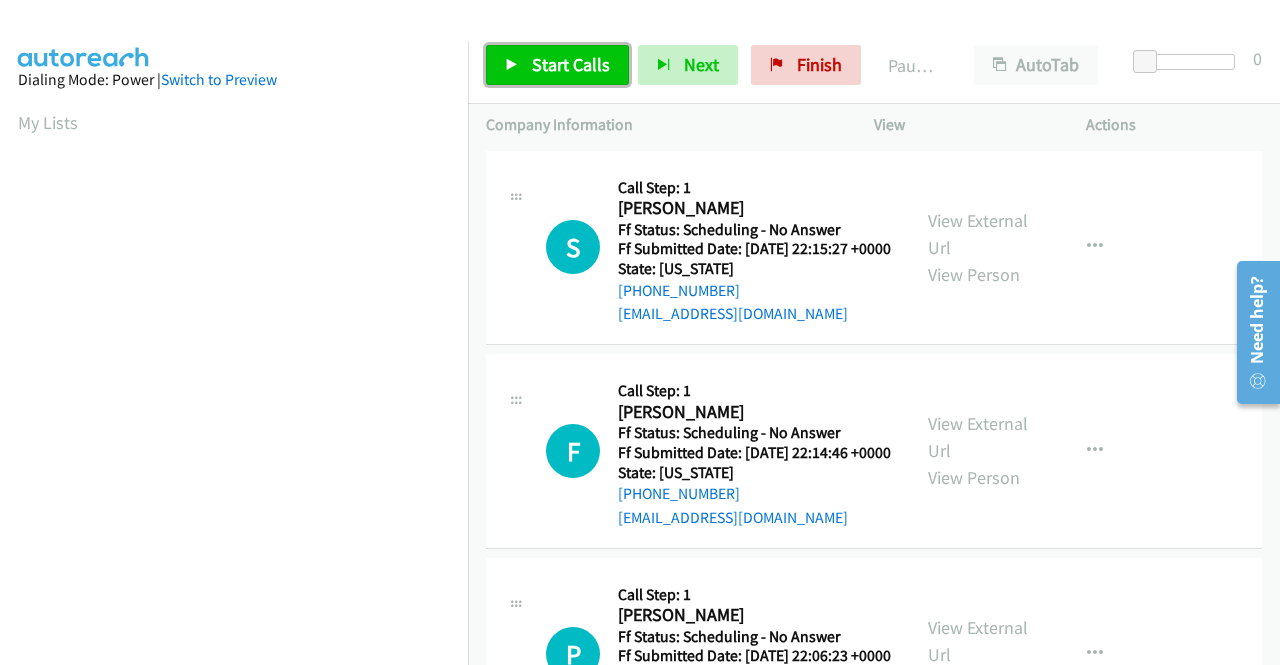 click on "Start Calls" at bounding box center [571, 64] 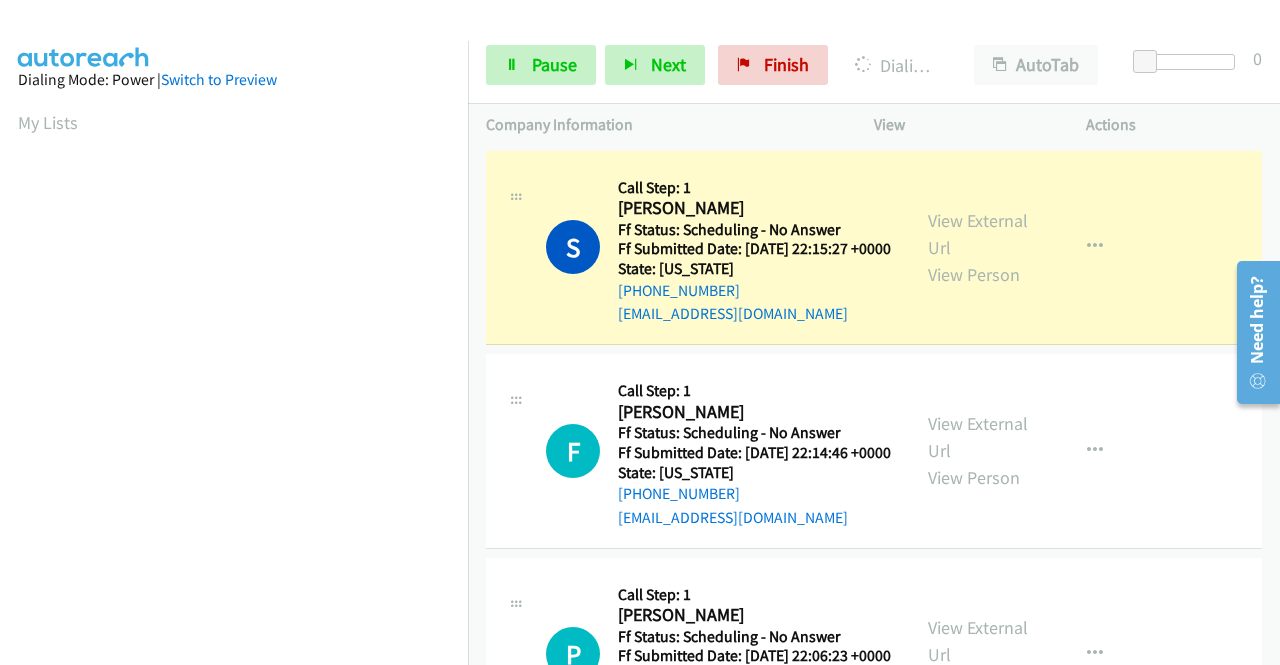 click on "View External Url
View Person
View External Url
Email
Schedule/Manage Callback
Skip Call
Add to do not call list" at bounding box center [1025, 248] 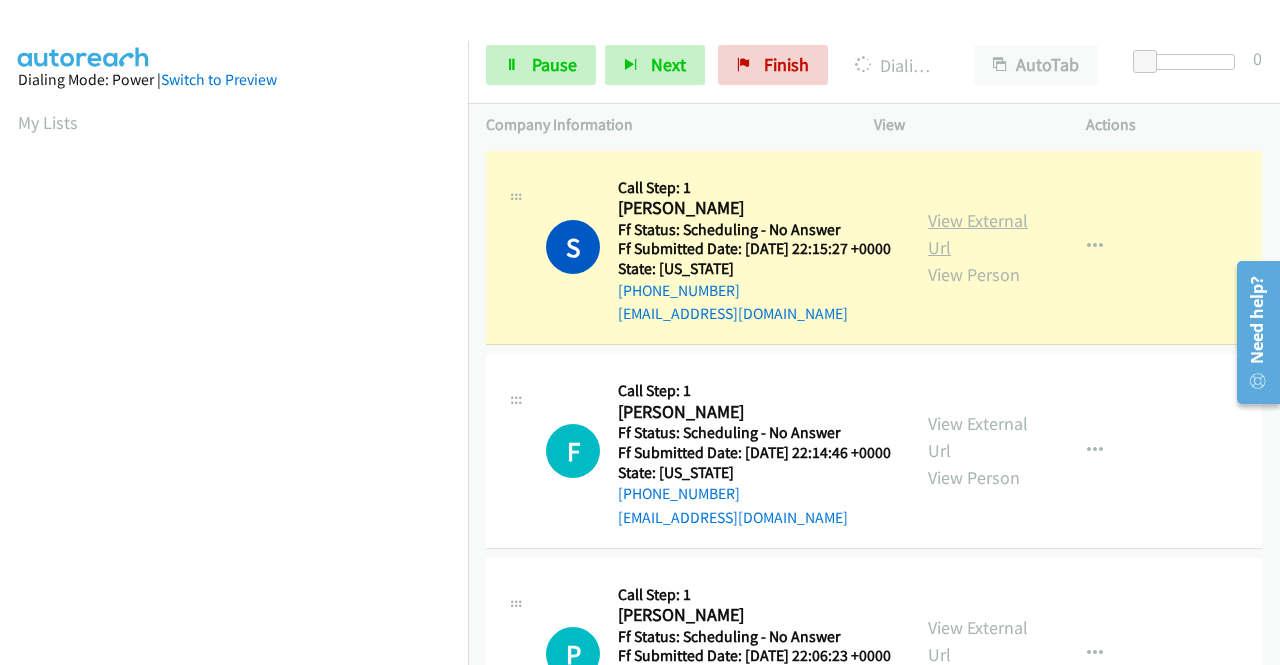 click on "View External Url" at bounding box center [978, 234] 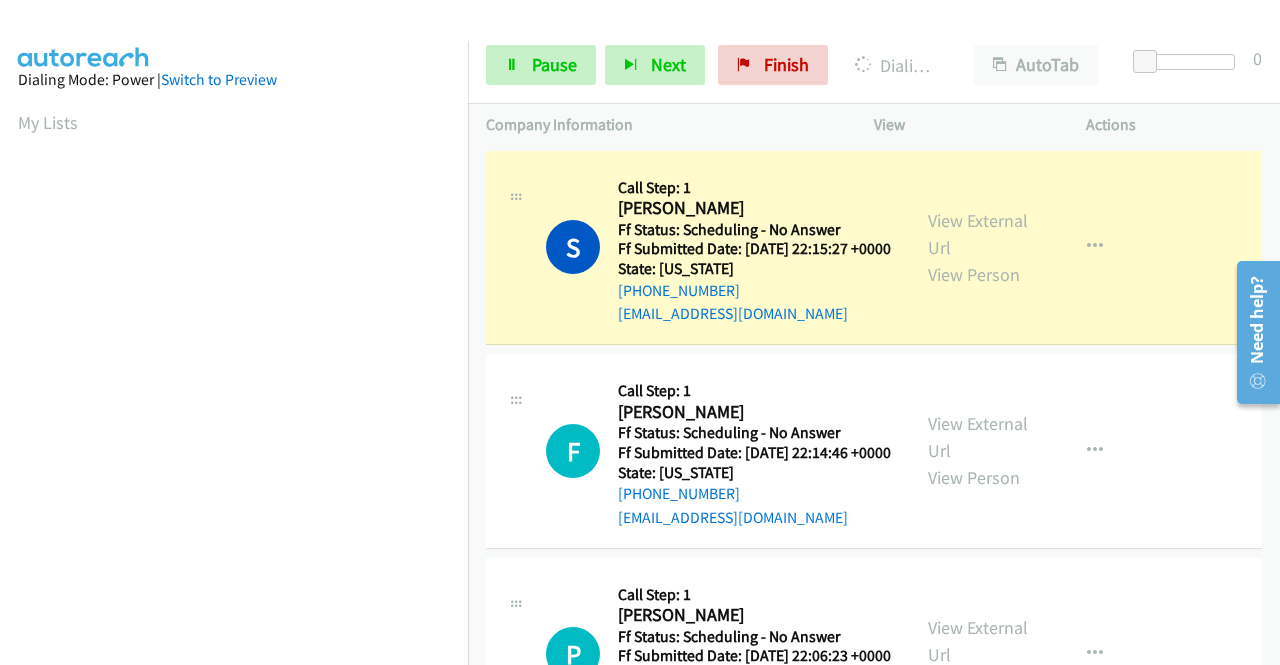 click on "Dialing Mode: Power
|
Switch to Preview
My Lists" at bounding box center (234, 594) 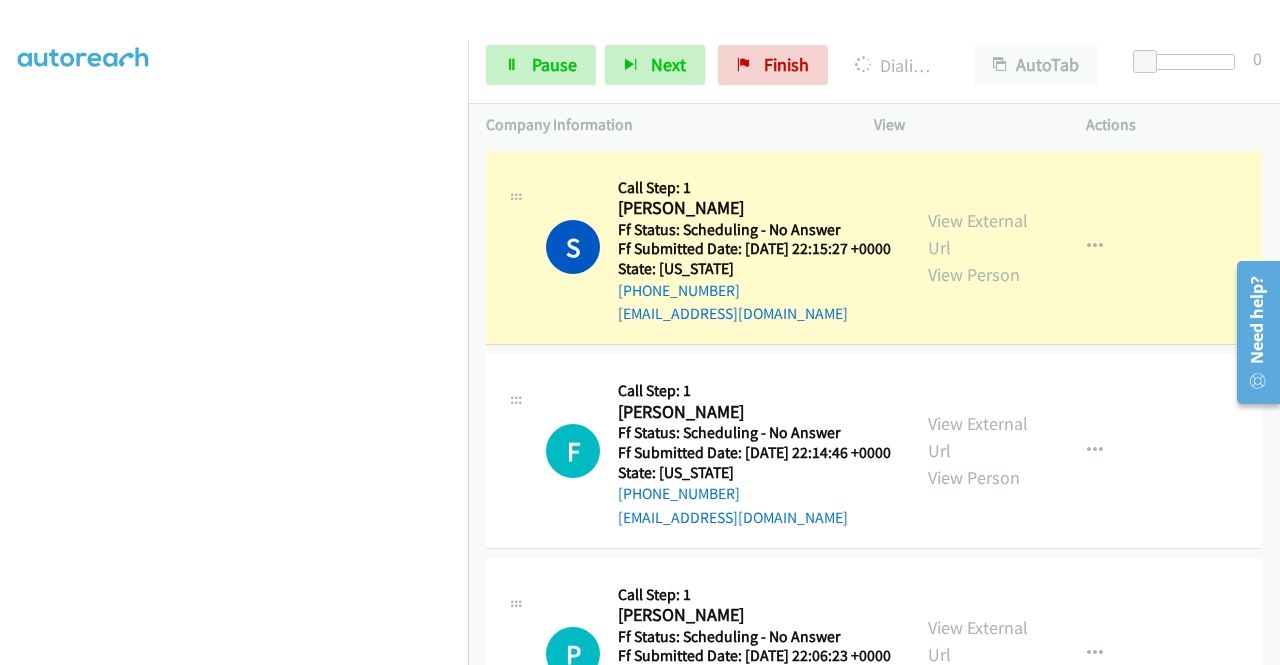 scroll, scrollTop: 456, scrollLeft: 0, axis: vertical 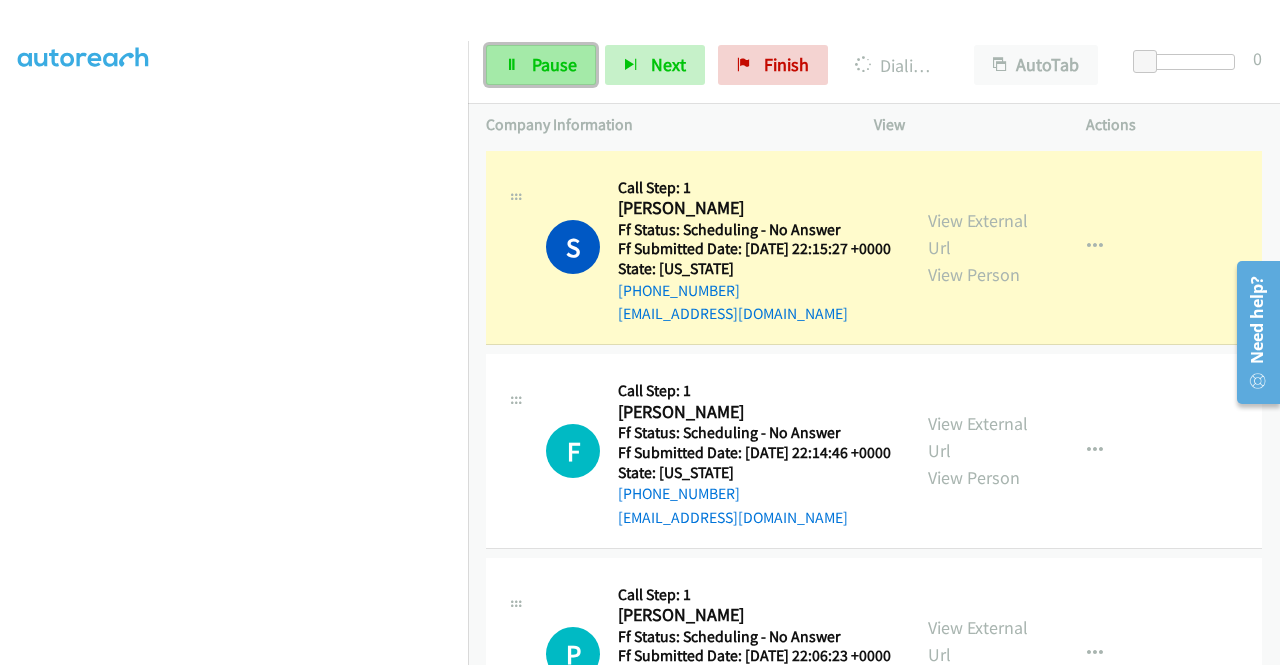 click on "Pause" at bounding box center [541, 65] 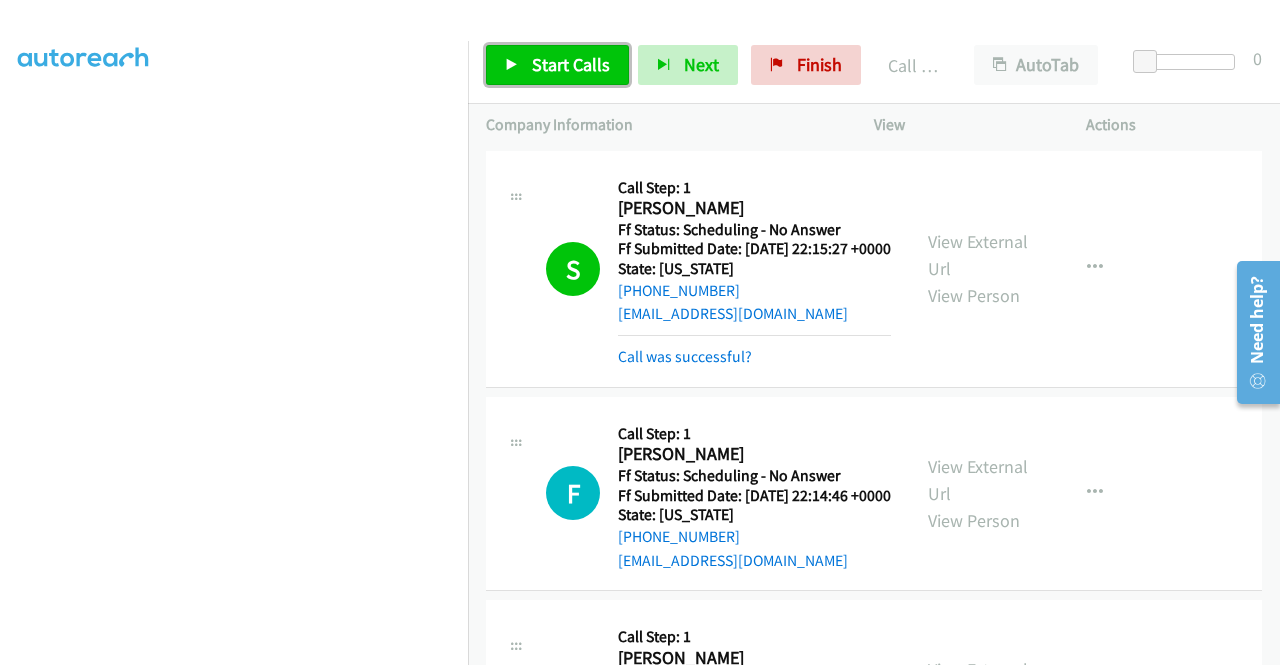 click on "Start Calls" at bounding box center (571, 64) 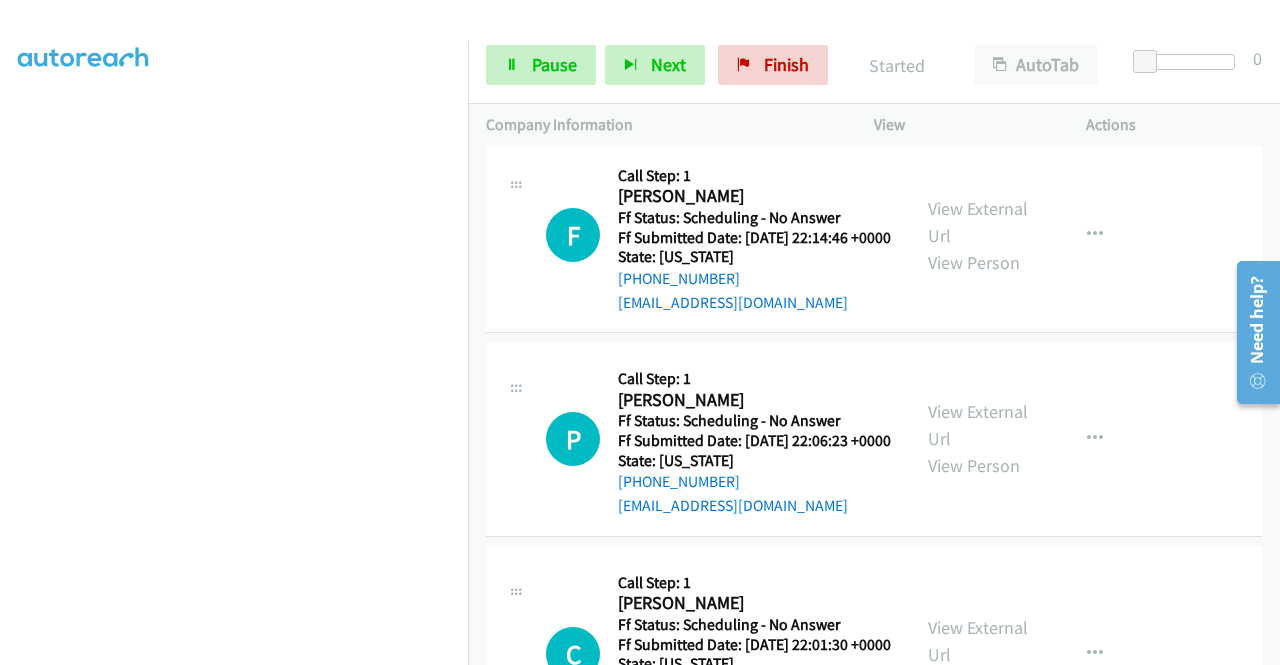 scroll, scrollTop: 254, scrollLeft: 0, axis: vertical 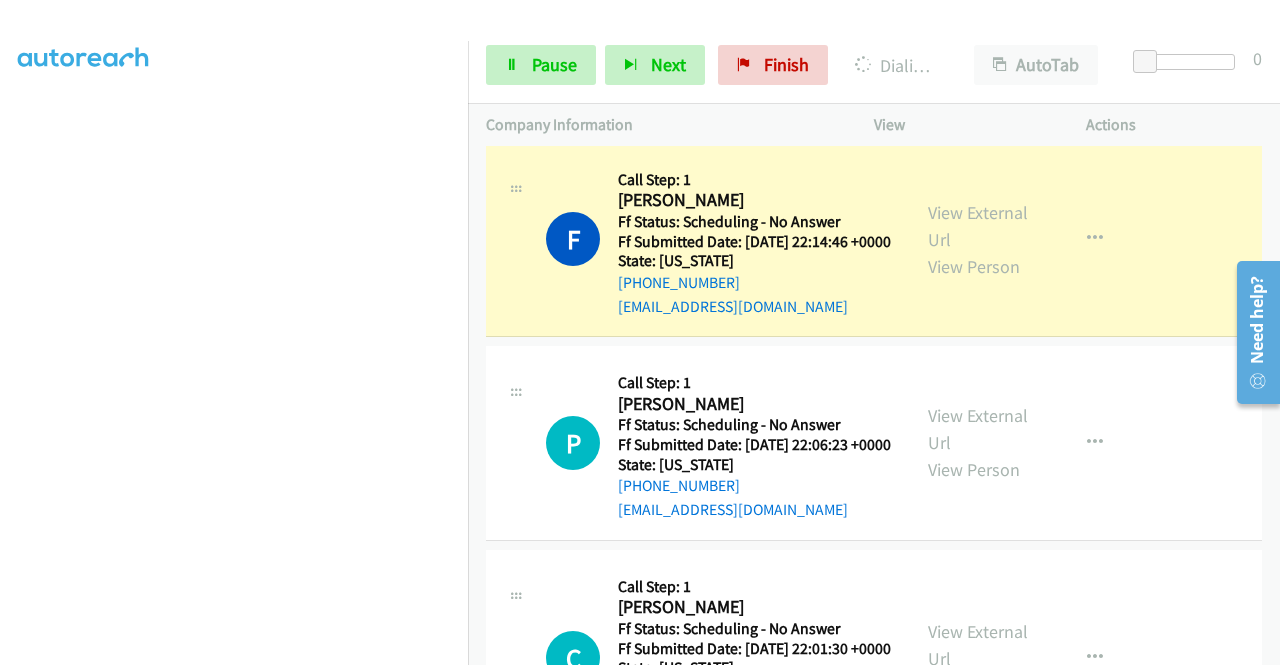 click on "View External Url
View Person
View External Url
Email
Schedule/Manage Callback
Skip Call
Add to do not call list" at bounding box center (1025, 240) 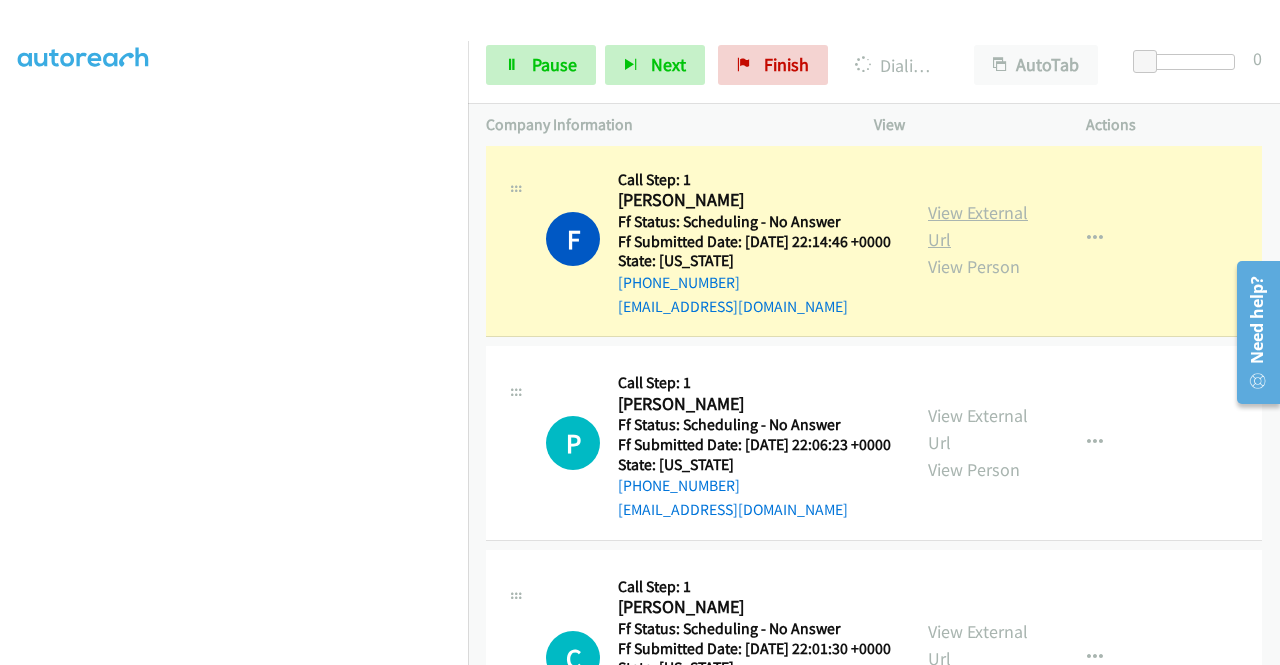 click on "View External Url" at bounding box center (978, 226) 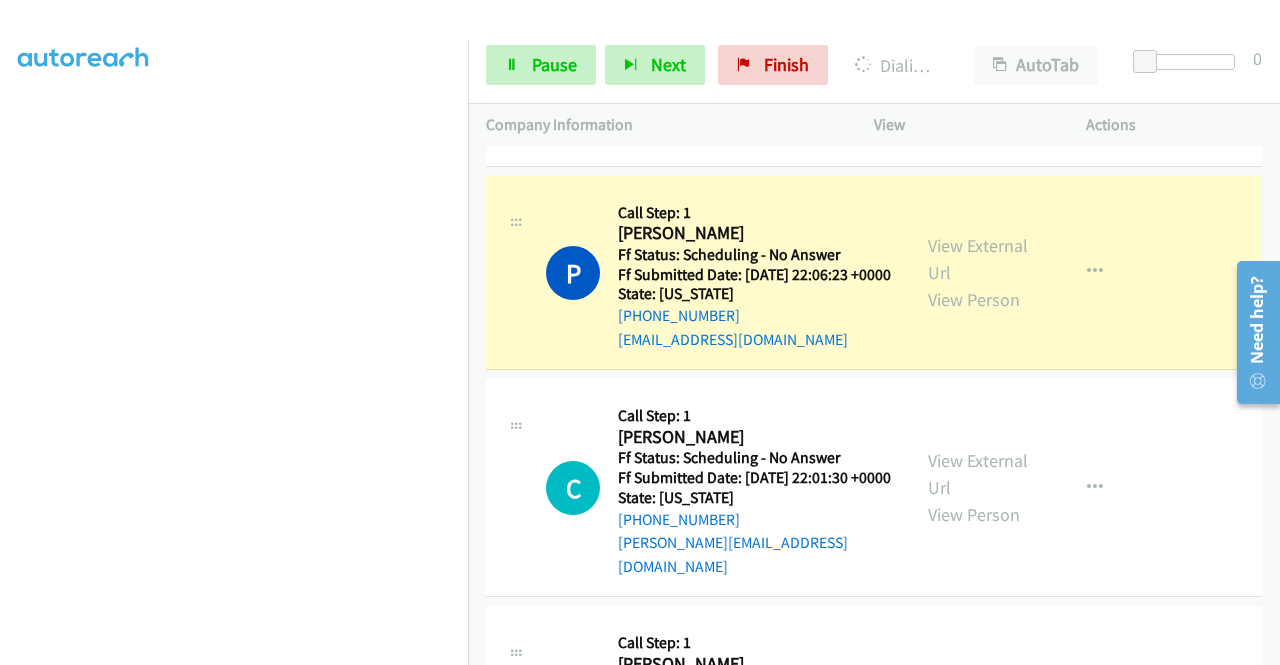 scroll, scrollTop: 507, scrollLeft: 0, axis: vertical 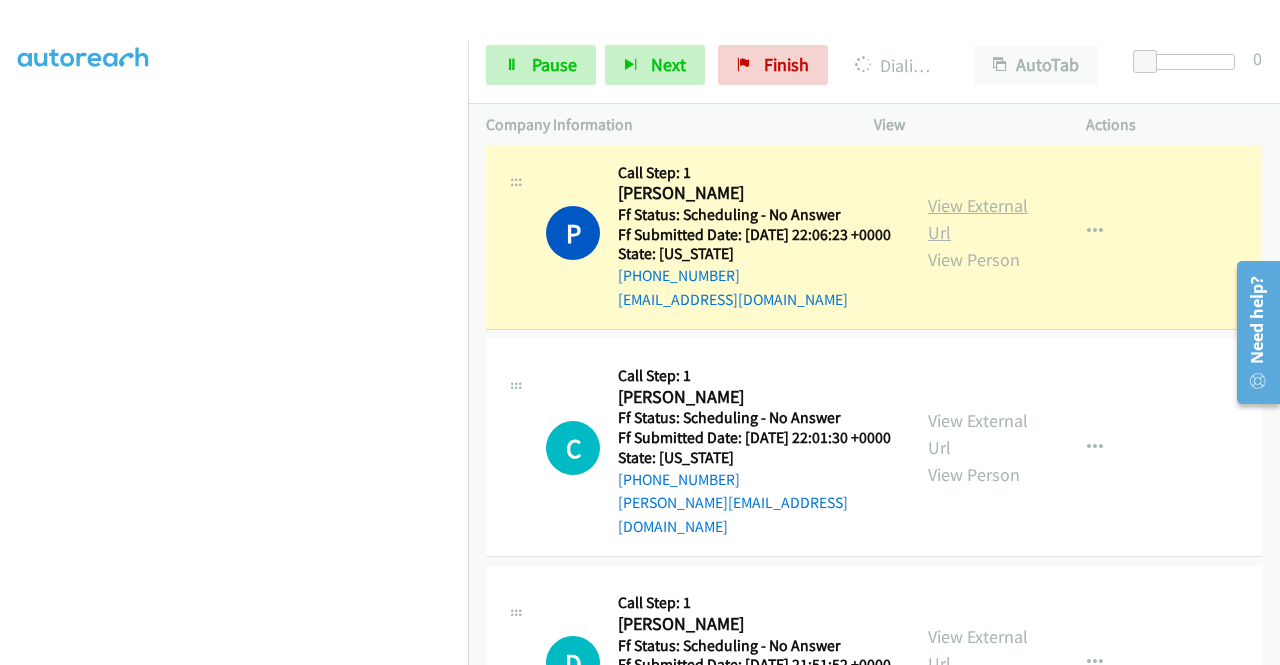 click on "View External Url" at bounding box center (978, 219) 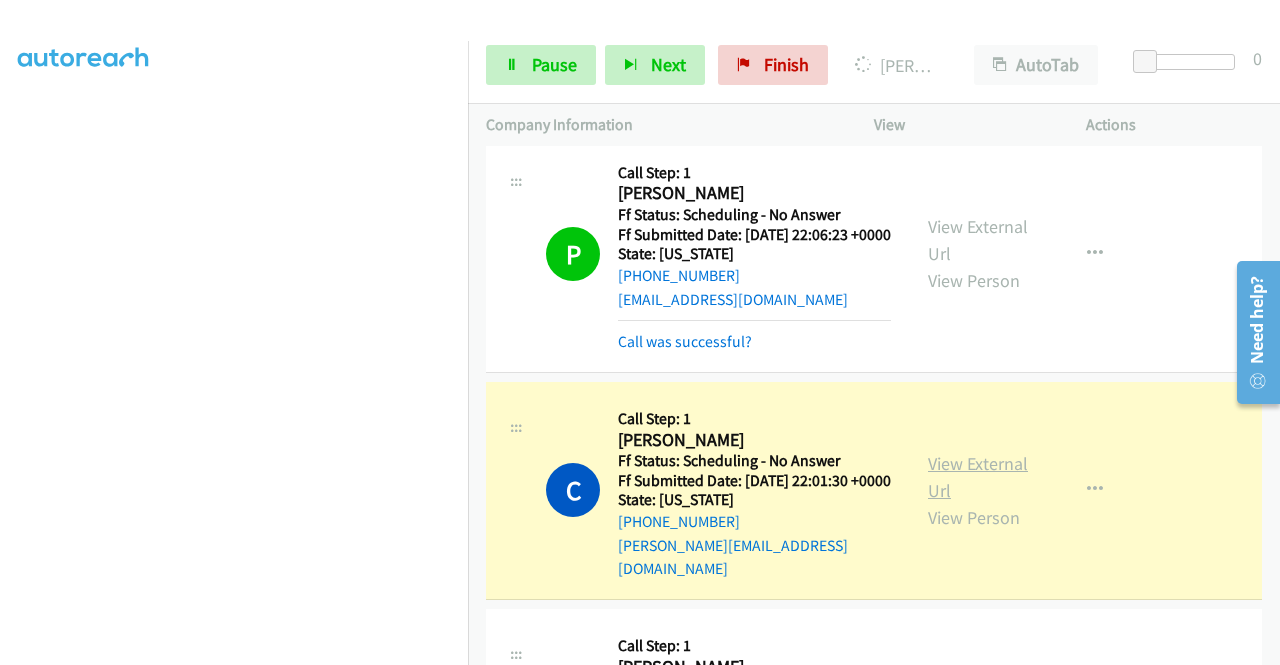 click on "View External Url" at bounding box center [978, 477] 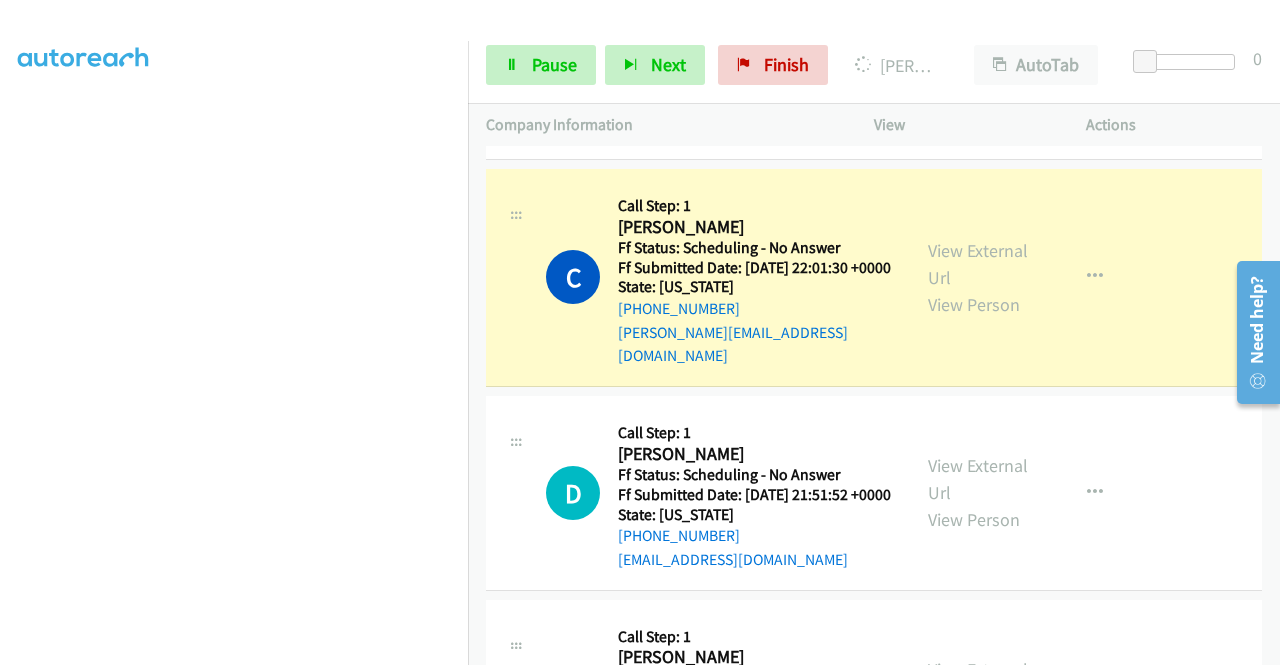 scroll, scrollTop: 827, scrollLeft: 0, axis: vertical 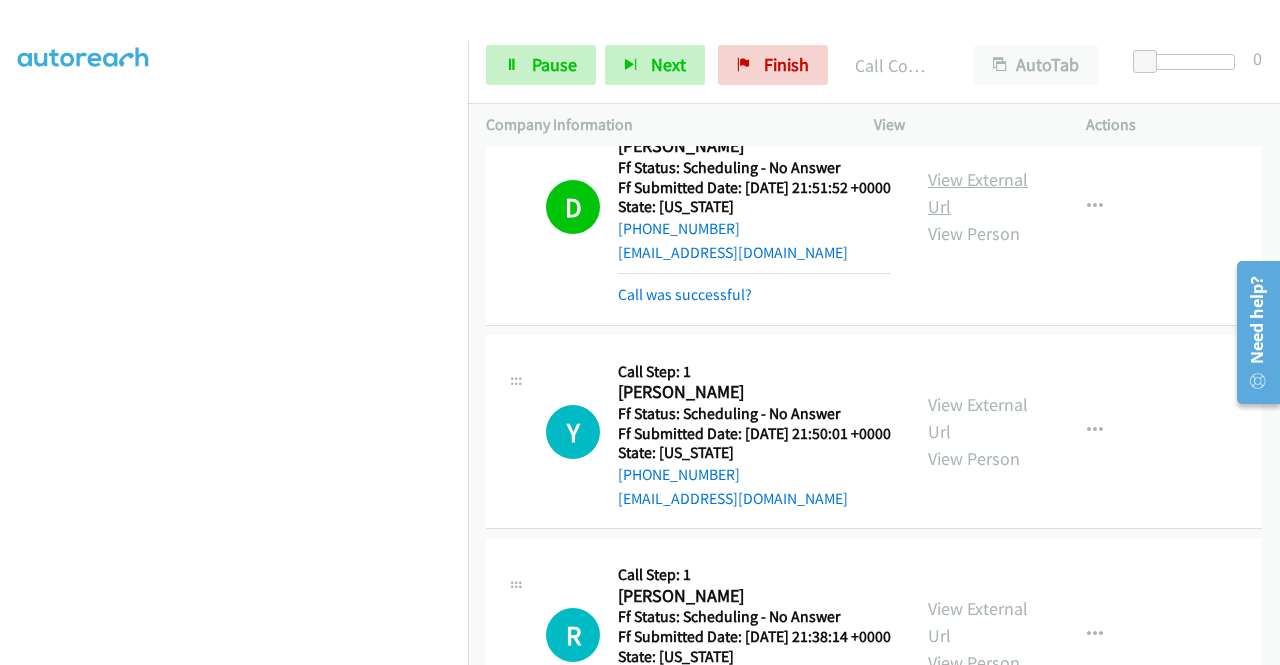 click on "View External Url" at bounding box center (978, 193) 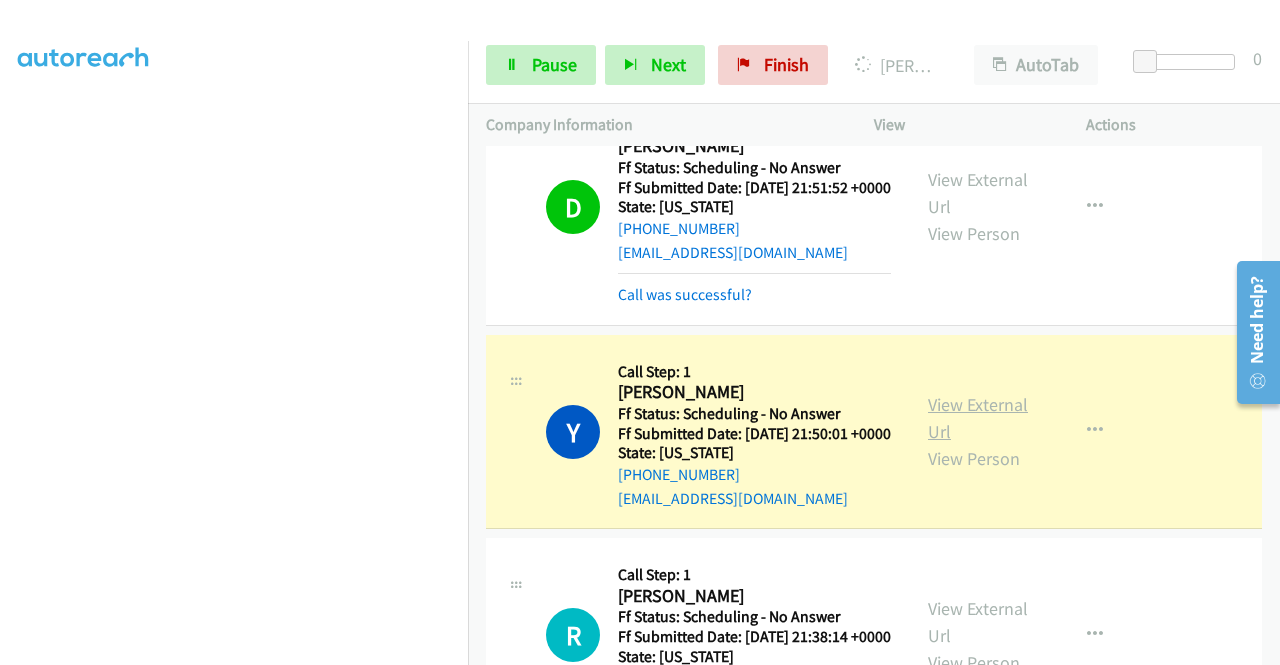 click on "View External Url" at bounding box center (978, 418) 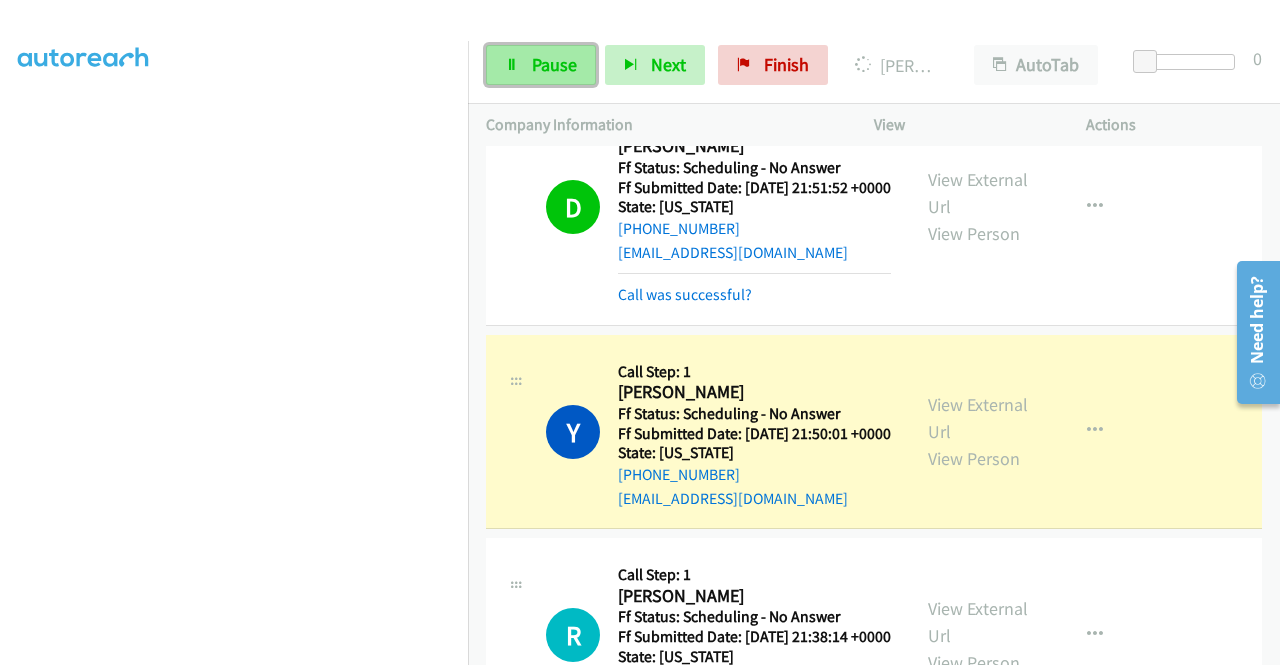 click on "Pause" at bounding box center (554, 64) 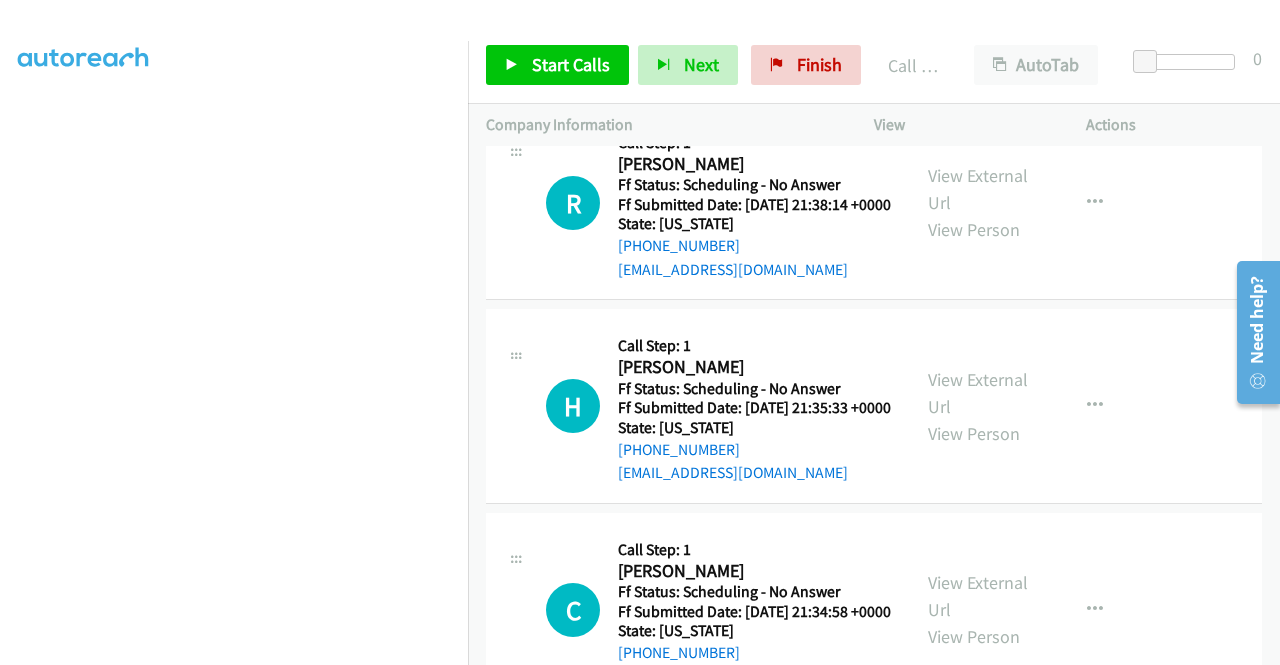 scroll, scrollTop: 1576, scrollLeft: 0, axis: vertical 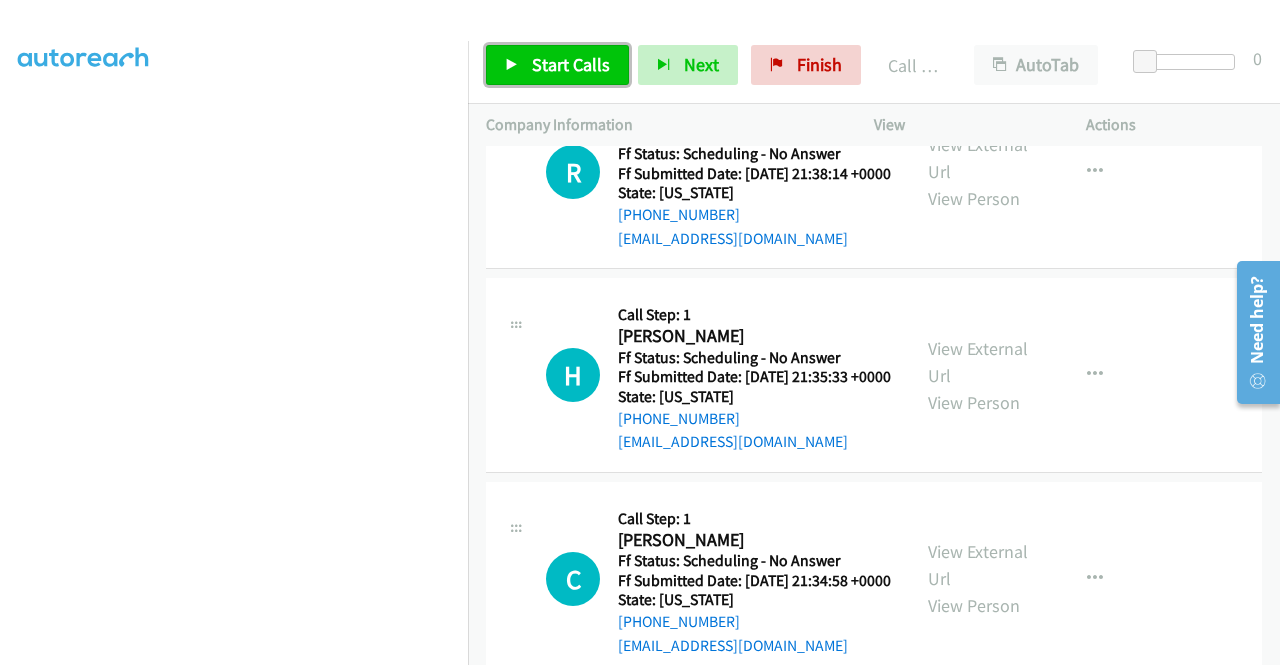 click on "Start Calls" at bounding box center (571, 64) 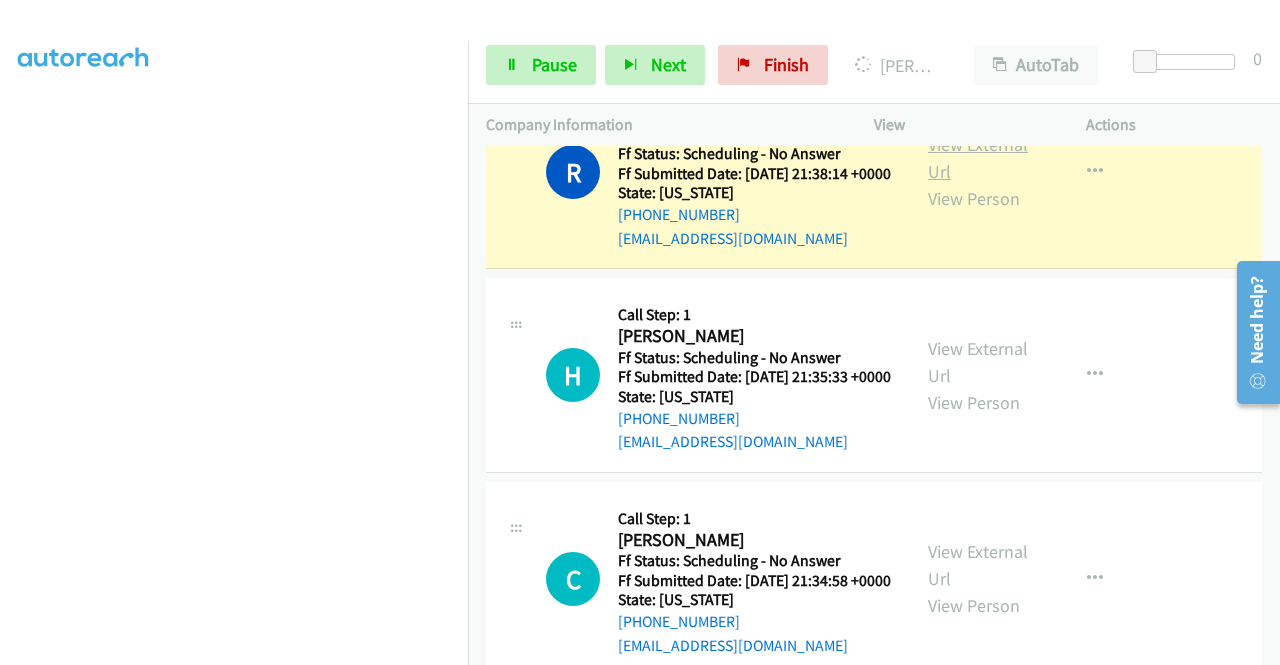 click on "View External Url" at bounding box center [978, 158] 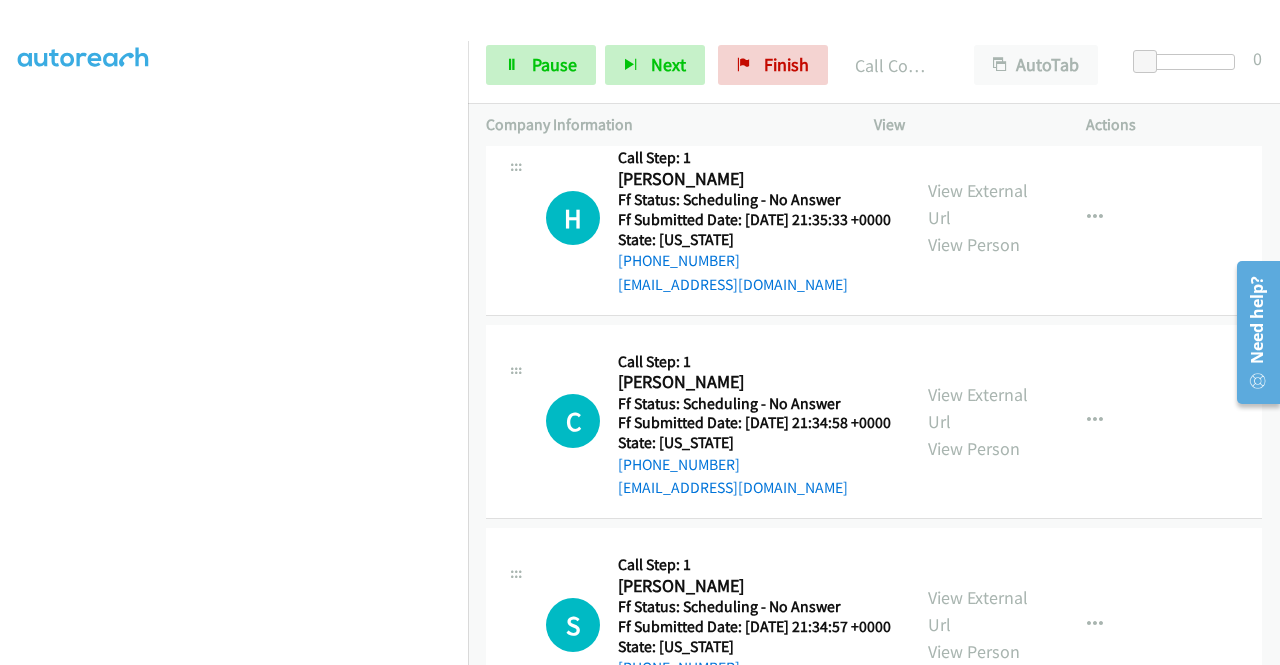 scroll, scrollTop: 1830, scrollLeft: 0, axis: vertical 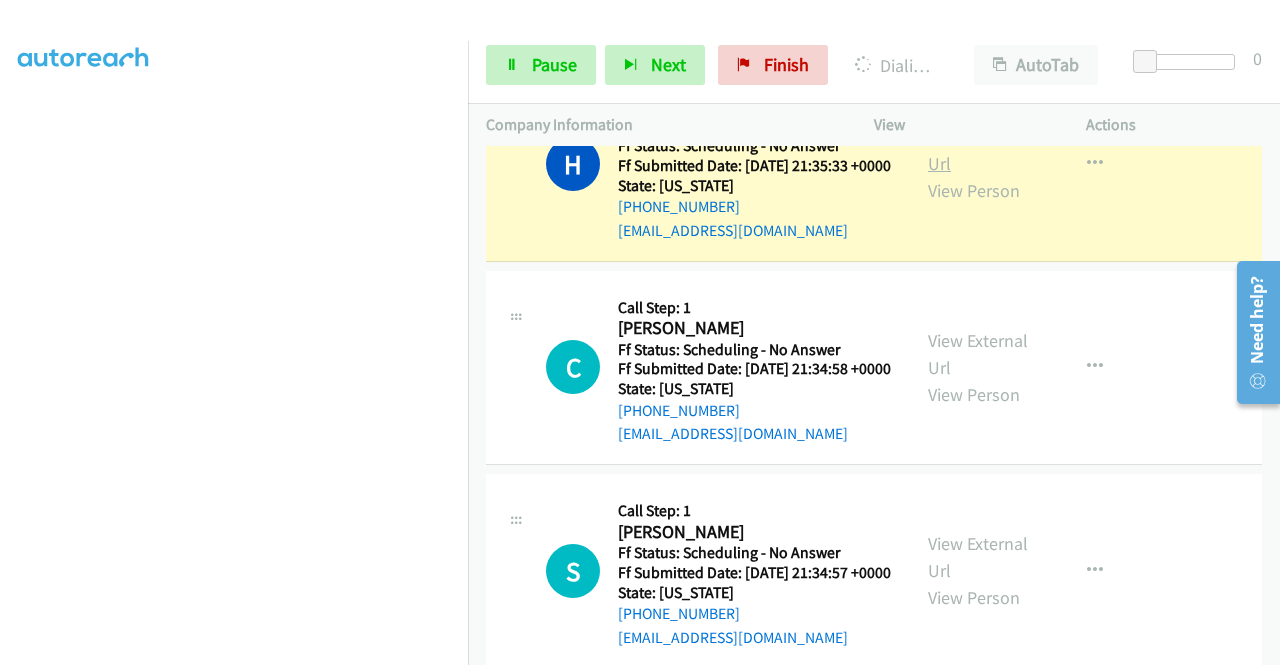 click on "View External Url" at bounding box center [978, 150] 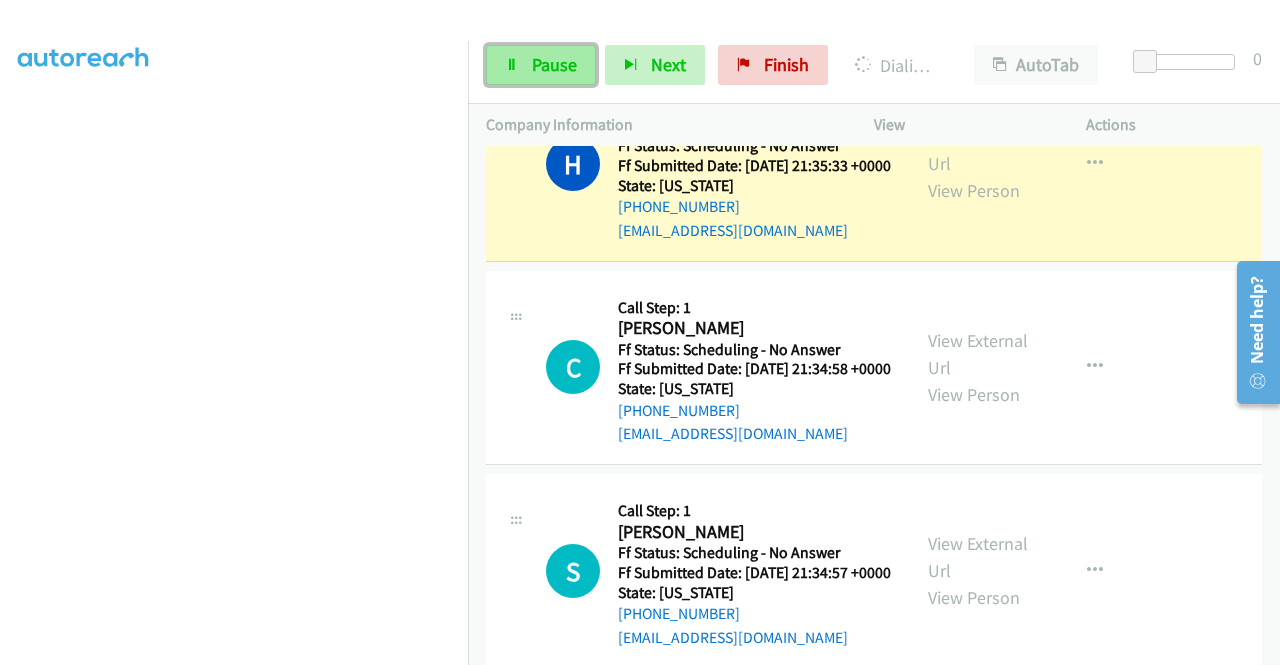 click on "Pause" at bounding box center (541, 65) 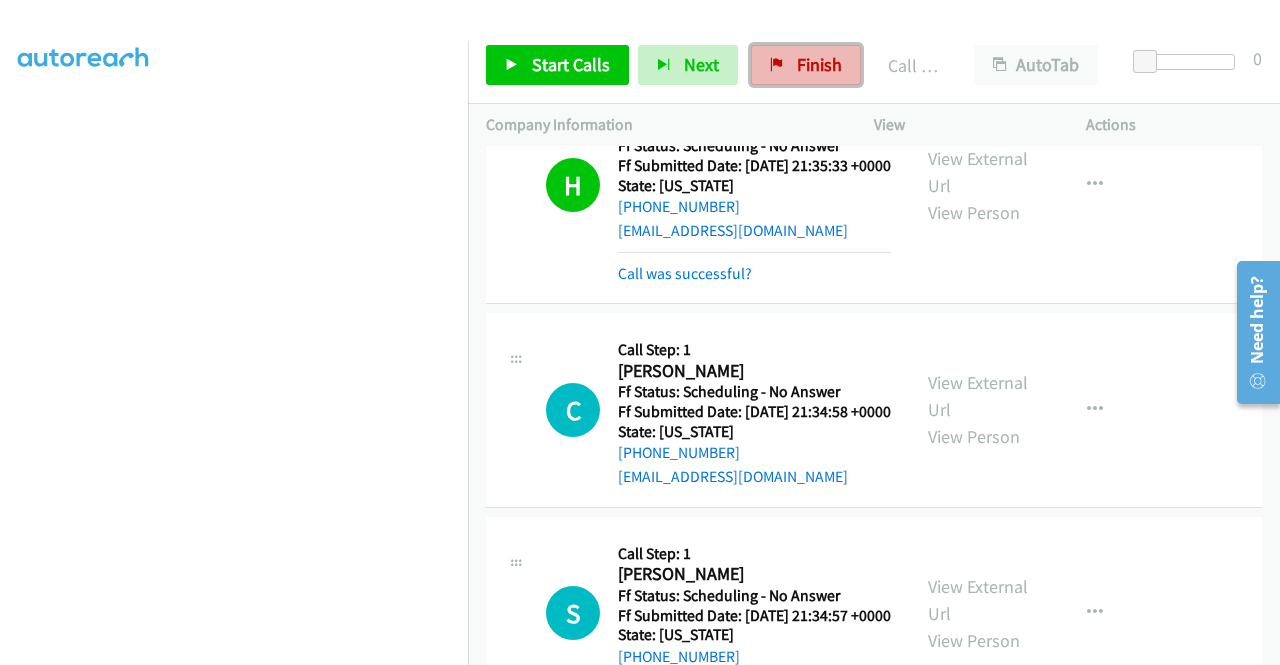 click on "Finish" at bounding box center [819, 64] 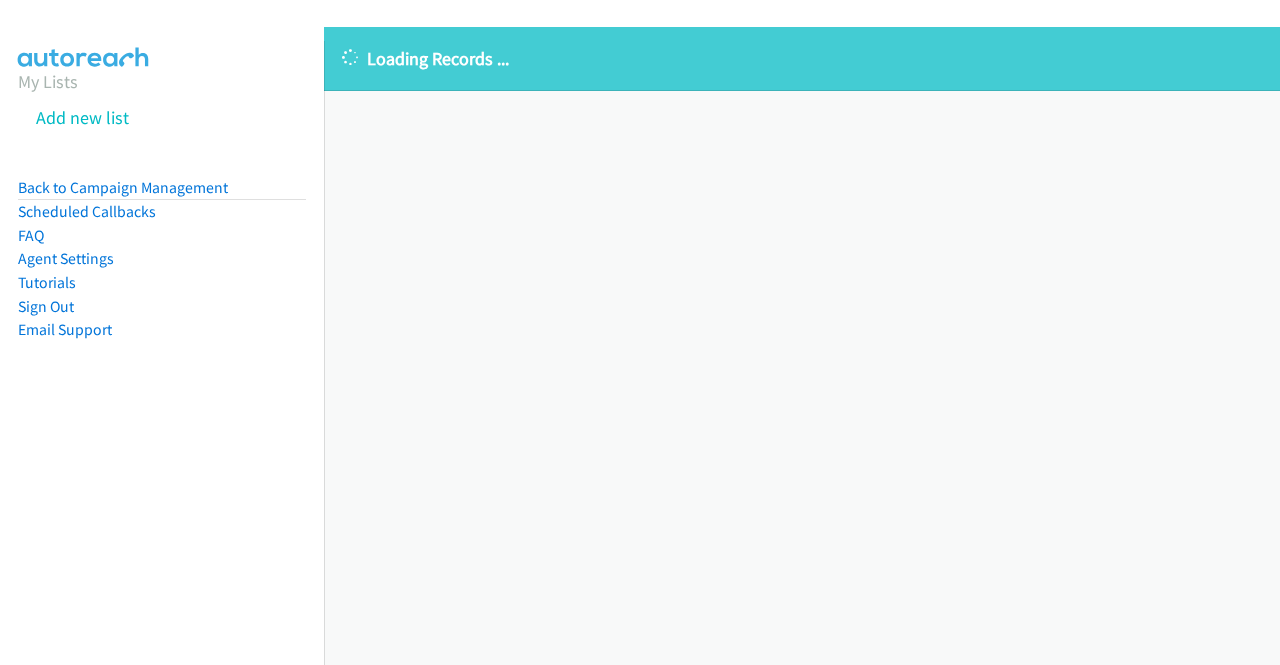 scroll, scrollTop: 0, scrollLeft: 0, axis: both 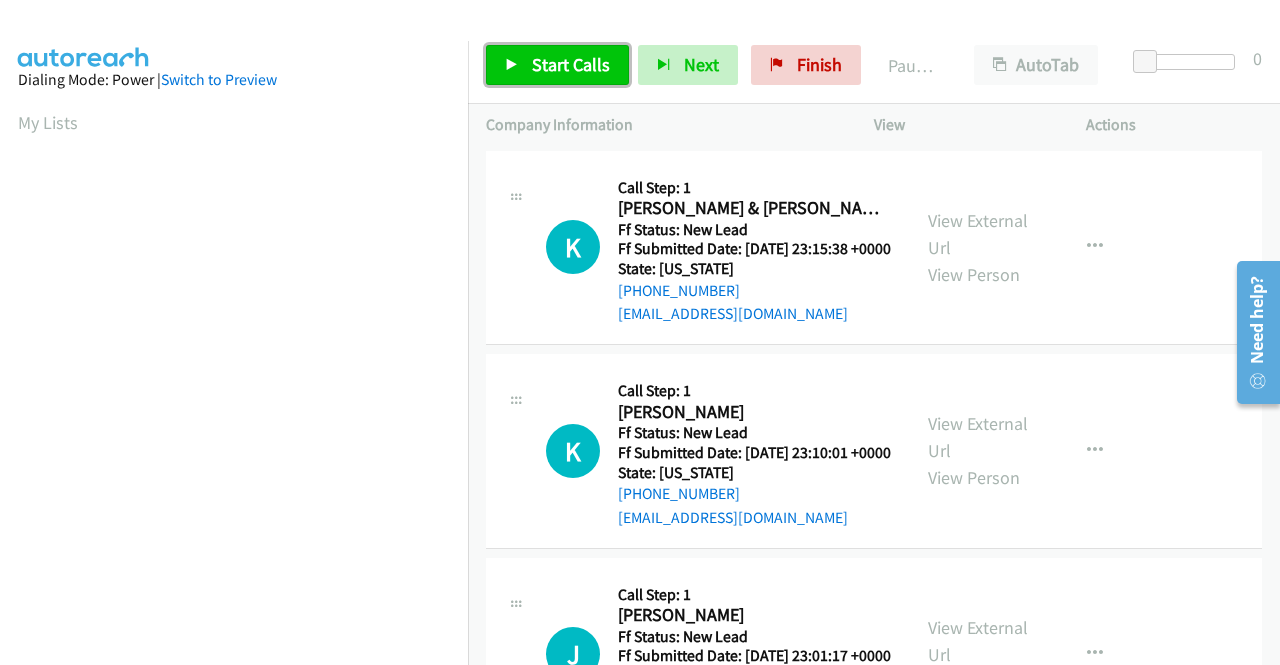 click on "Start Calls" at bounding box center [571, 64] 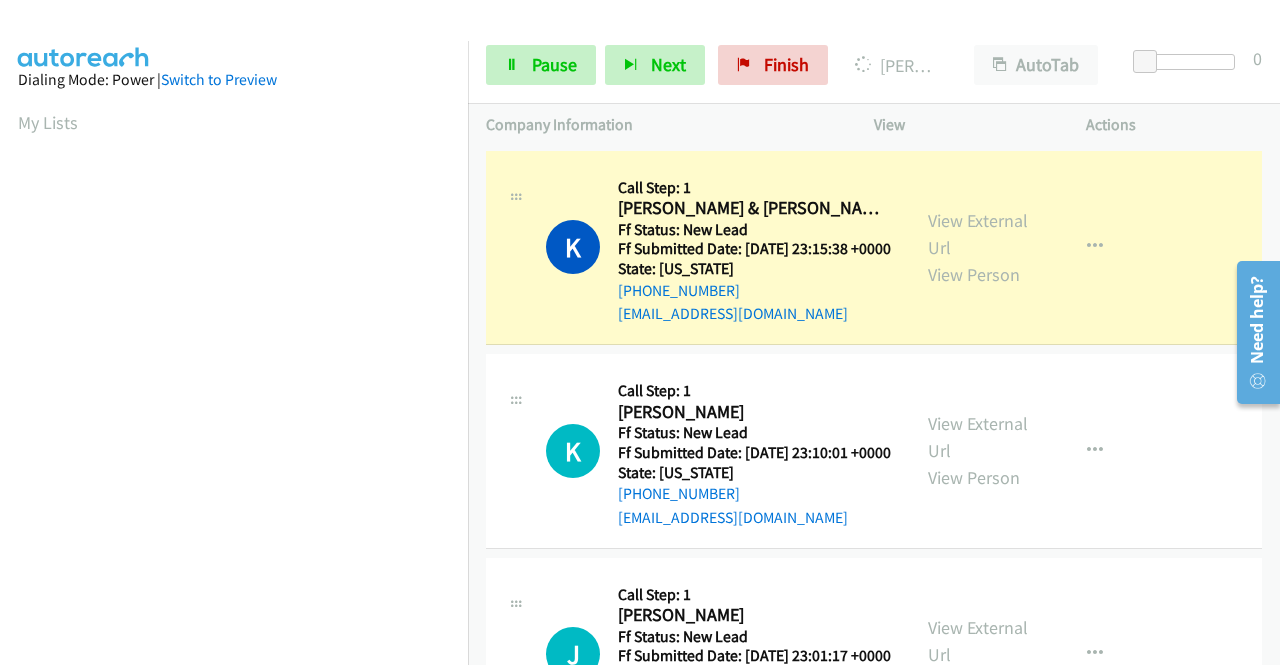 click on "K
Callback Scheduled
Call Step: 1
Katriel & Anthony Grant
America/New_York
Ff Status: New Lead
Ff Submitted Date: 2025-07-23 23:15:38 +0000
State: Florida
+1 813-965-2824
kgranthope@gmail.com
Call was successful?
View External Url
View Person
View External Url
Email
Schedule/Manage Callback
Skip Call
Add to do not call list" at bounding box center (874, 248) 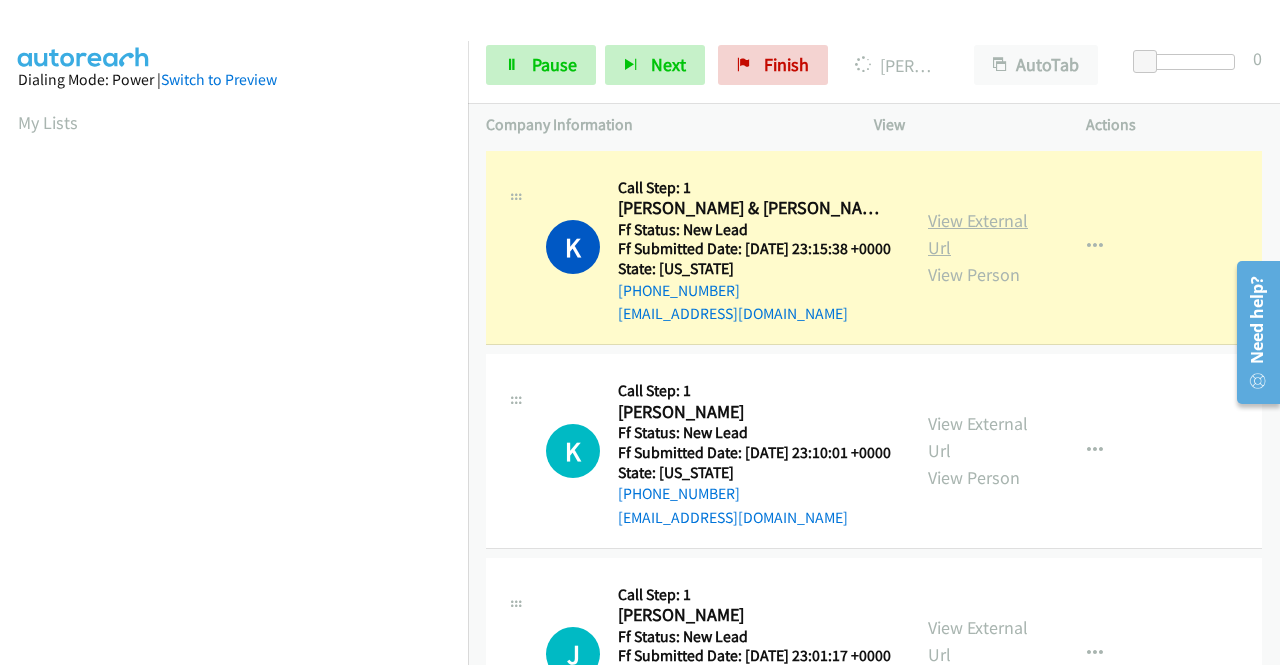 click on "View External Url" at bounding box center [978, 234] 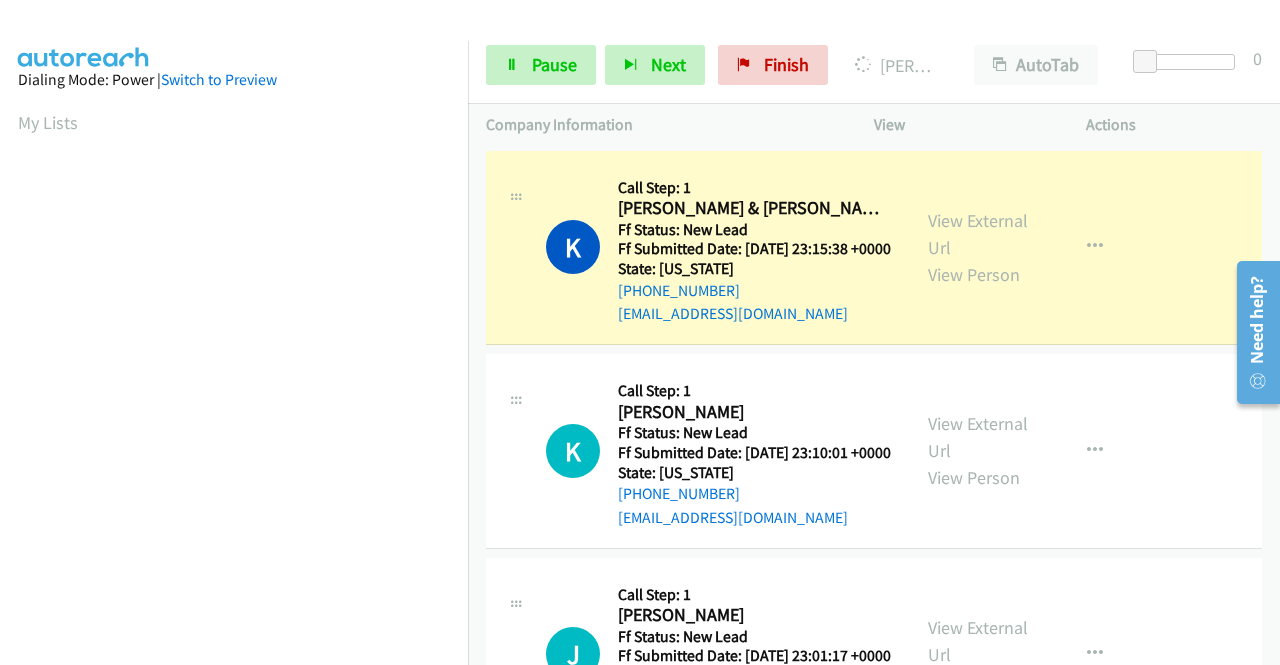 drag, startPoint x: 468, startPoint y: 367, endPoint x: 462, endPoint y: 453, distance: 86.209045 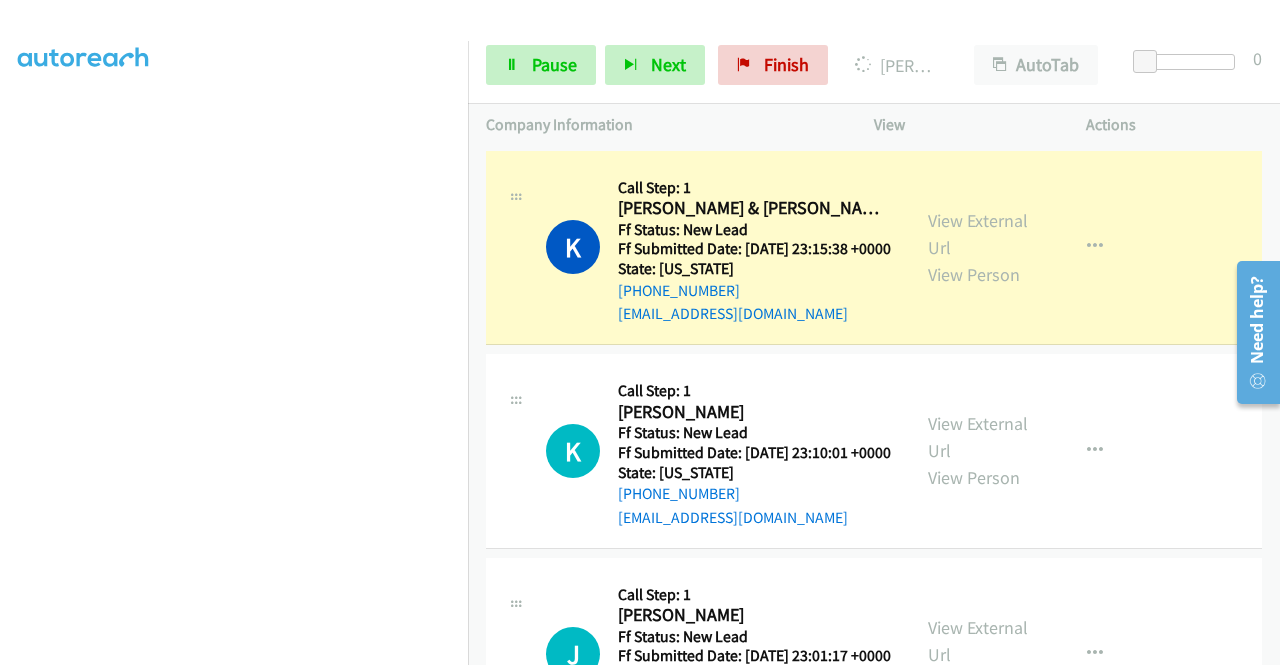 scroll, scrollTop: 296, scrollLeft: 0, axis: vertical 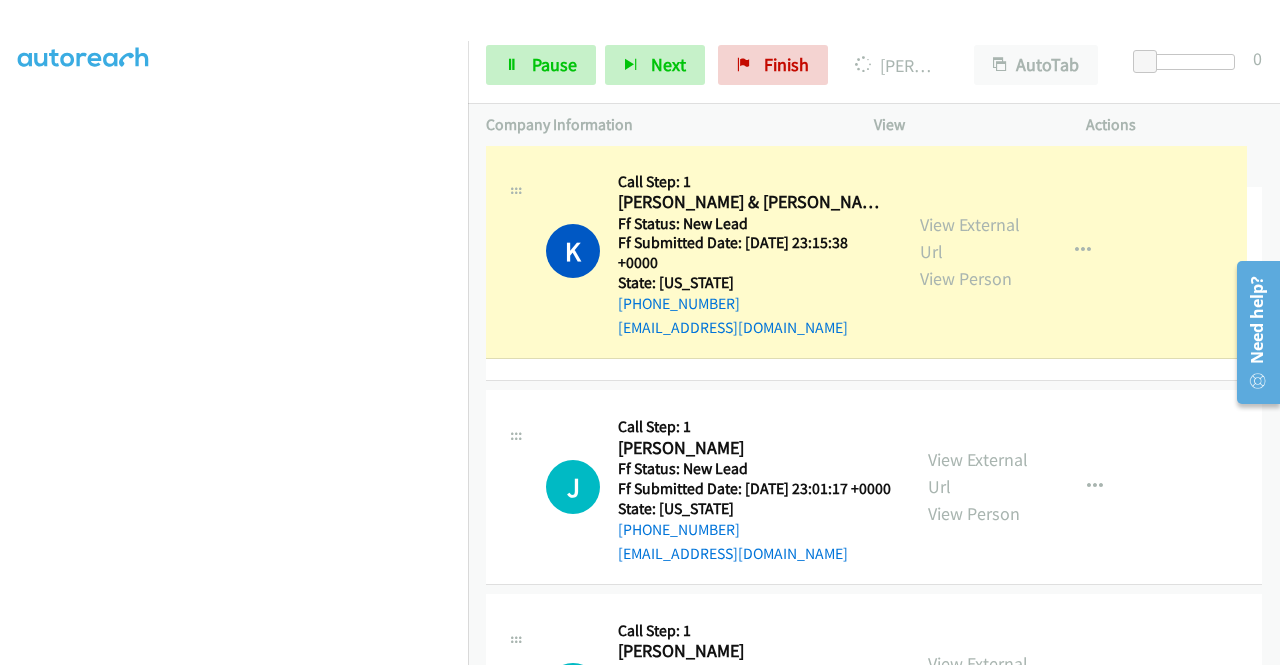 drag, startPoint x: 1000, startPoint y: 241, endPoint x: 1030, endPoint y: 235, distance: 30.594116 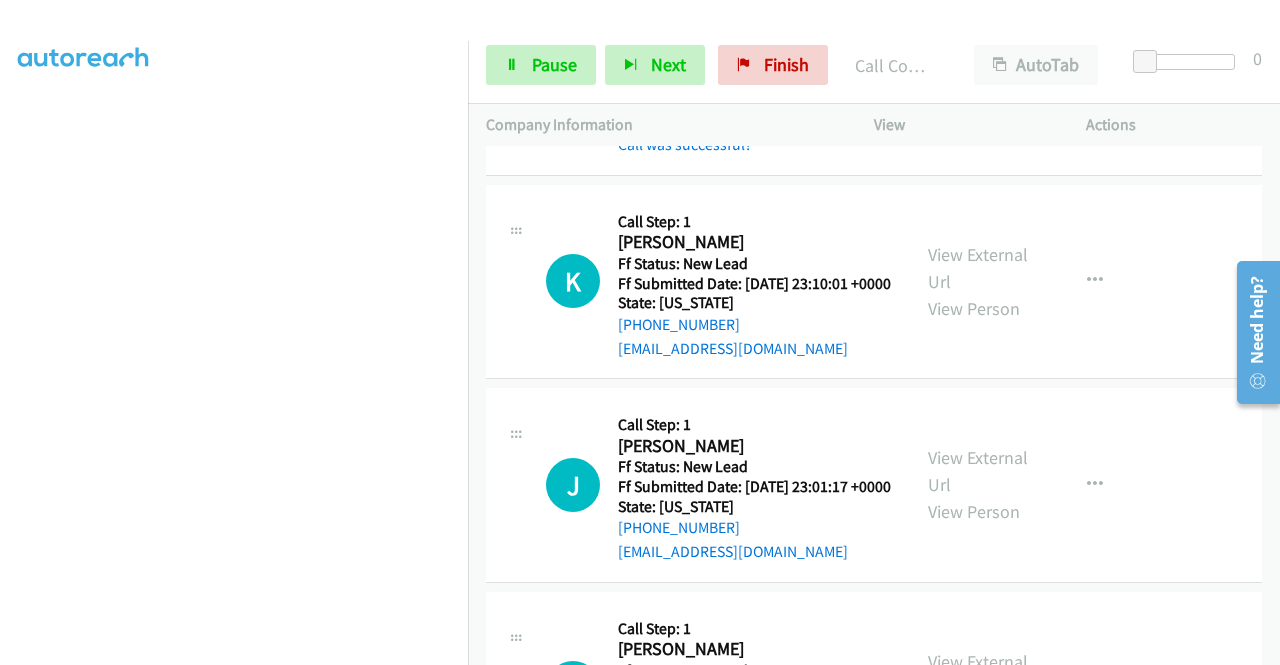 scroll, scrollTop: 215, scrollLeft: 0, axis: vertical 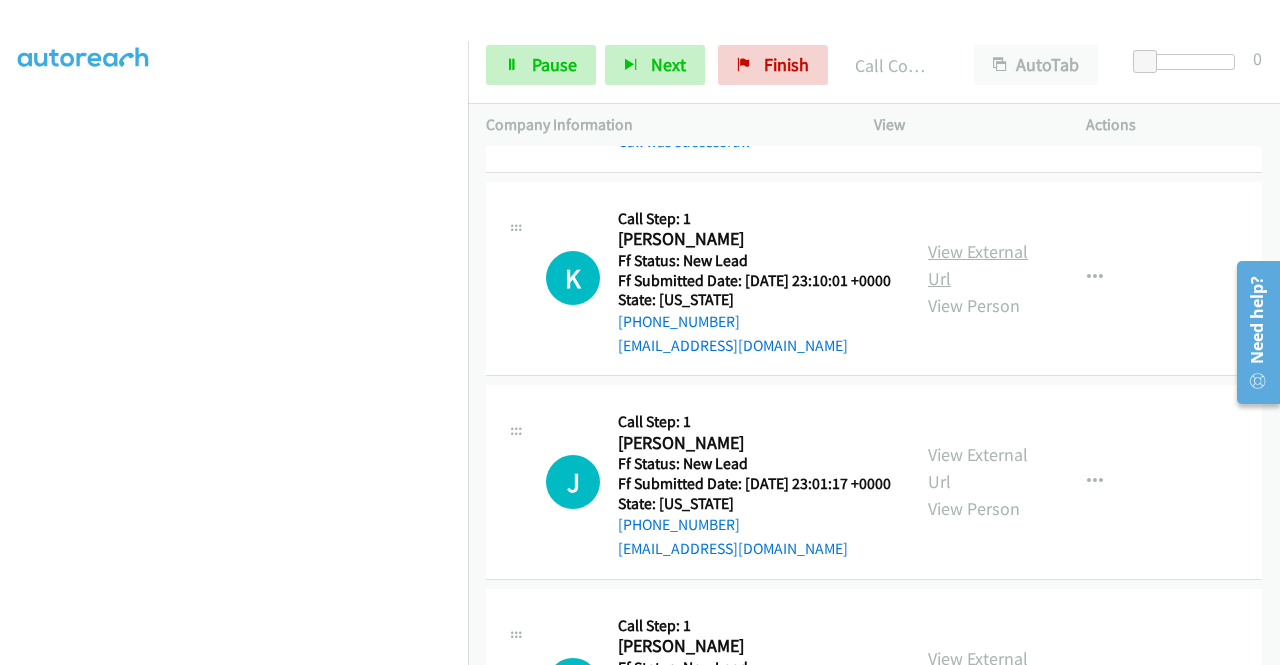 click on "View External Url" at bounding box center [978, 265] 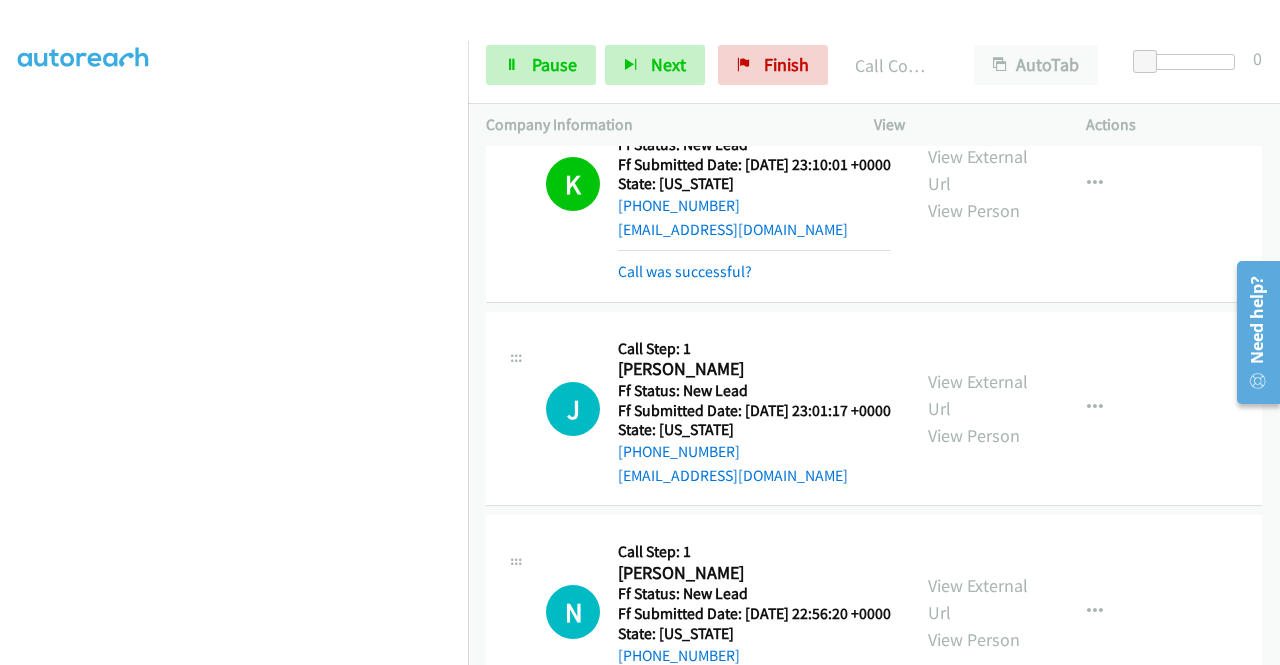 scroll, scrollTop: 336, scrollLeft: 0, axis: vertical 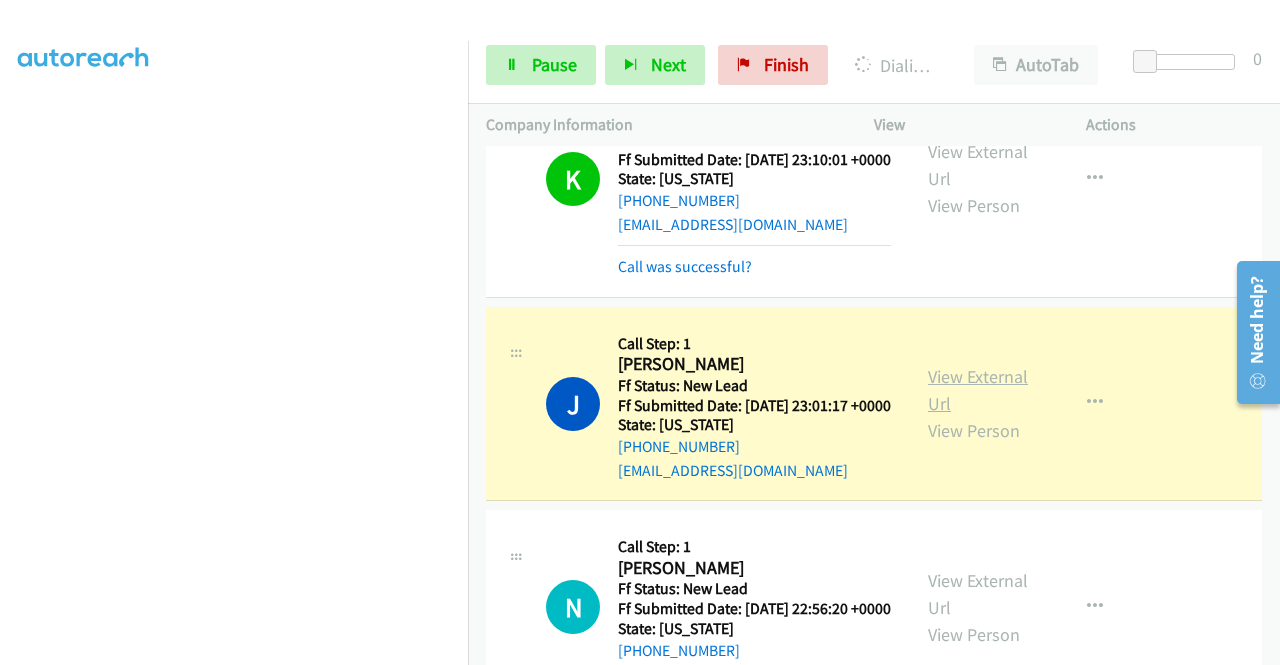 click on "View External Url" at bounding box center (978, 390) 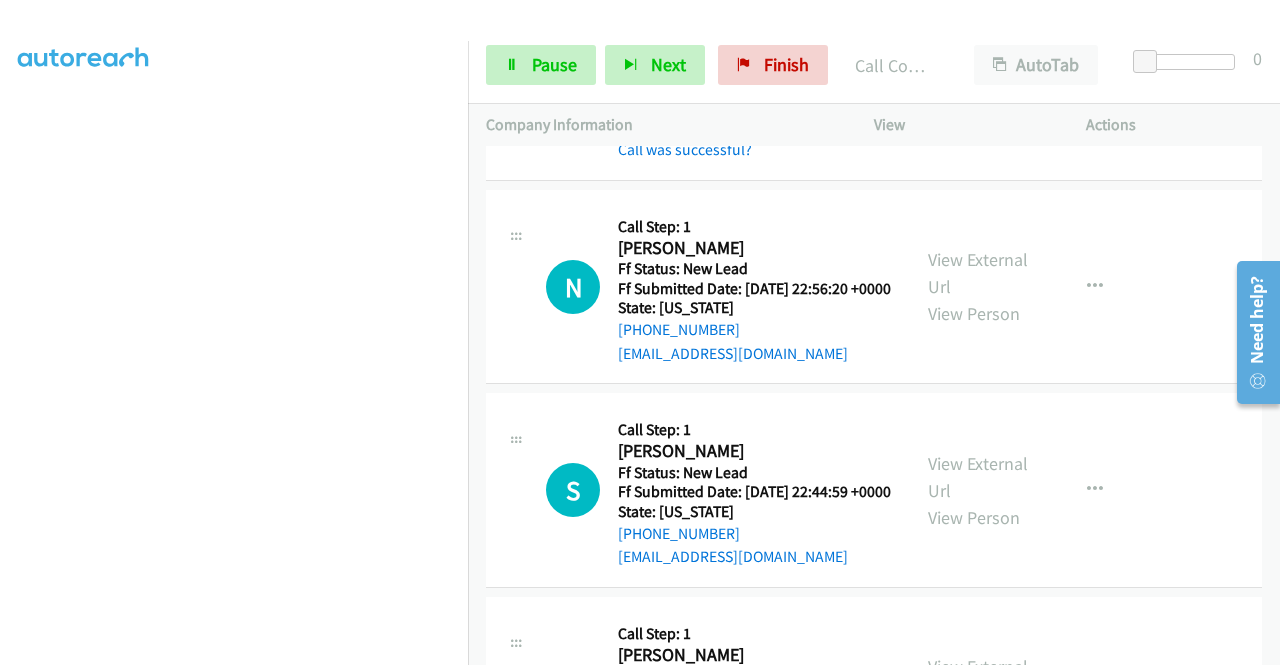 scroll, scrollTop: 736, scrollLeft: 0, axis: vertical 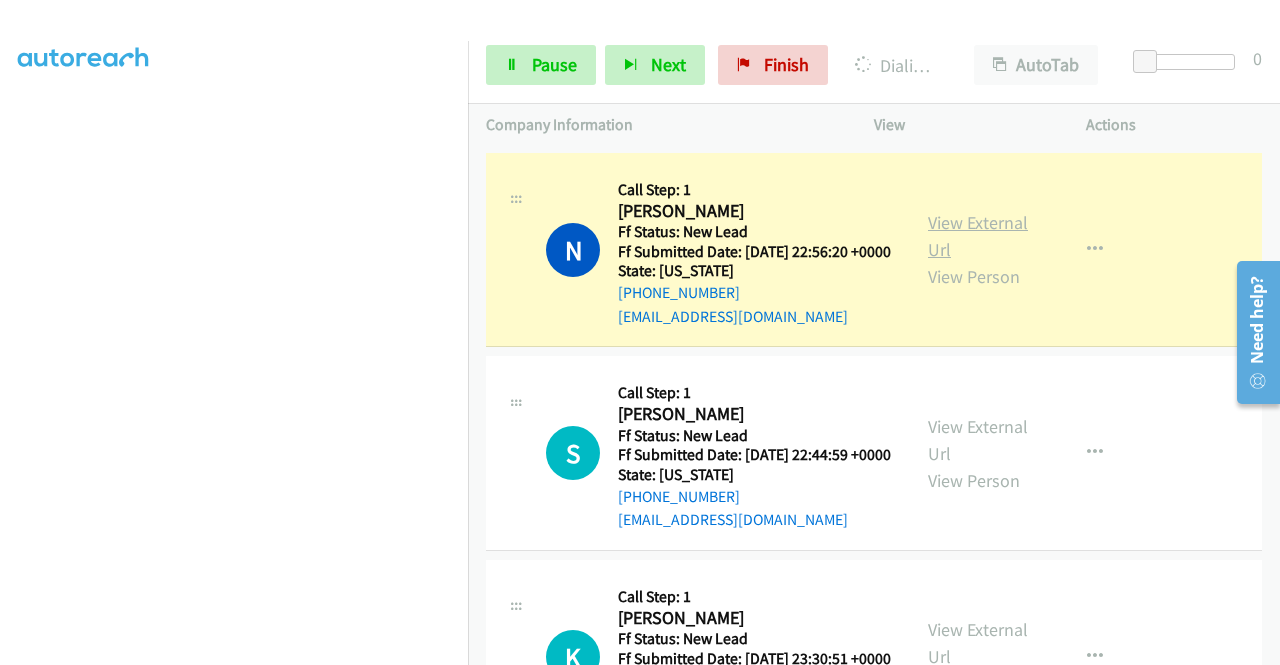 click on "View External Url" at bounding box center [978, 236] 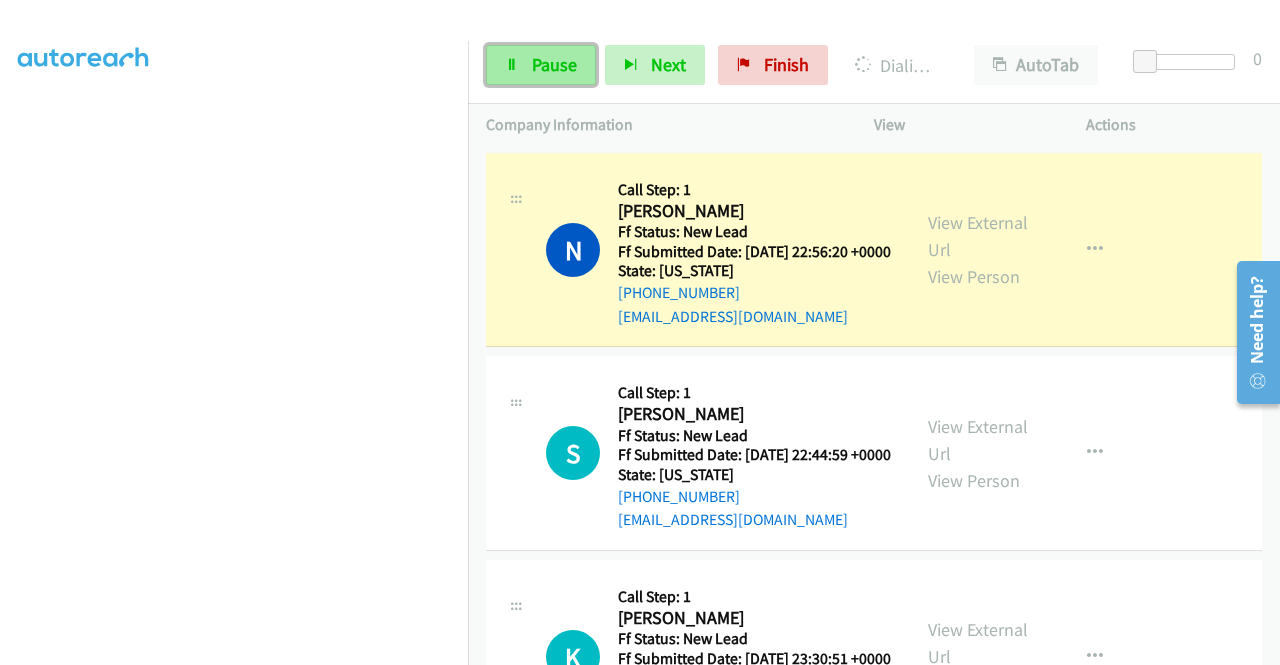 click on "Pause" at bounding box center [541, 65] 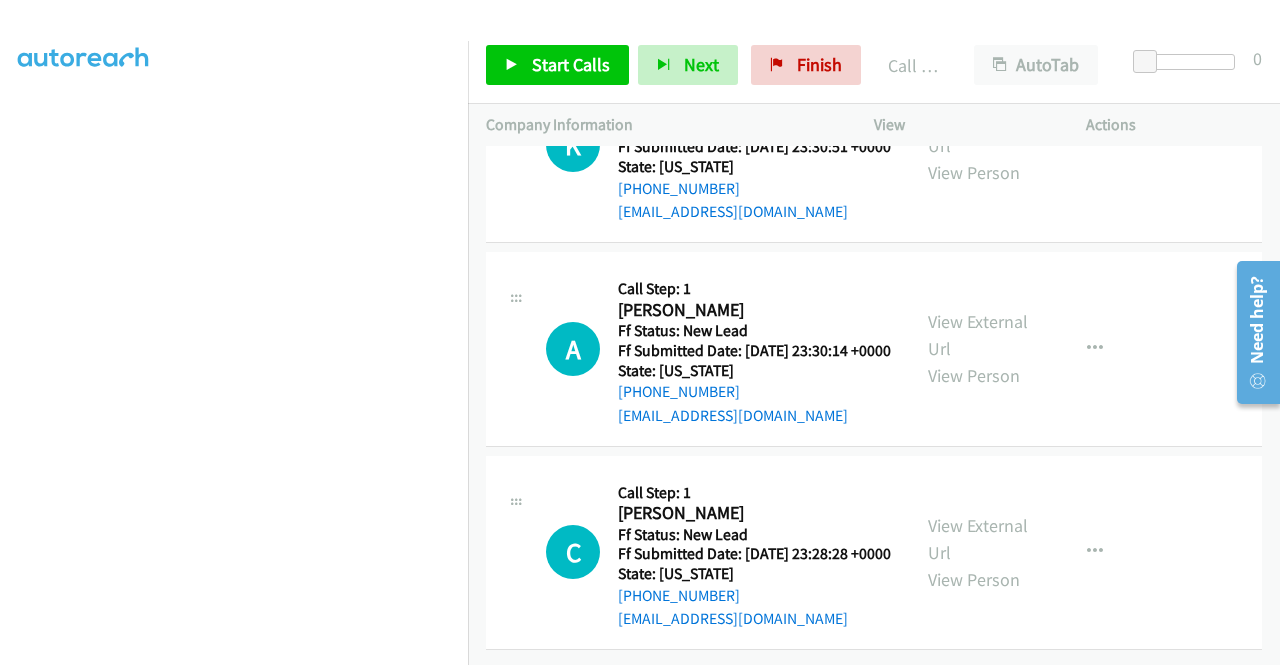 scroll, scrollTop: 0, scrollLeft: 0, axis: both 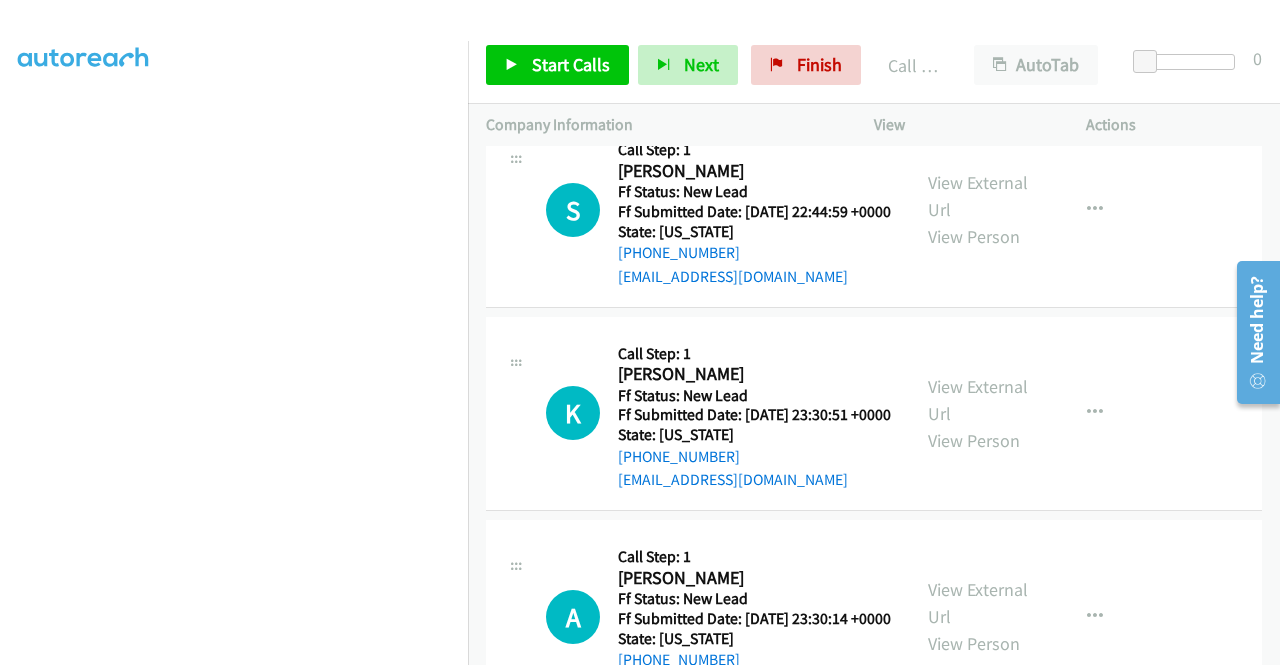 drag, startPoint x: 1275, startPoint y: 429, endPoint x: 55, endPoint y: 158, distance: 1249.7363 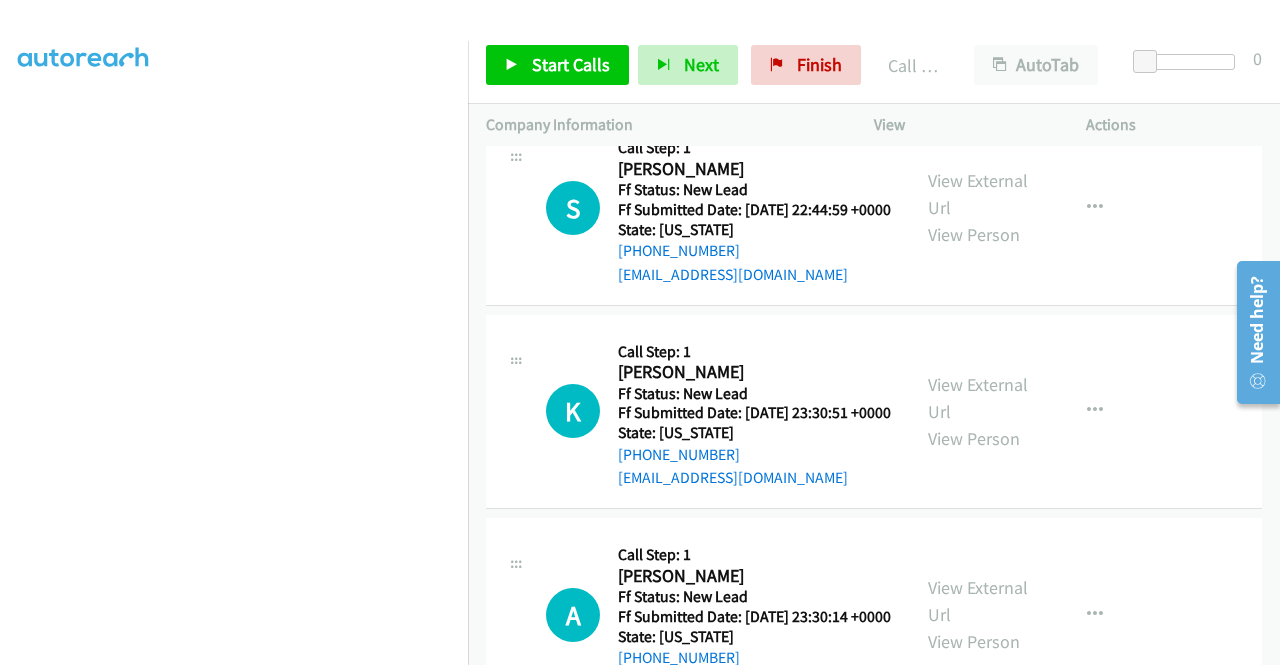 scroll, scrollTop: 1108, scrollLeft: 0, axis: vertical 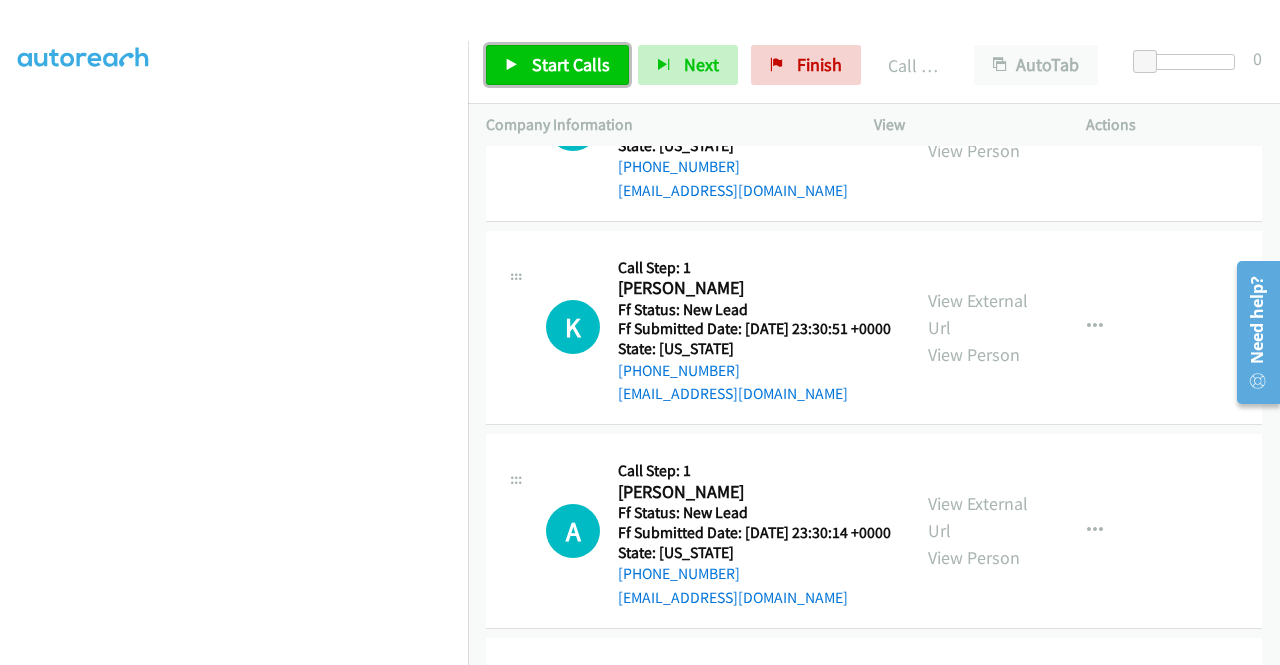 click on "Start Calls" at bounding box center [557, 65] 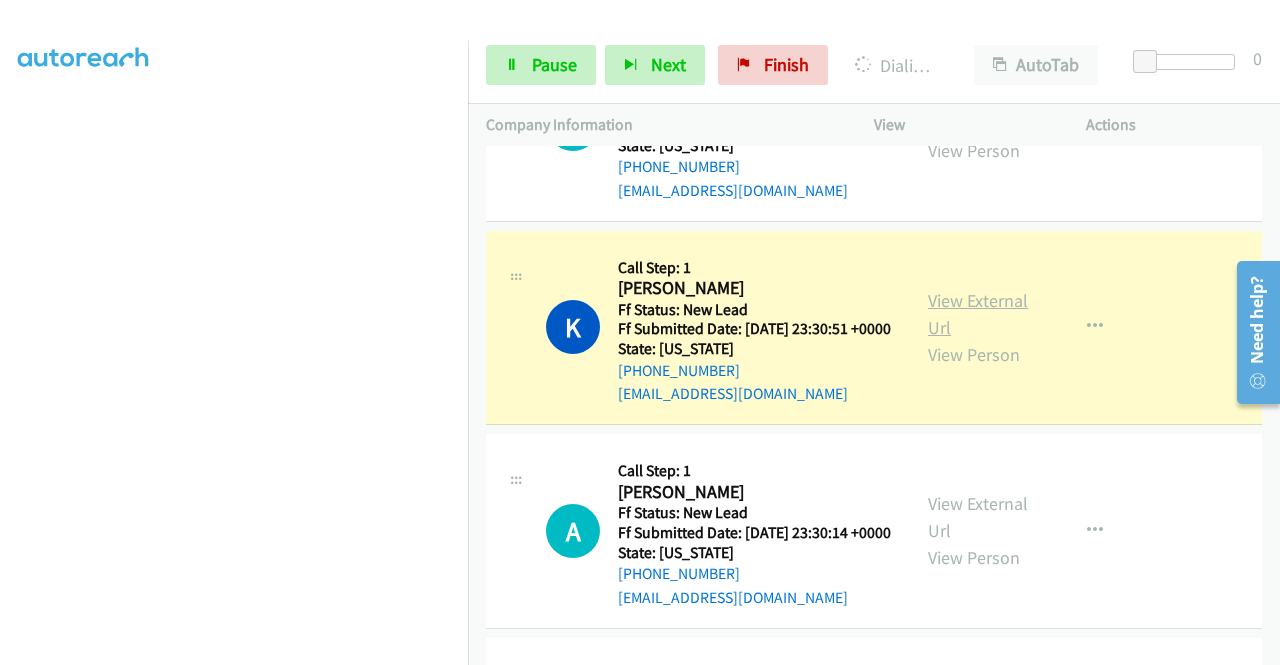 click on "View External Url" at bounding box center [978, 314] 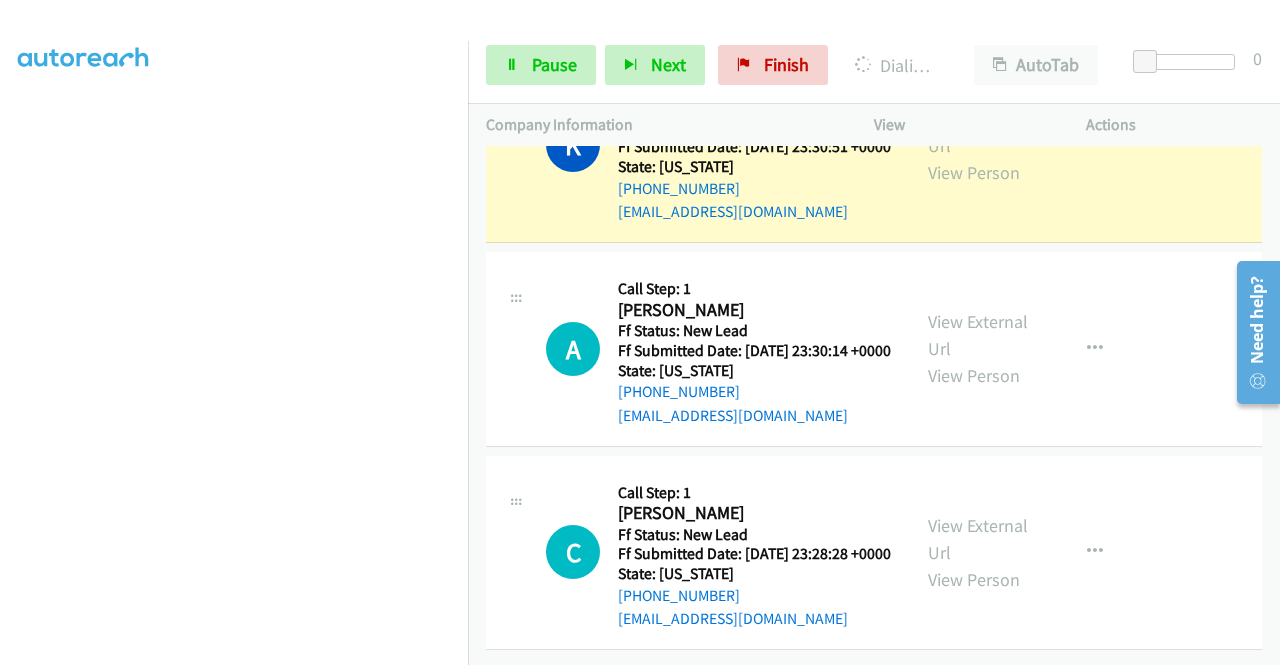 scroll, scrollTop: 1310, scrollLeft: 0, axis: vertical 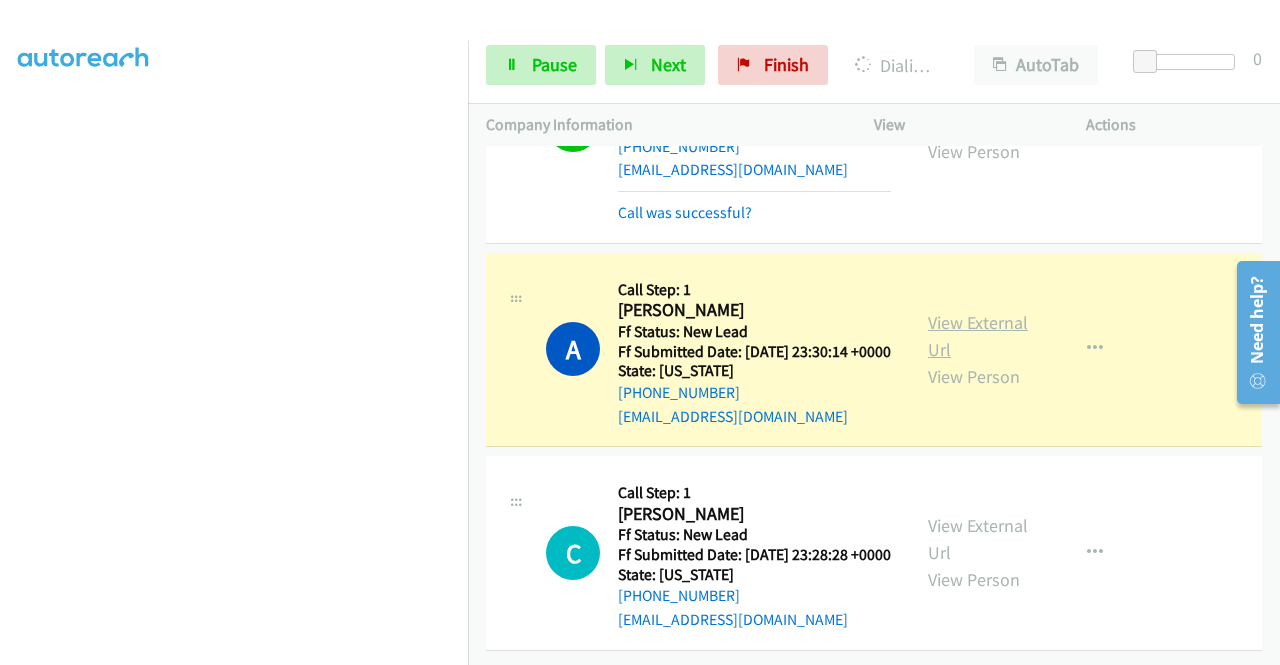 click on "View External Url" at bounding box center (978, 336) 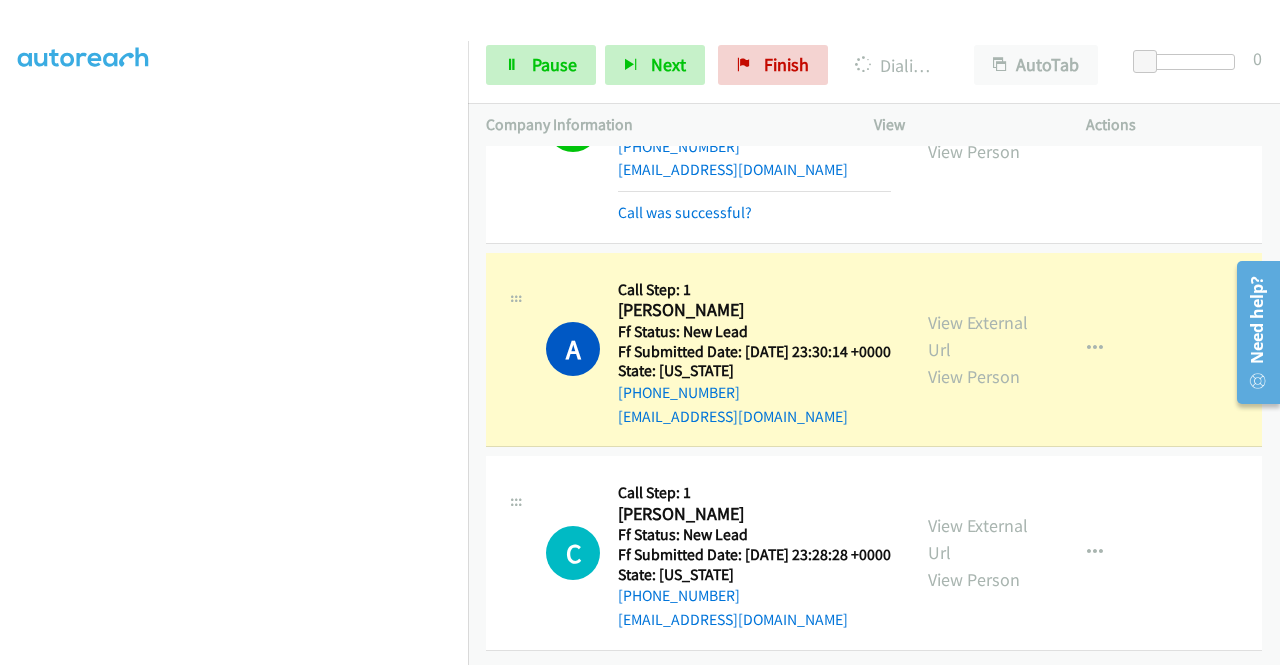 scroll, scrollTop: 0, scrollLeft: 0, axis: both 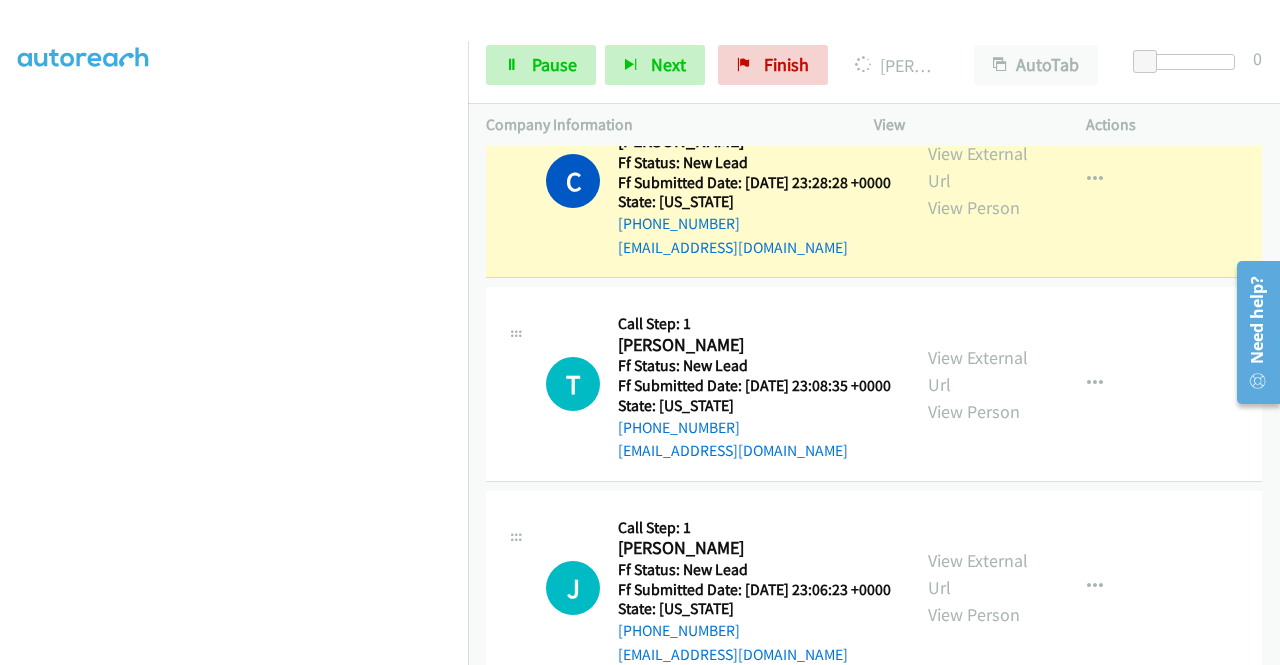 click on "View External Url
View Person" at bounding box center (980, 180) 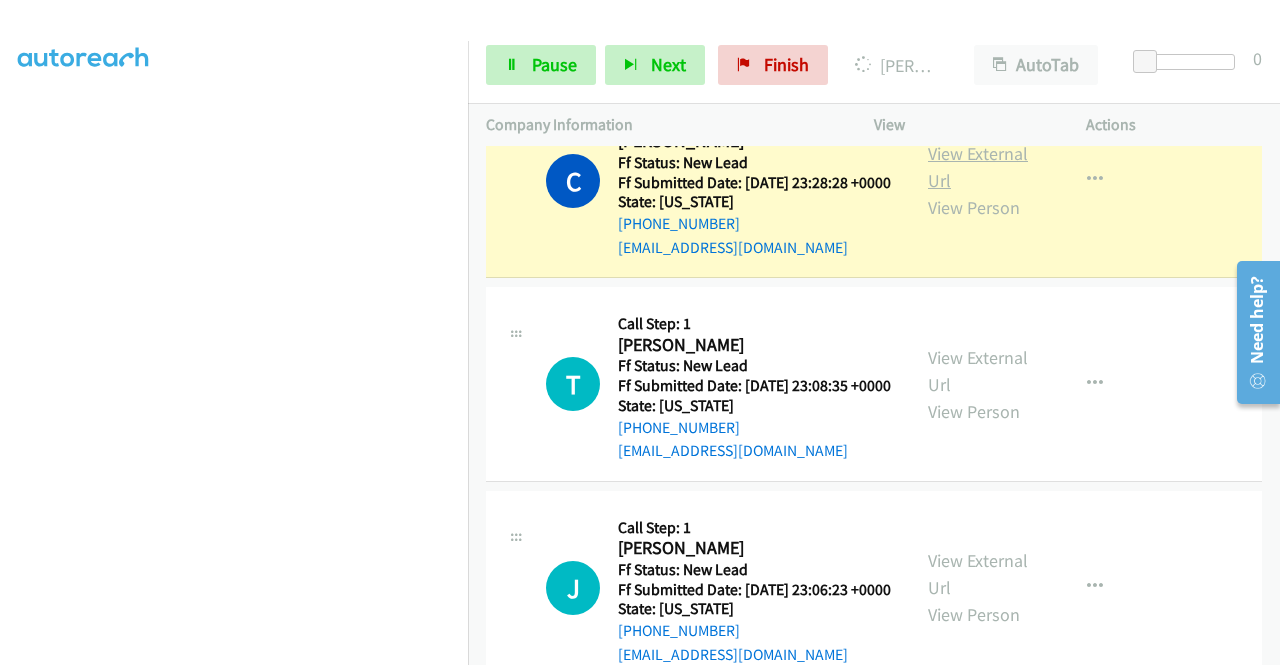 click on "View External Url" at bounding box center (978, 167) 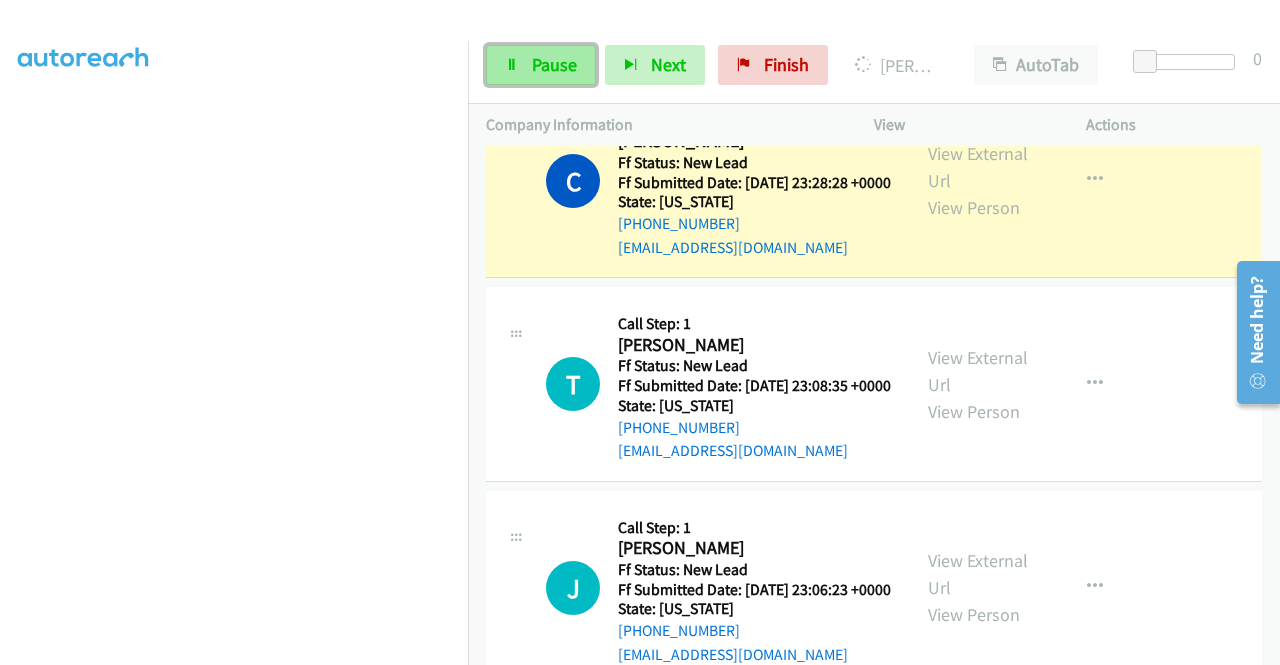 click on "Pause" at bounding box center [541, 65] 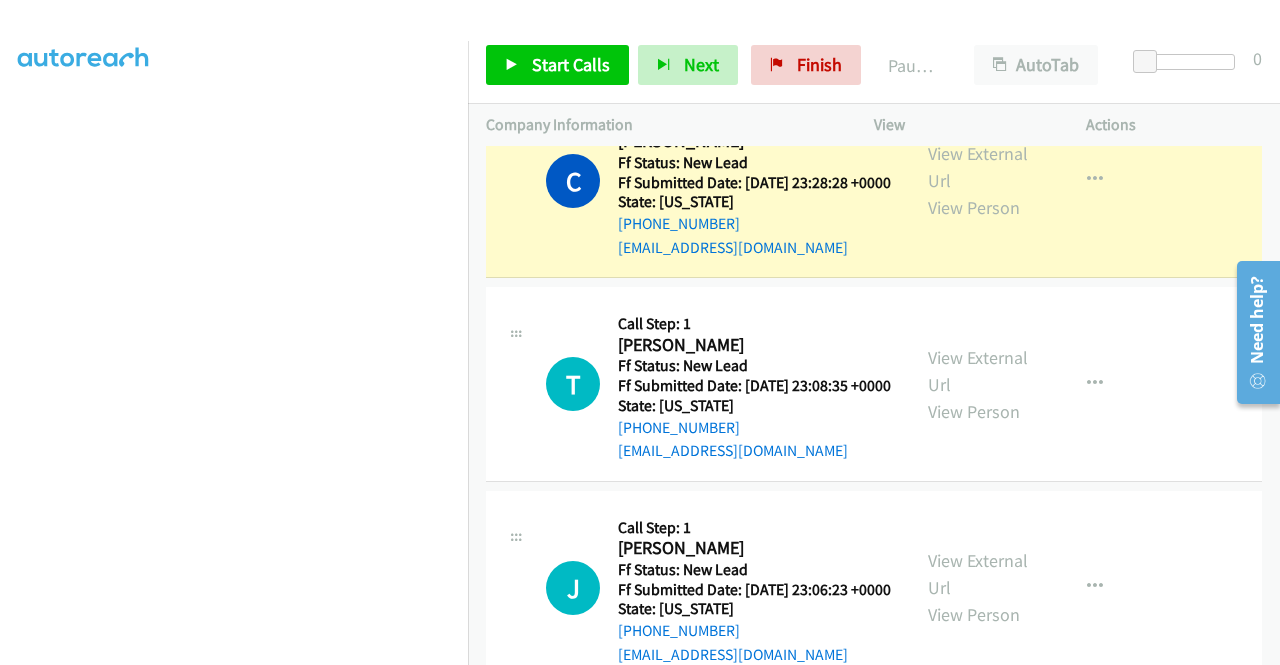 scroll, scrollTop: 0, scrollLeft: 0, axis: both 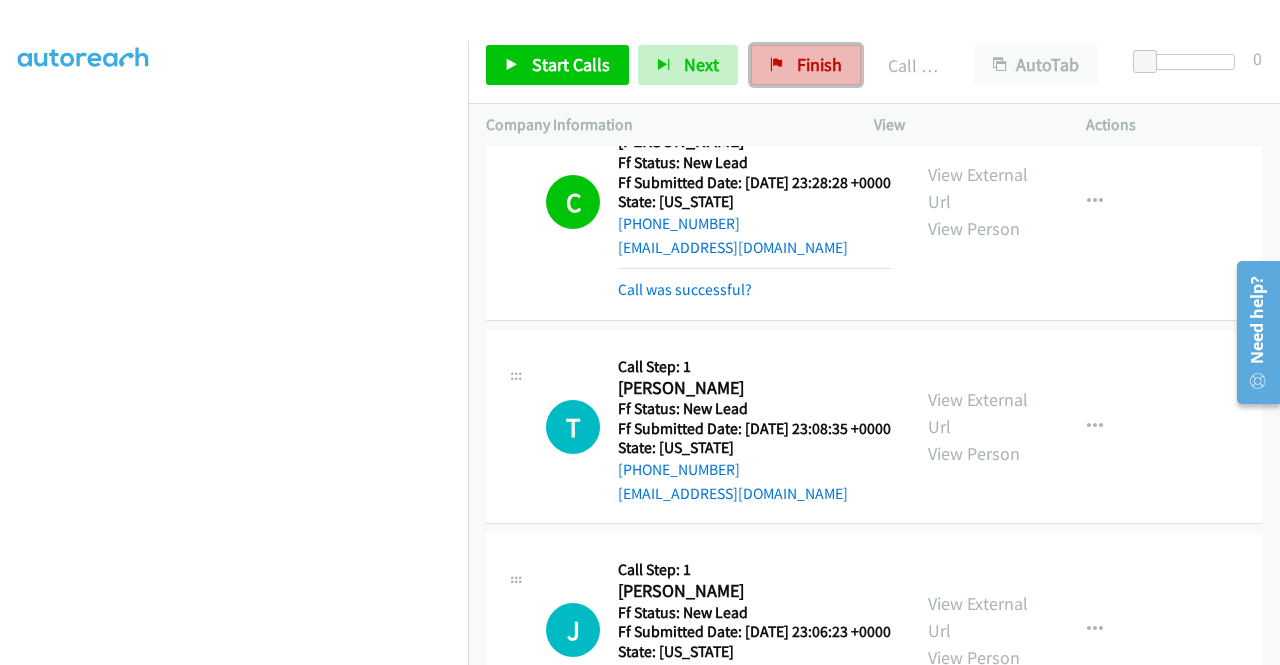 click on "Finish" at bounding box center (806, 65) 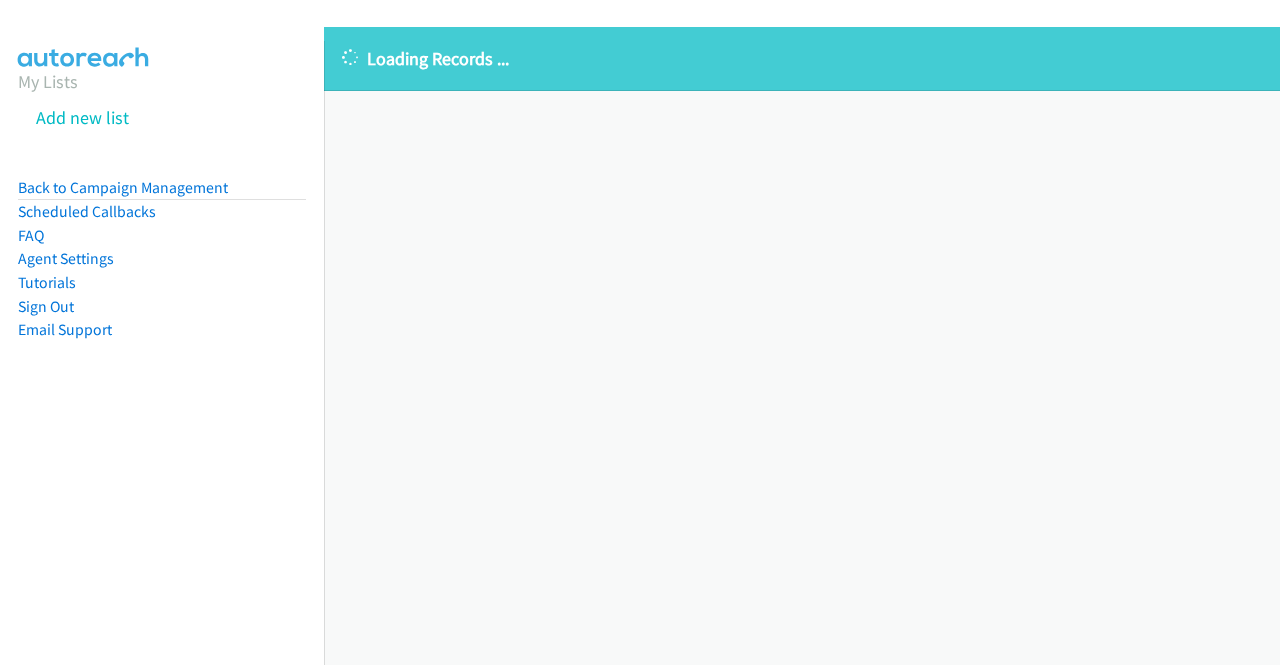 scroll, scrollTop: 0, scrollLeft: 0, axis: both 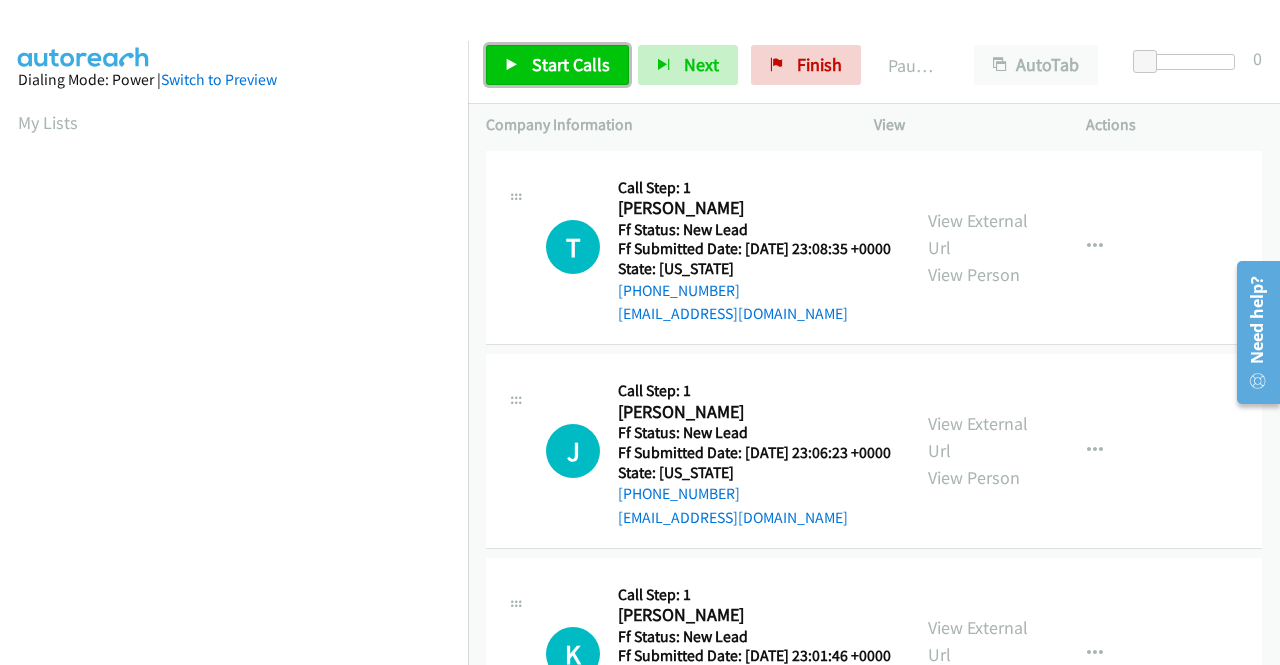 click on "Start Calls" at bounding box center [557, 65] 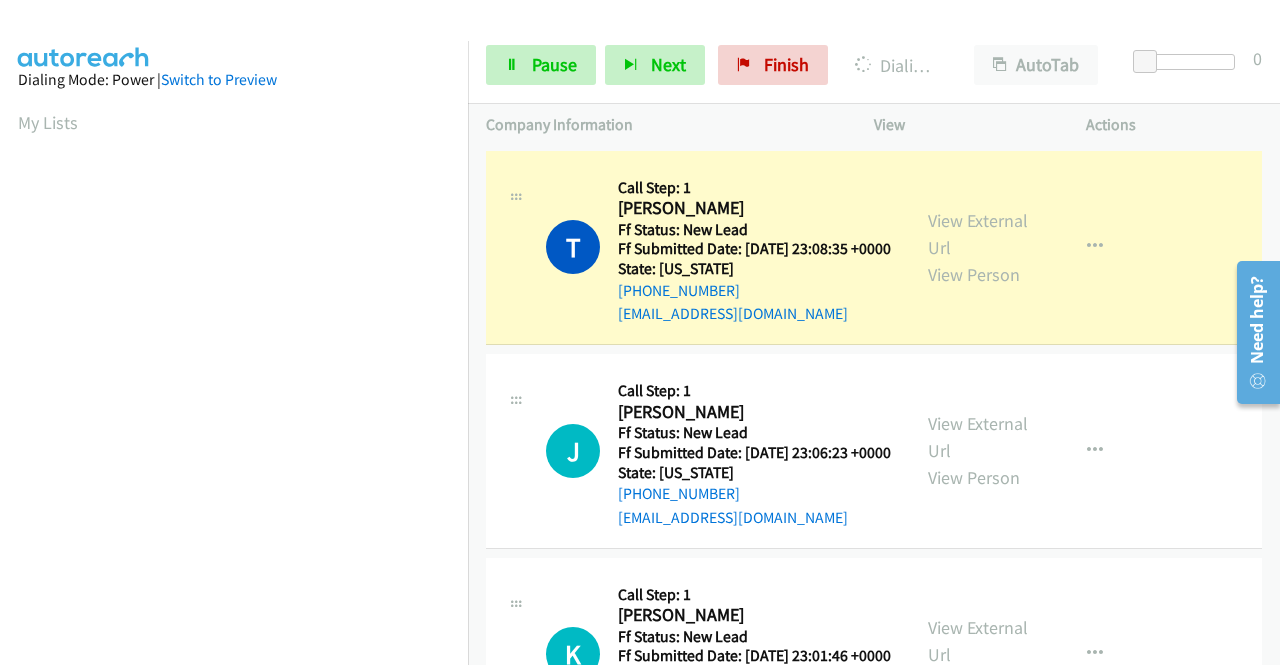 click on "View External Url
View Person
View External Url
Email
Schedule/Manage Callback
Skip Call
Add to do not call list" at bounding box center [1025, 248] 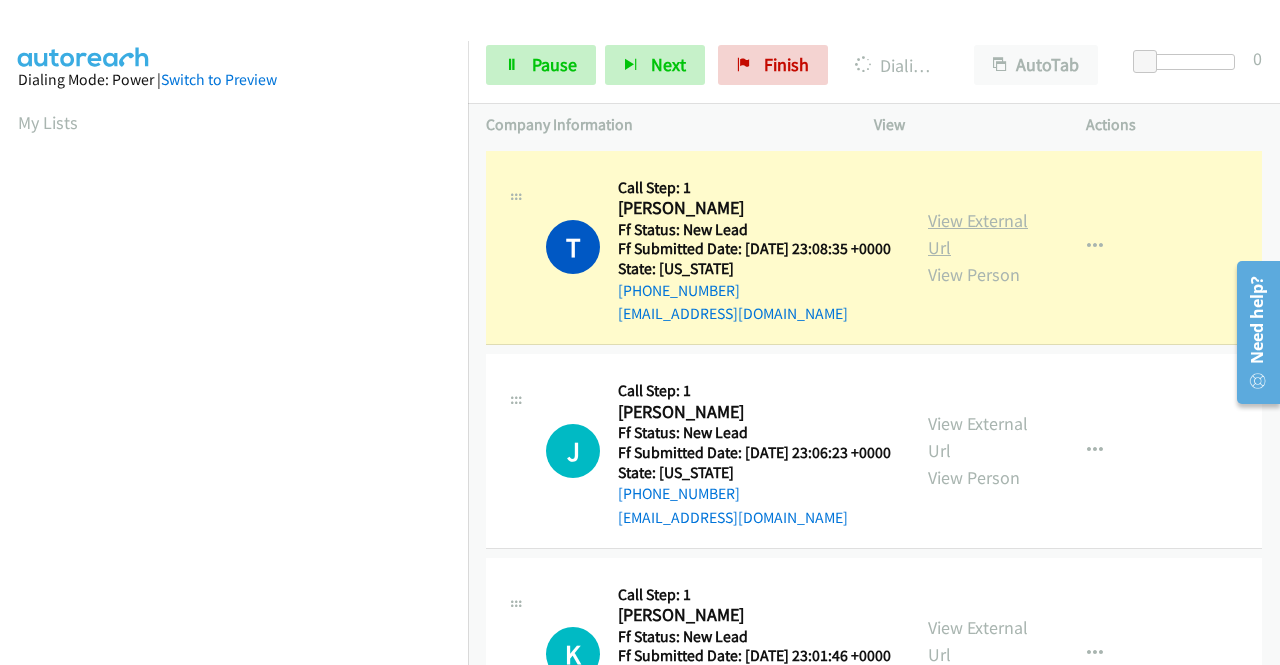 click on "View External Url" at bounding box center (978, 234) 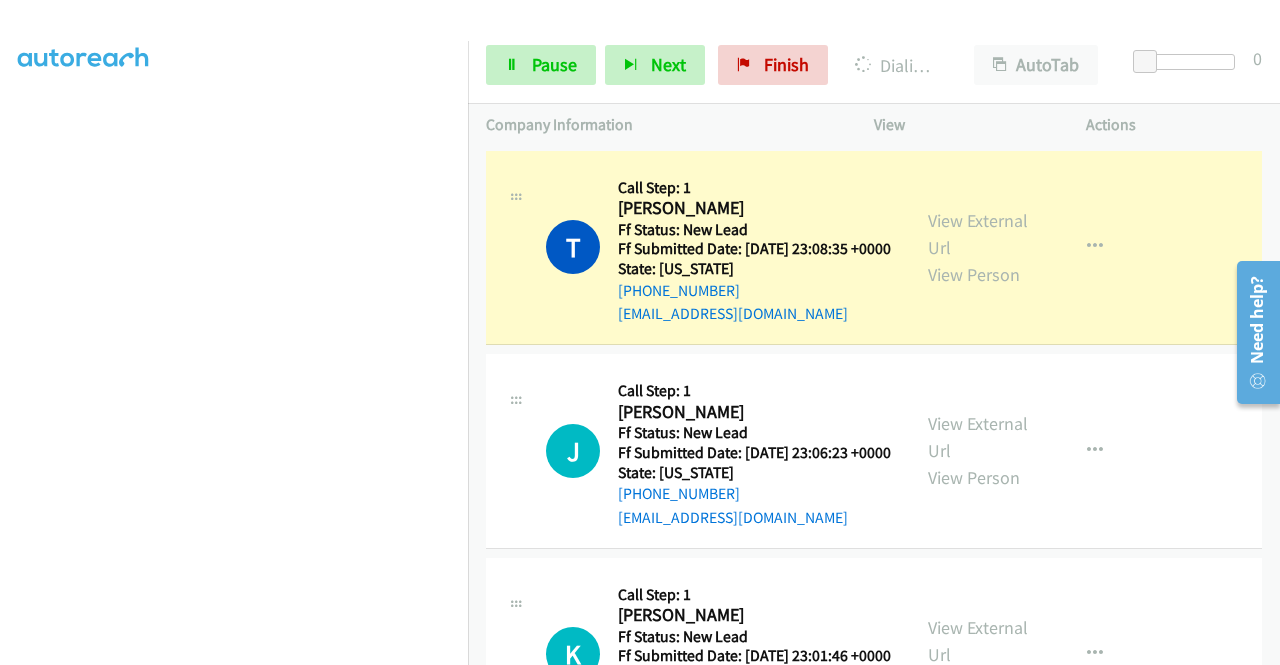 scroll, scrollTop: 428, scrollLeft: 0, axis: vertical 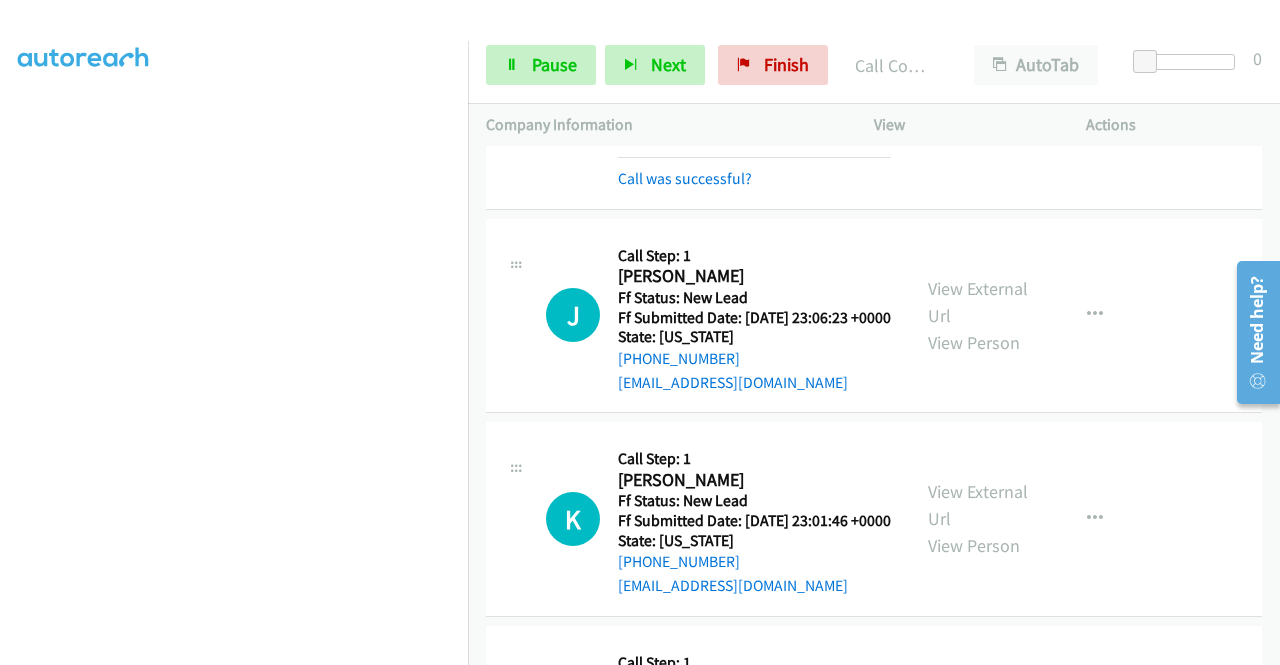 drag, startPoint x: 1275, startPoint y: 221, endPoint x: 54, endPoint y: 57, distance: 1231.9647 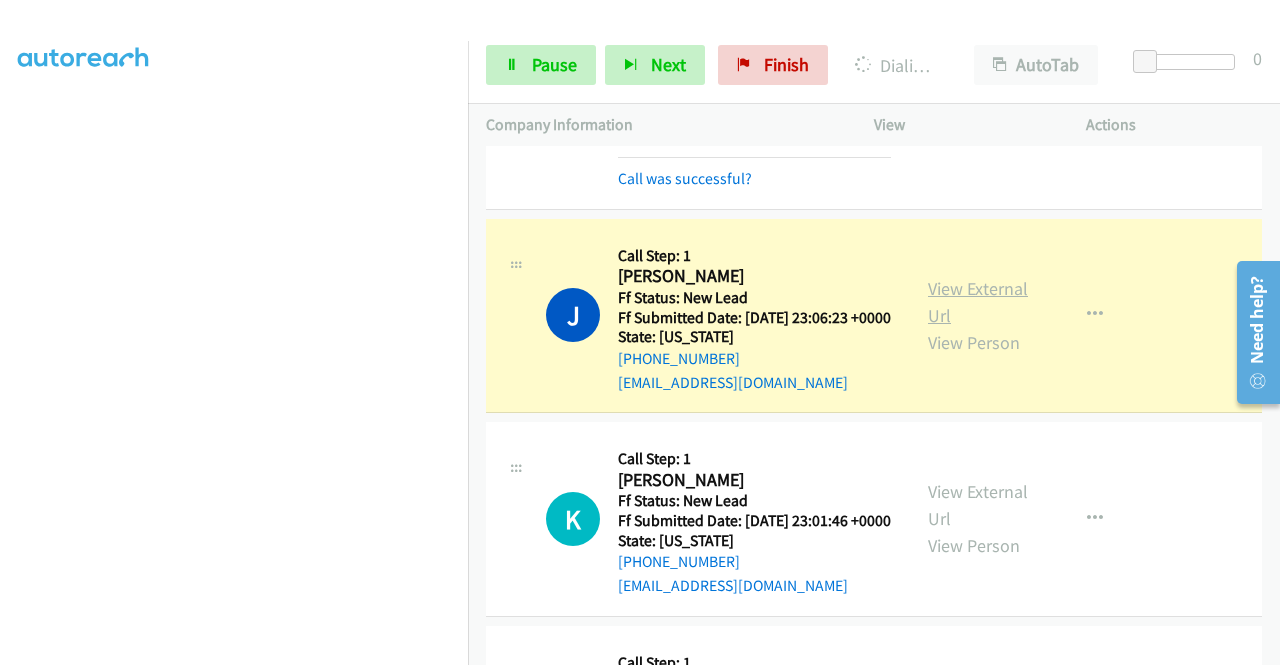 click on "View External Url" at bounding box center (978, 302) 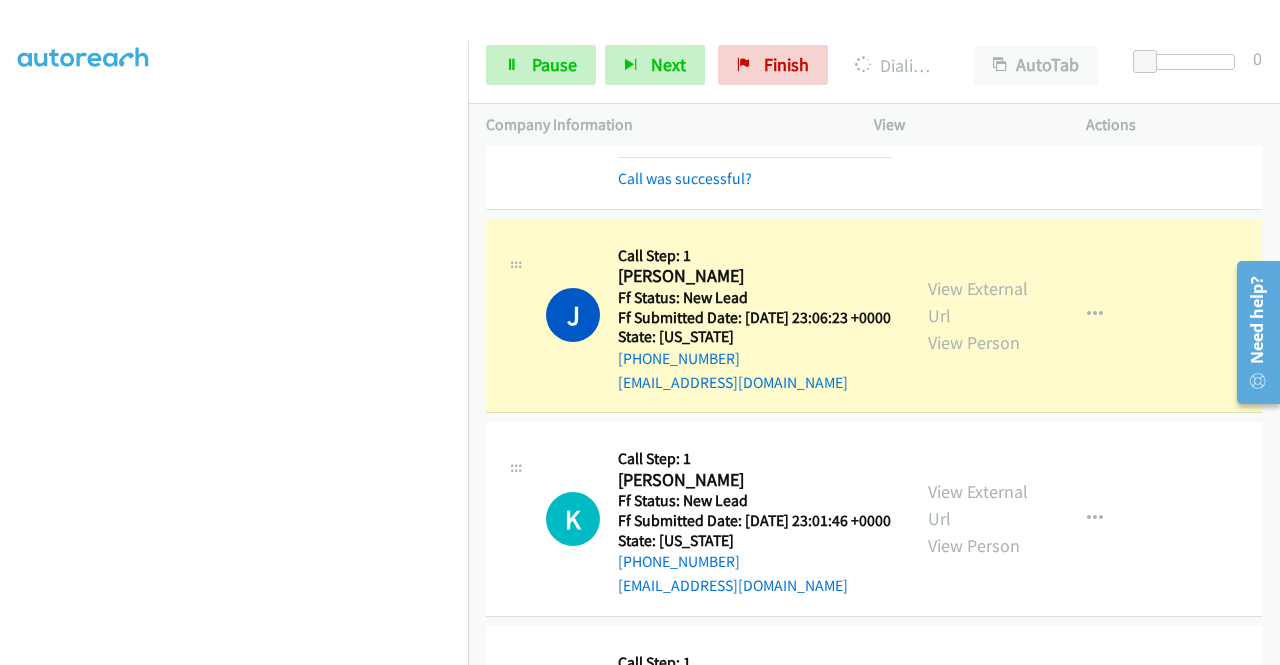 scroll, scrollTop: 0, scrollLeft: 0, axis: both 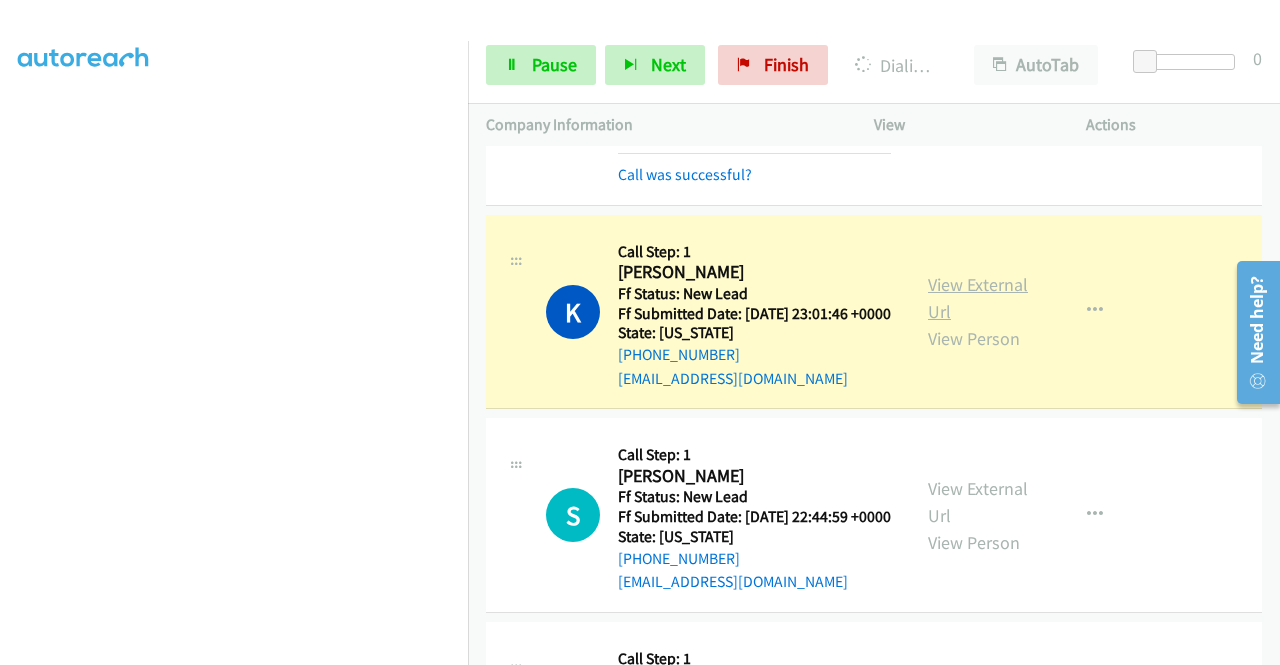 click on "View External Url" at bounding box center [978, 298] 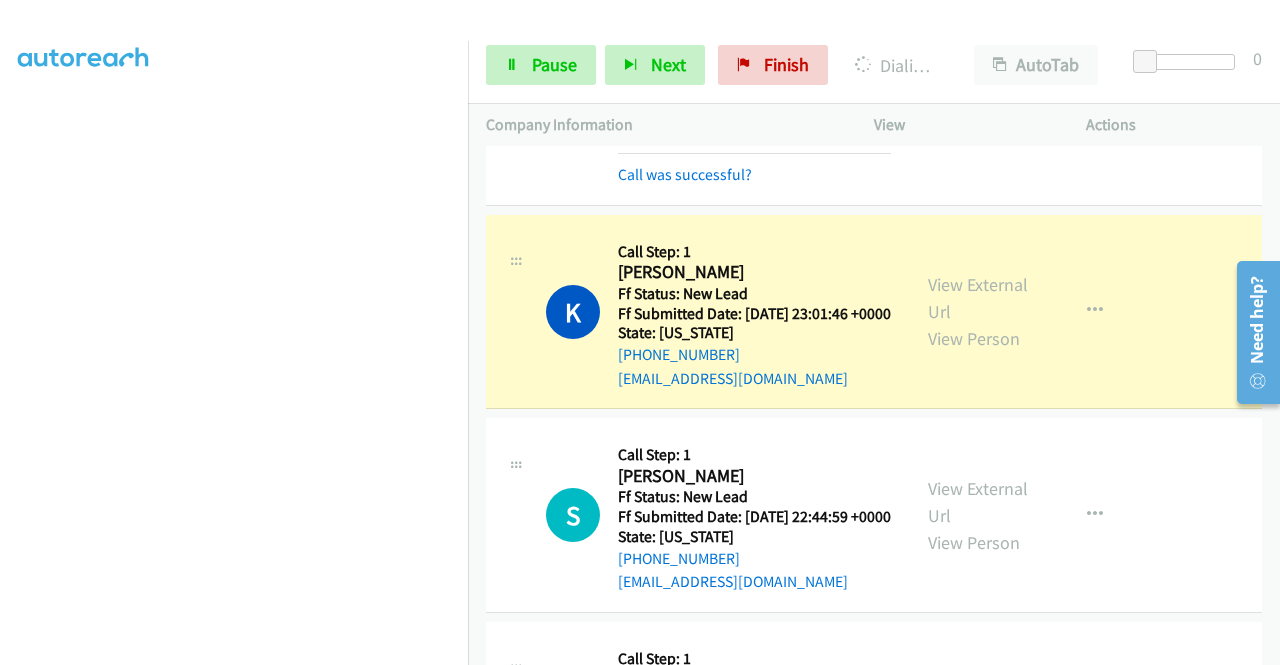 scroll, scrollTop: 0, scrollLeft: 0, axis: both 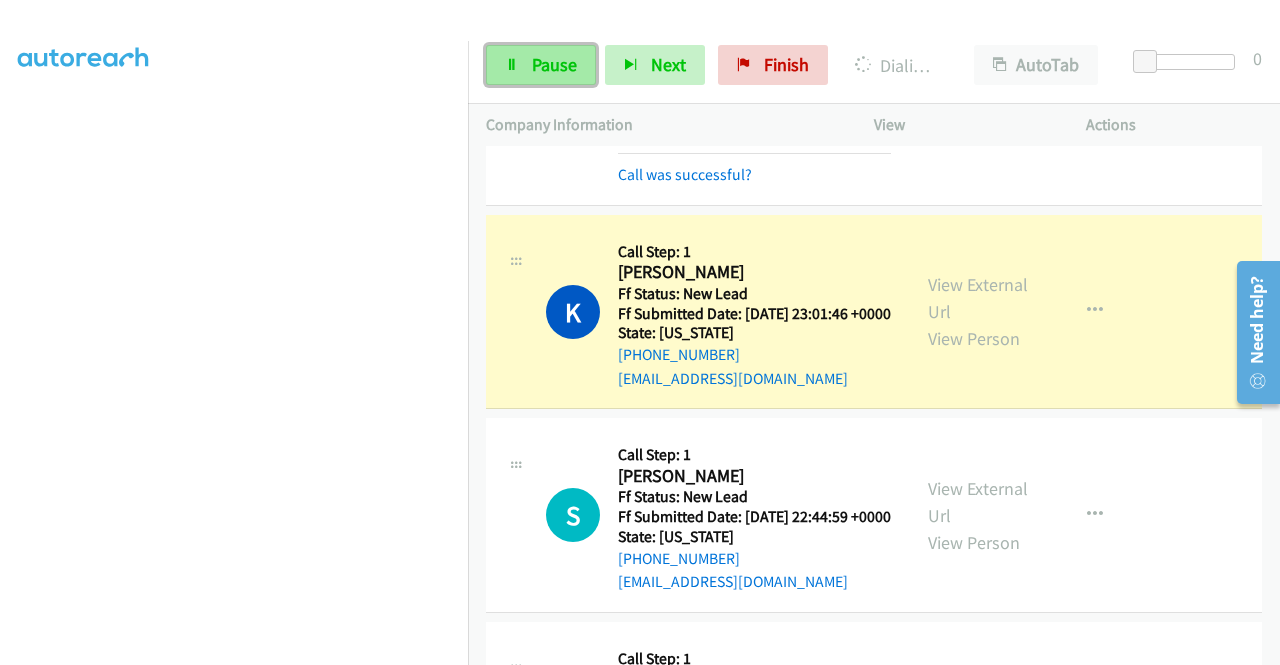 click on "Pause" at bounding box center (554, 64) 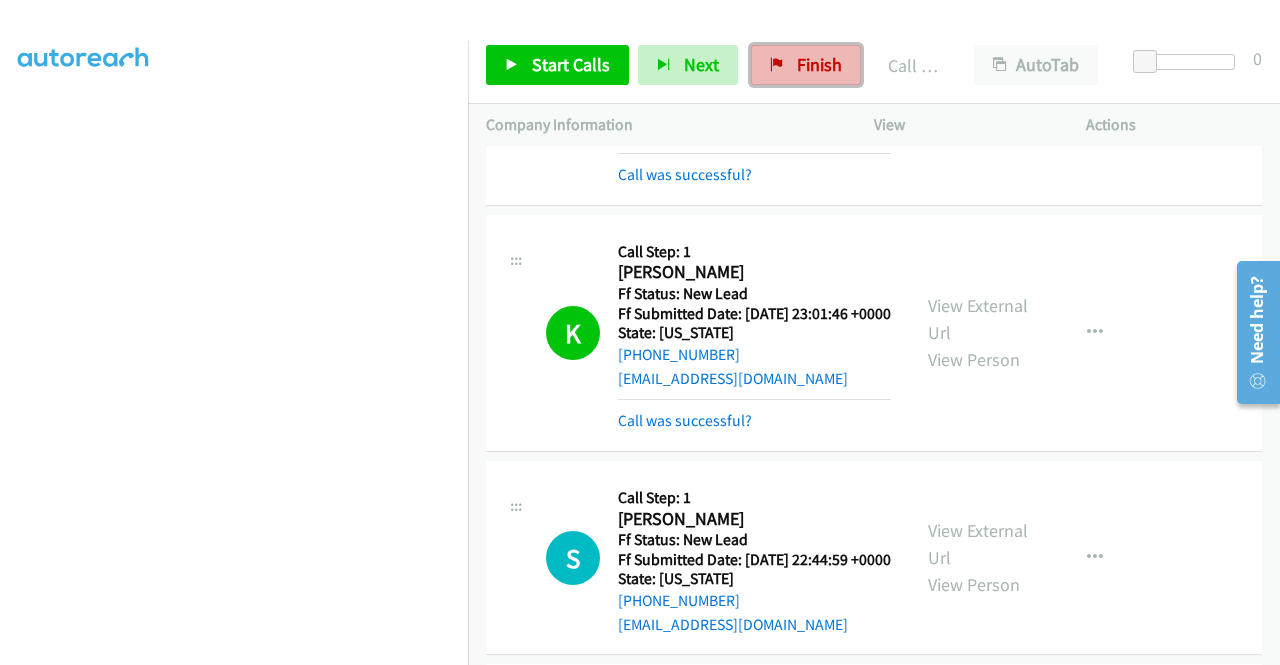 click on "Finish" at bounding box center [806, 65] 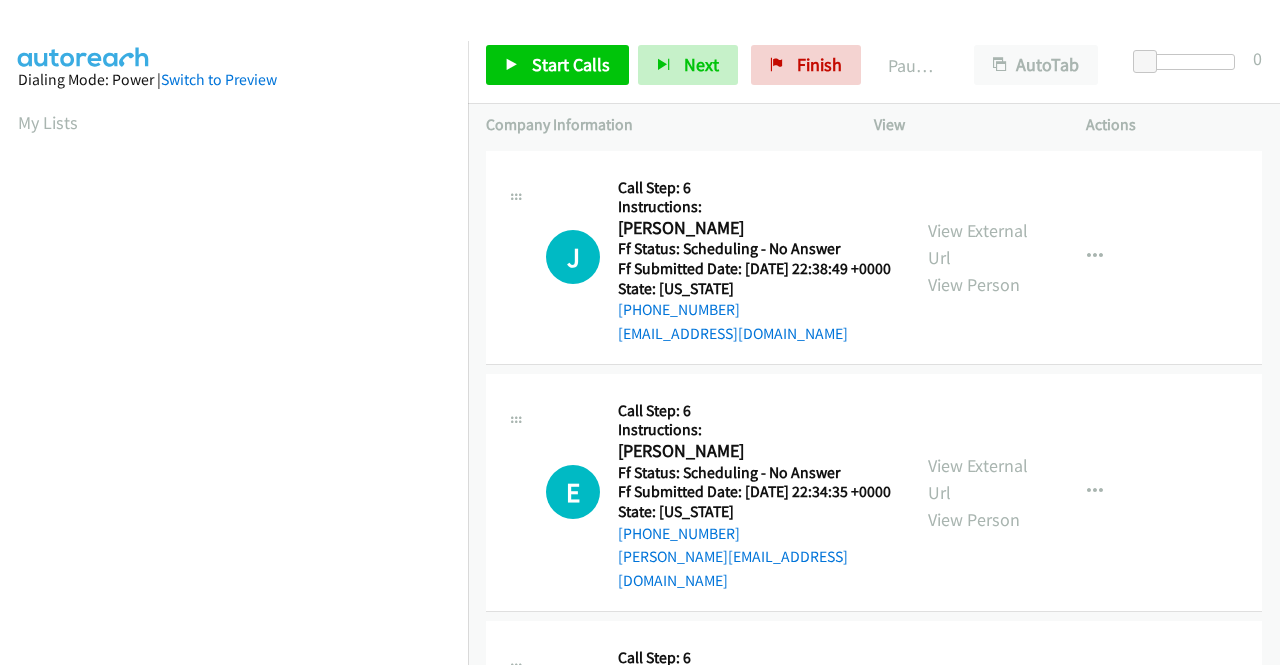 scroll, scrollTop: 0, scrollLeft: 0, axis: both 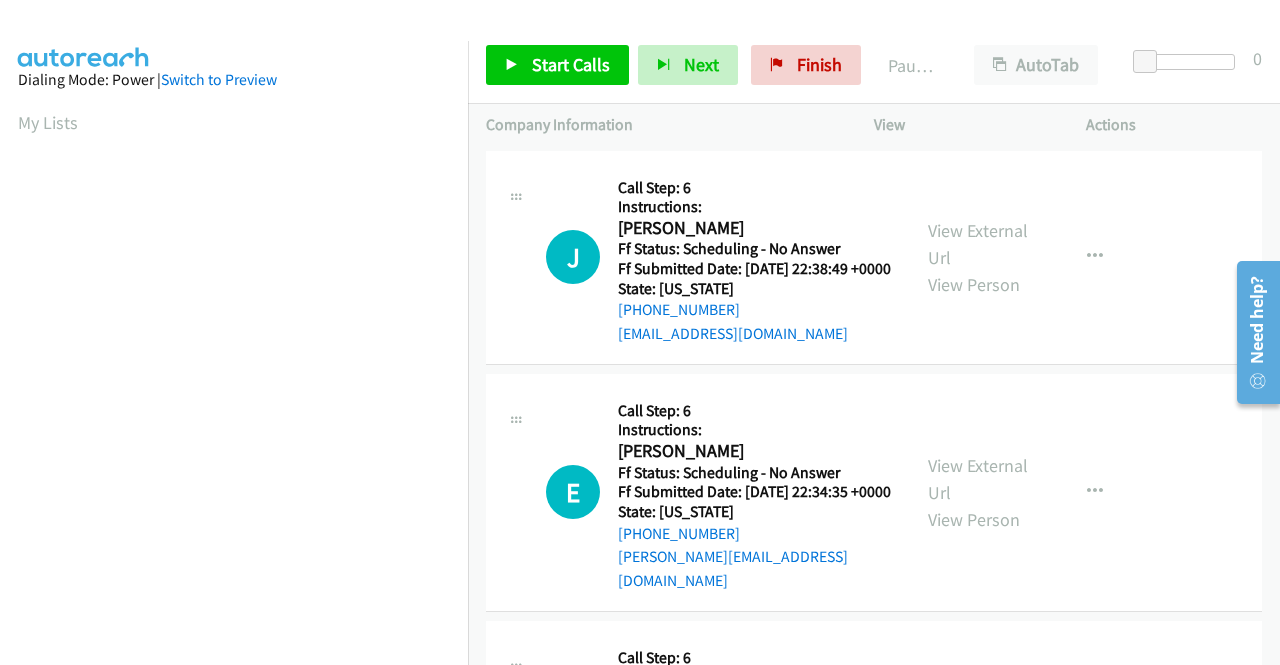 click on "Start Calls
Pause
Next
Finish
Paused
AutoTab
AutoTab
0" at bounding box center (874, 65) 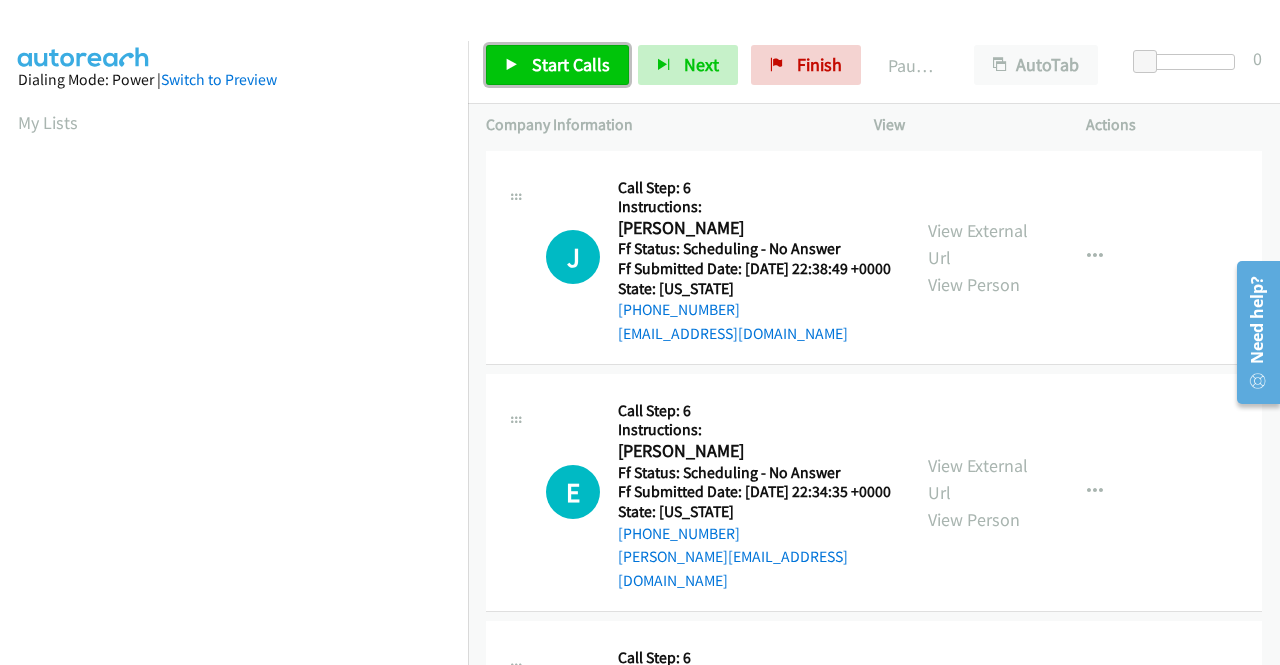 click on "Start Calls" at bounding box center [571, 64] 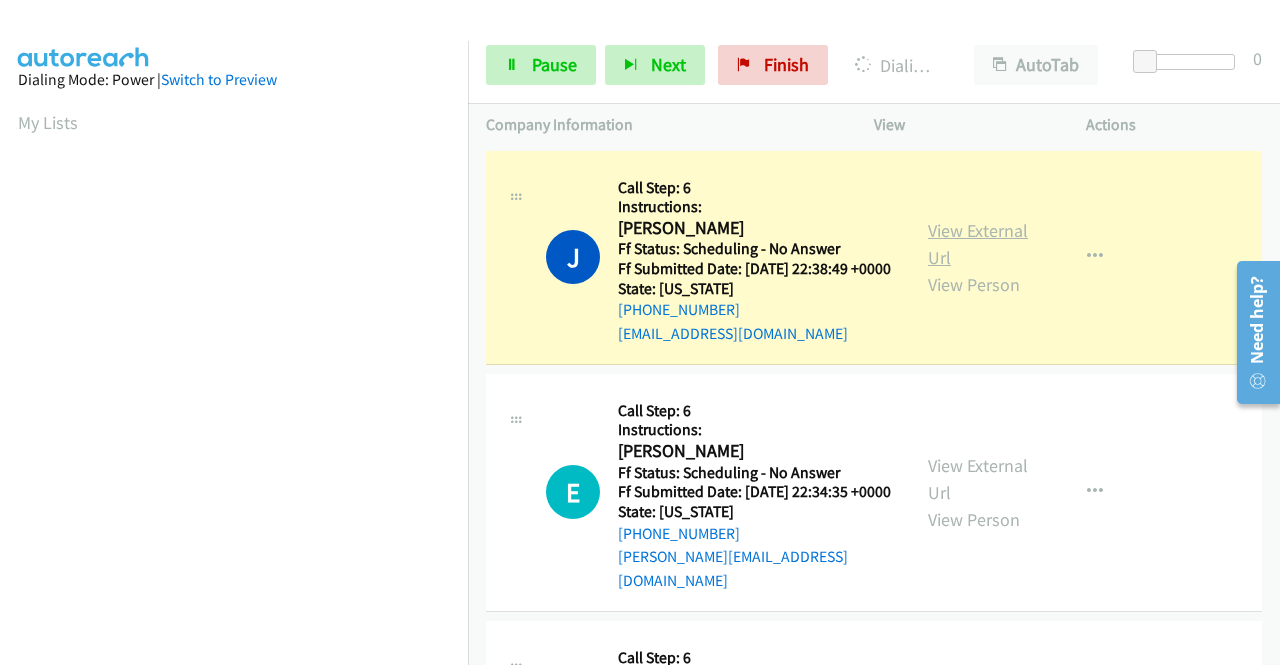 click on "View External Url" at bounding box center [978, 244] 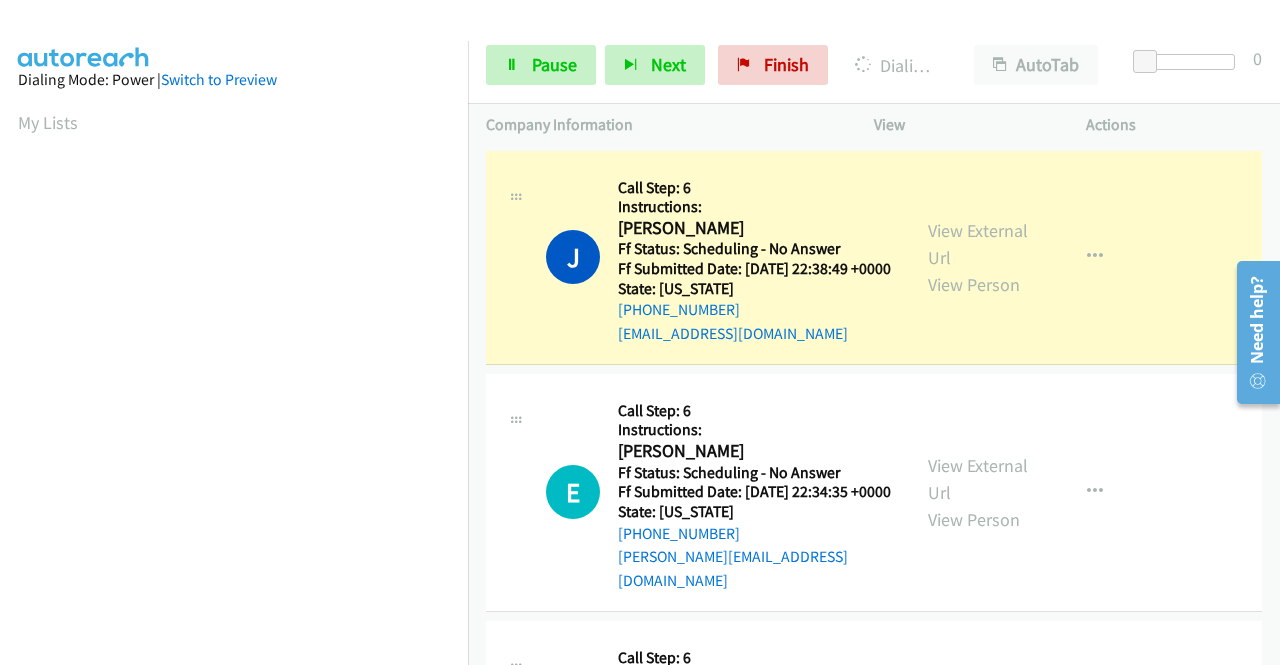 scroll, scrollTop: 456, scrollLeft: 0, axis: vertical 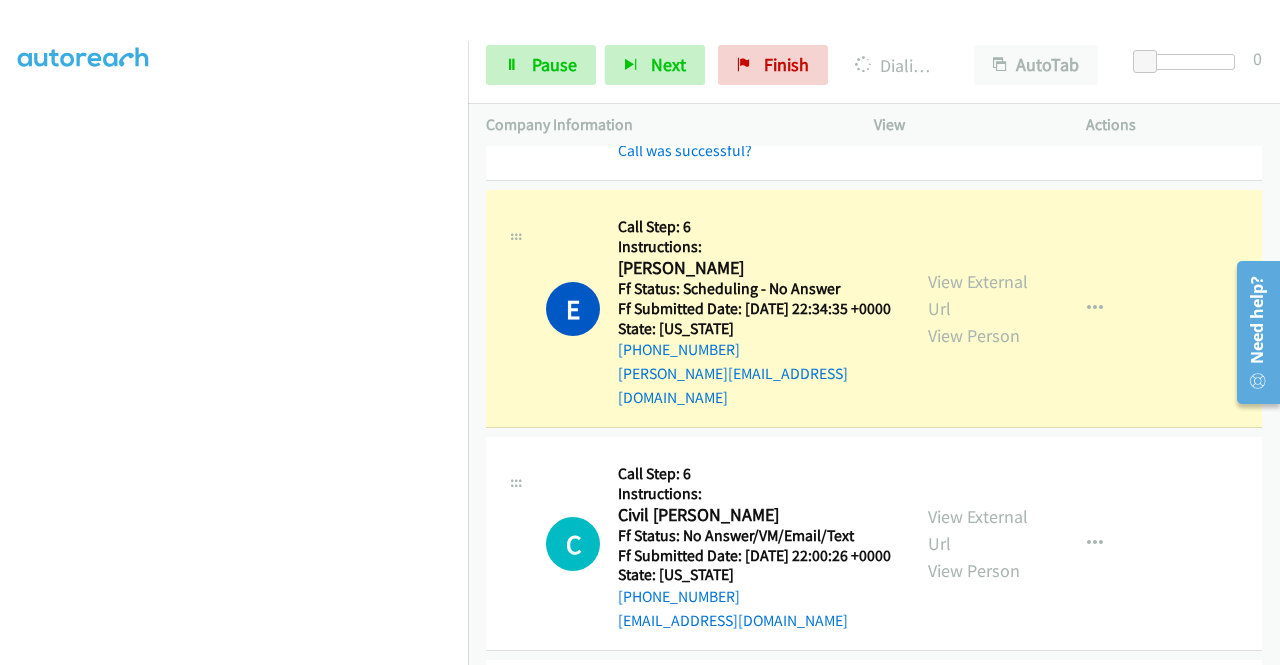 click on "View External Url
View Person" at bounding box center [980, 308] 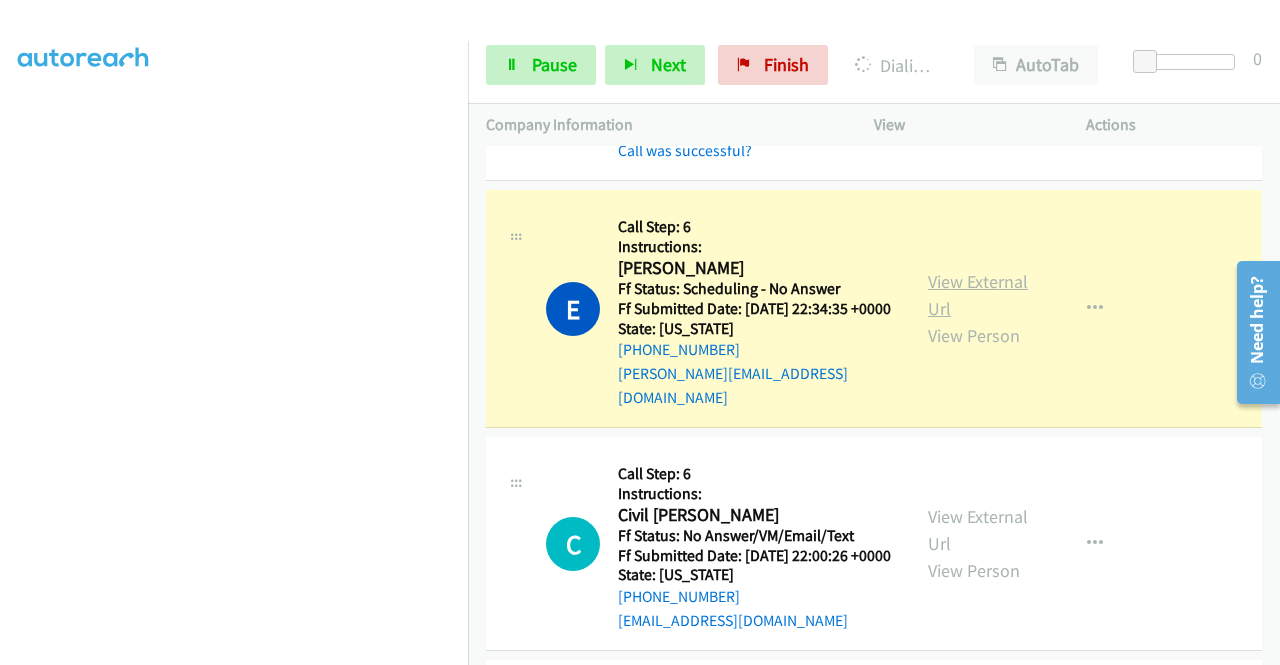 click on "View External Url" at bounding box center (978, 295) 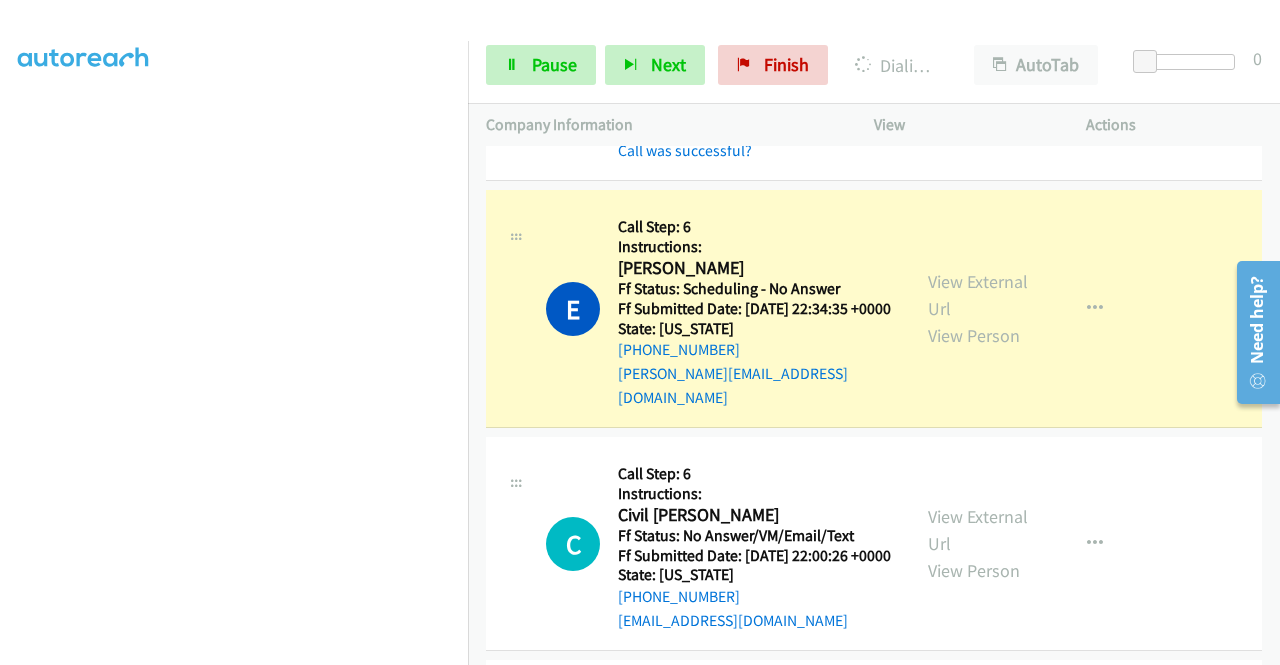 scroll, scrollTop: 0, scrollLeft: 0, axis: both 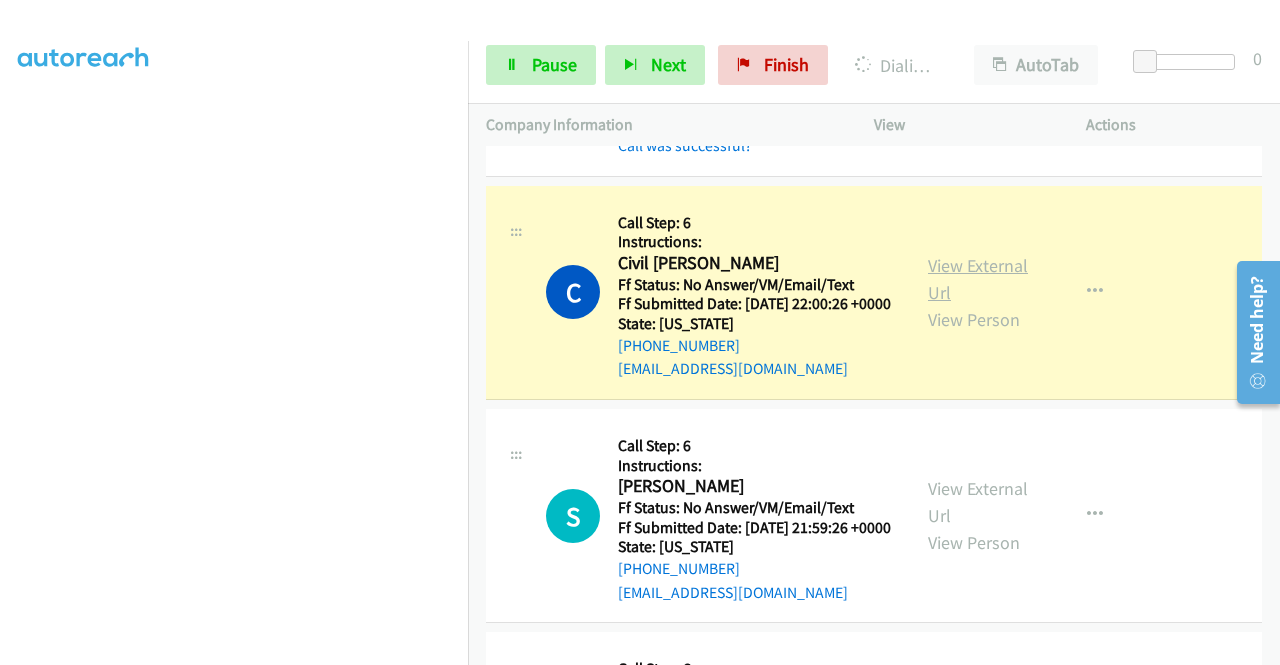 click on "View External Url" at bounding box center [978, 279] 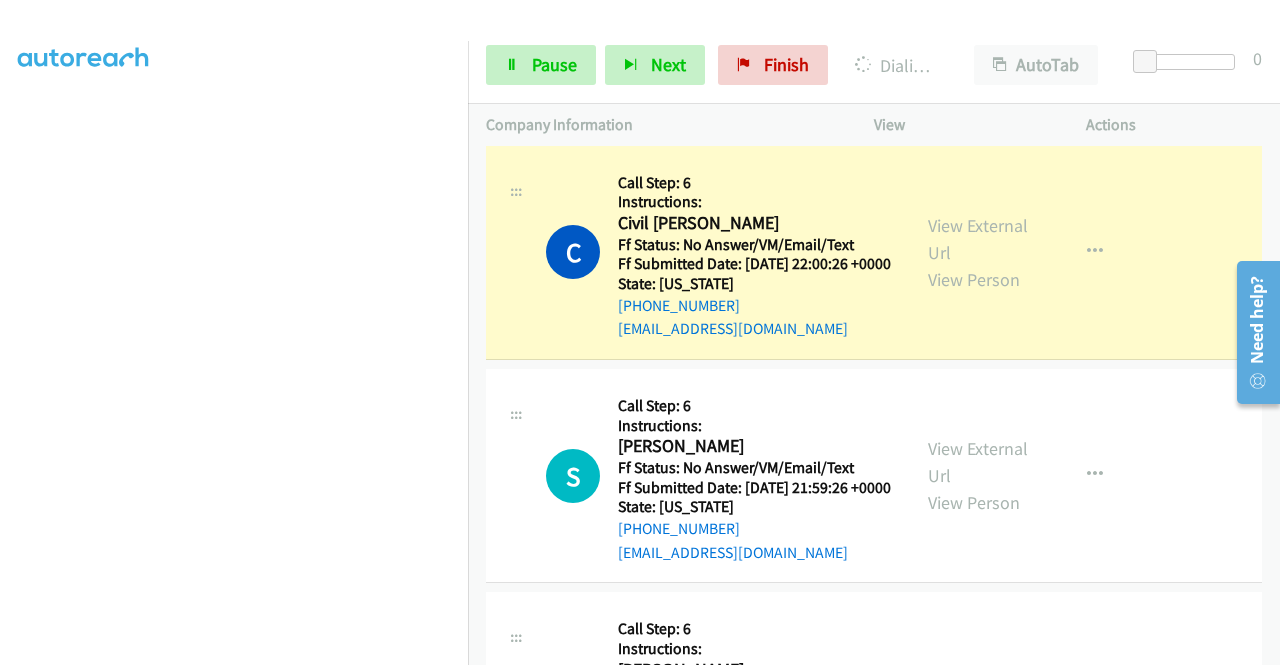 scroll, scrollTop: 653, scrollLeft: 0, axis: vertical 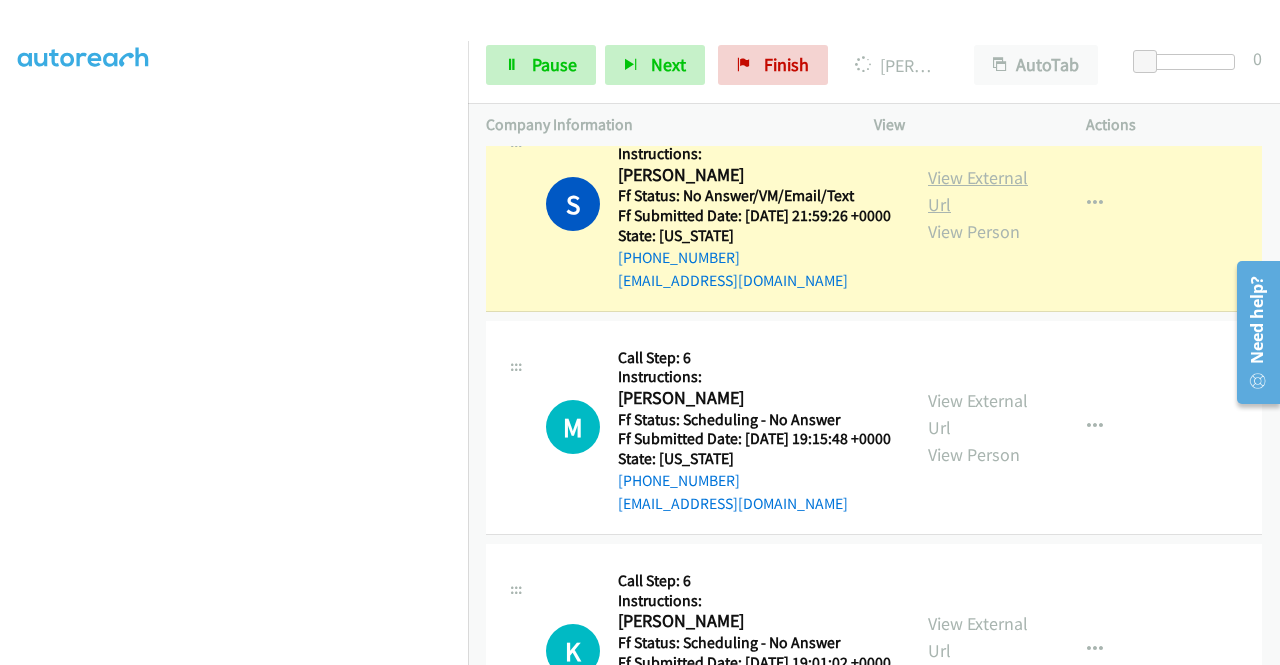 click on "View External Url" at bounding box center (978, 191) 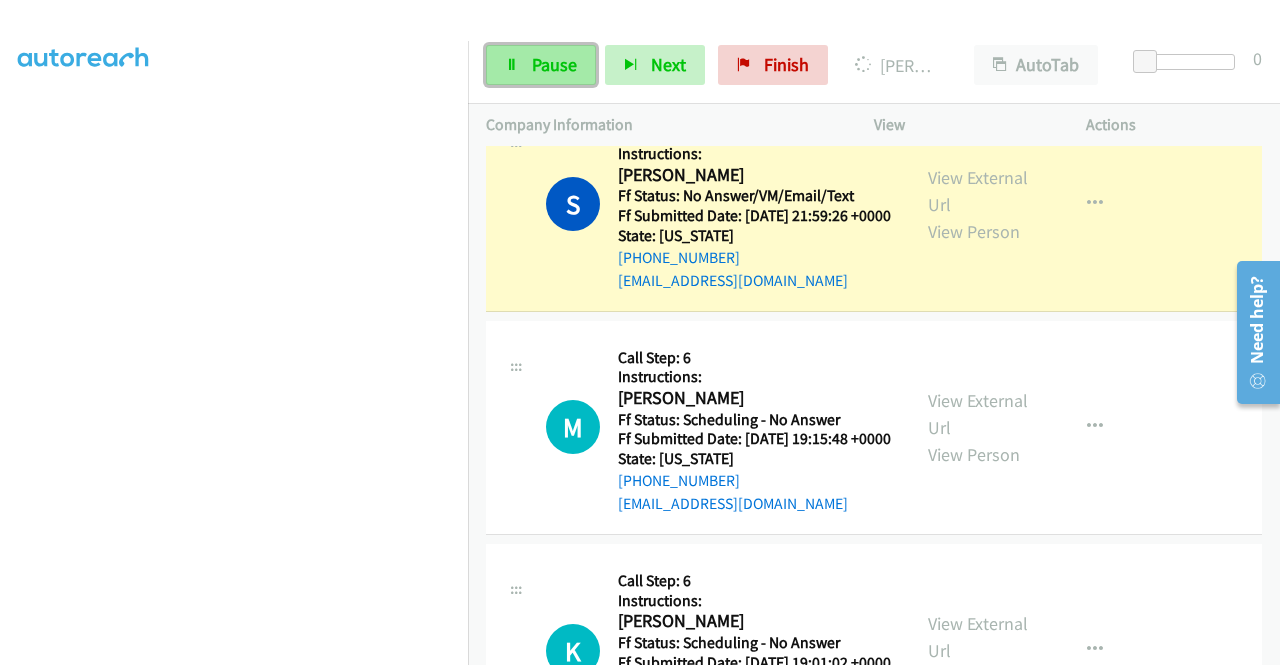 click at bounding box center [512, 66] 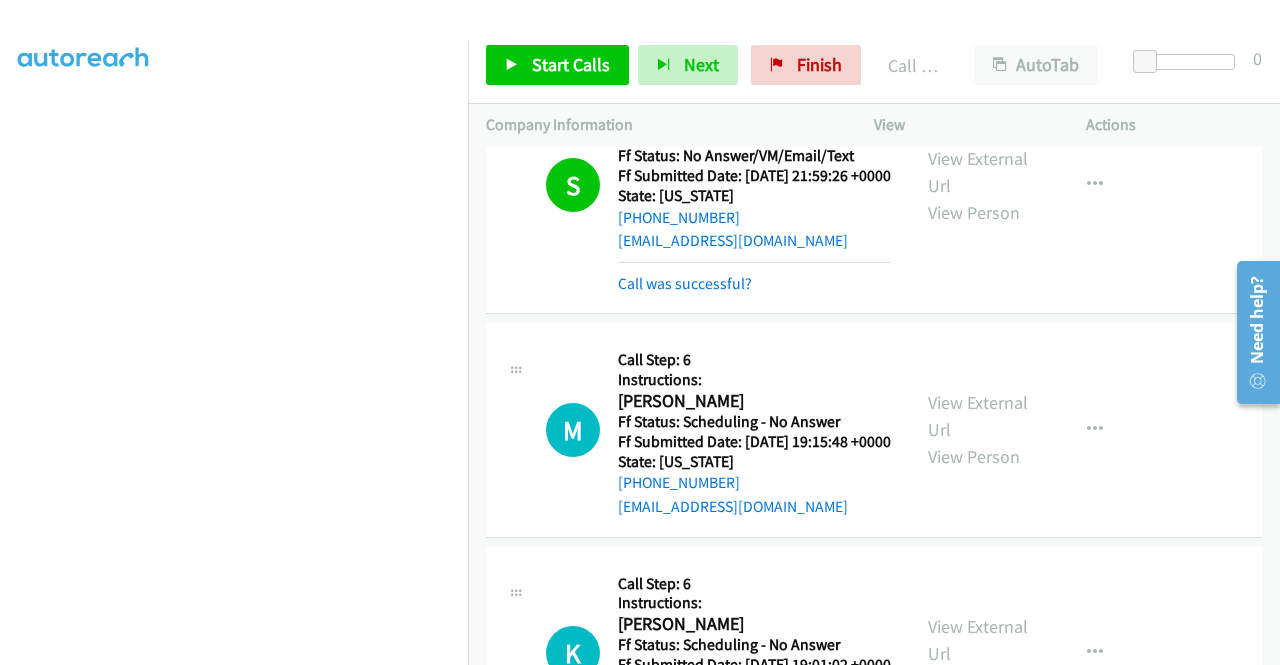 scroll, scrollTop: 1101, scrollLeft: 0, axis: vertical 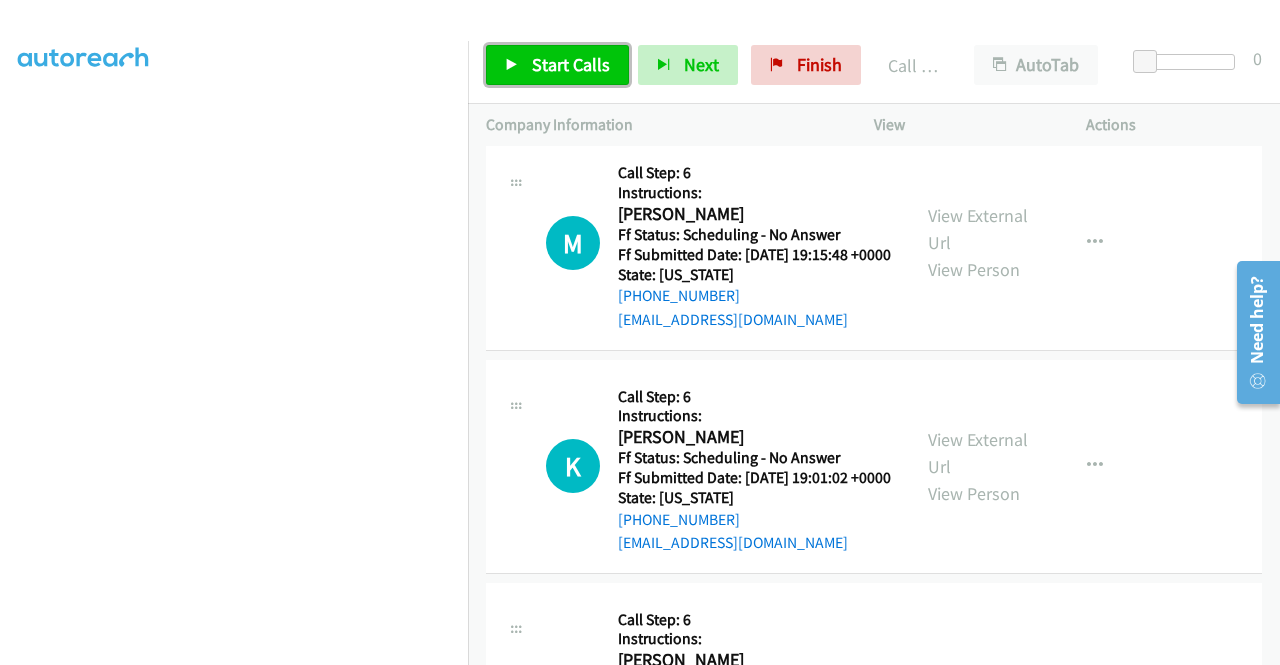 click on "Start Calls" at bounding box center (571, 64) 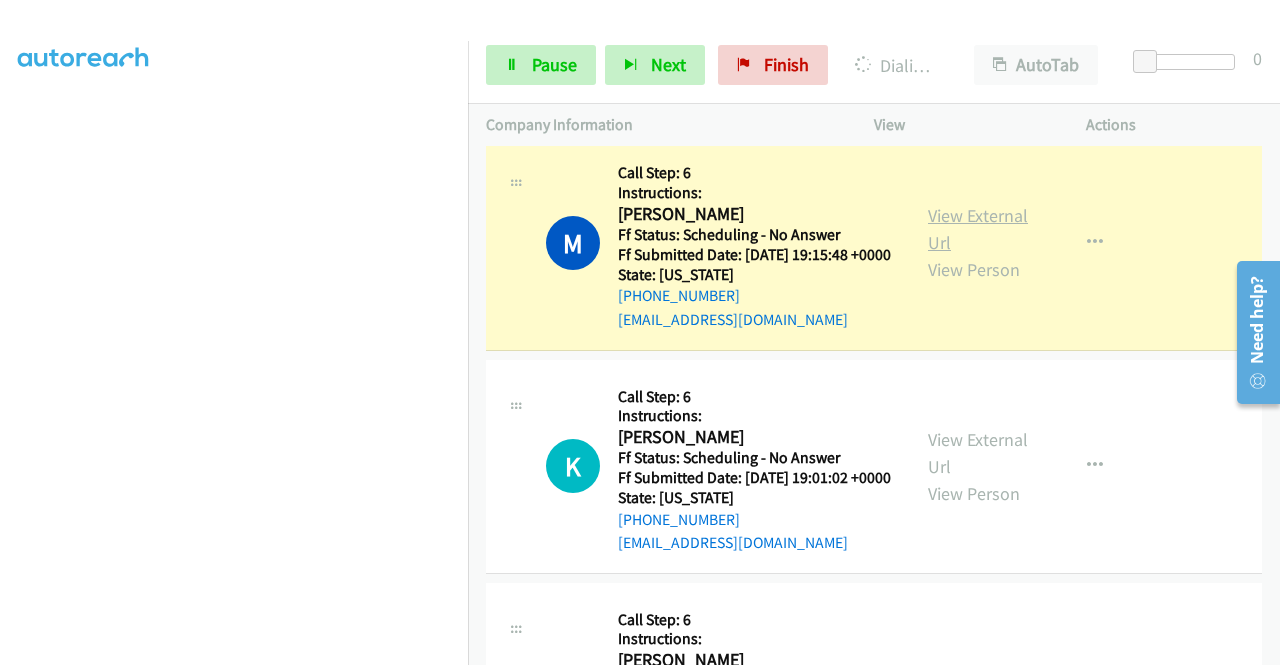 click on "View External Url" at bounding box center (978, 229) 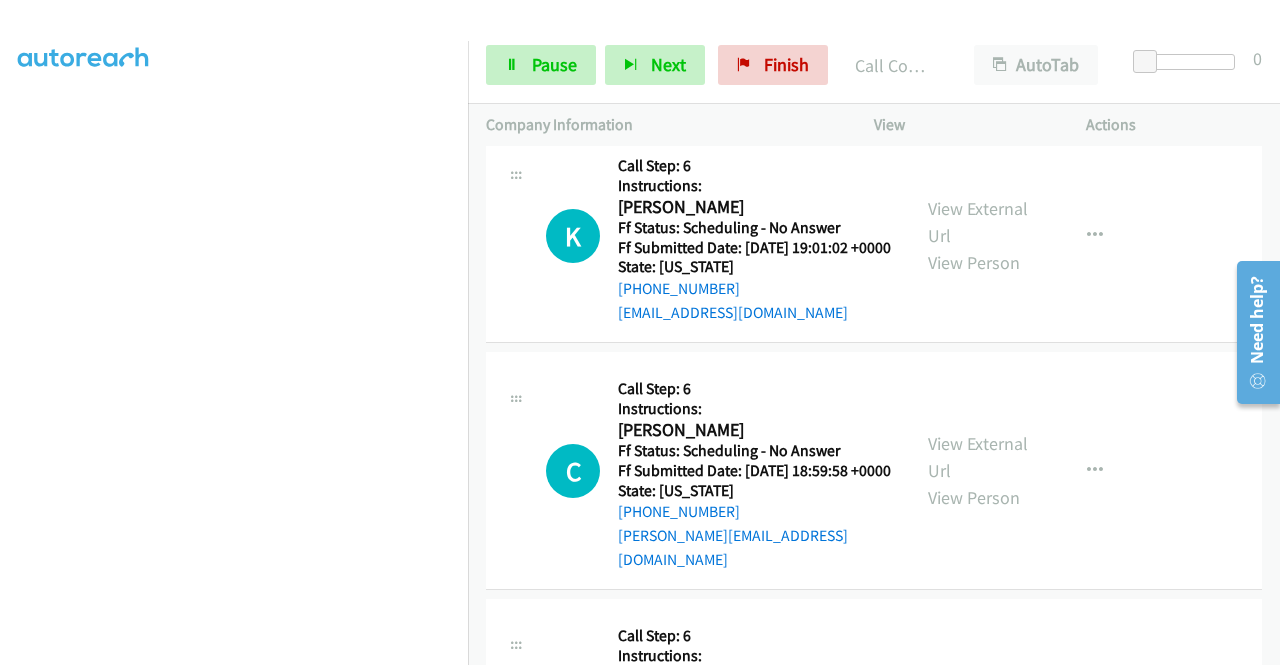 scroll, scrollTop: 1394, scrollLeft: 0, axis: vertical 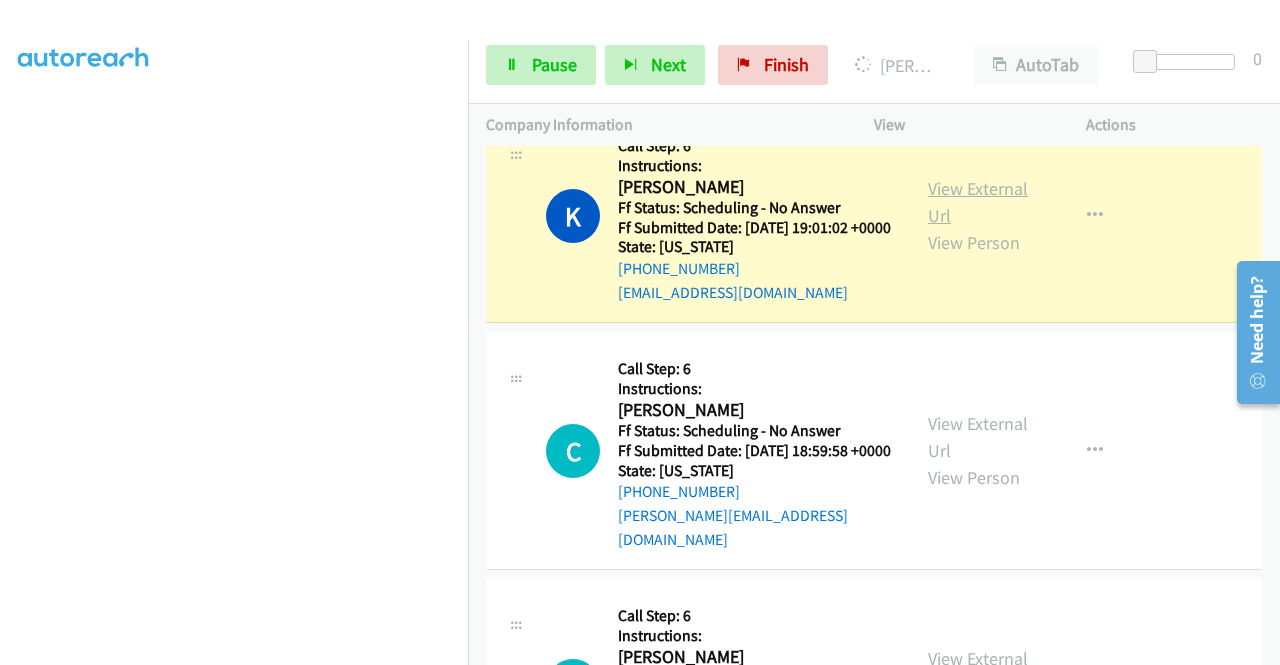 click on "View External Url" at bounding box center [978, 202] 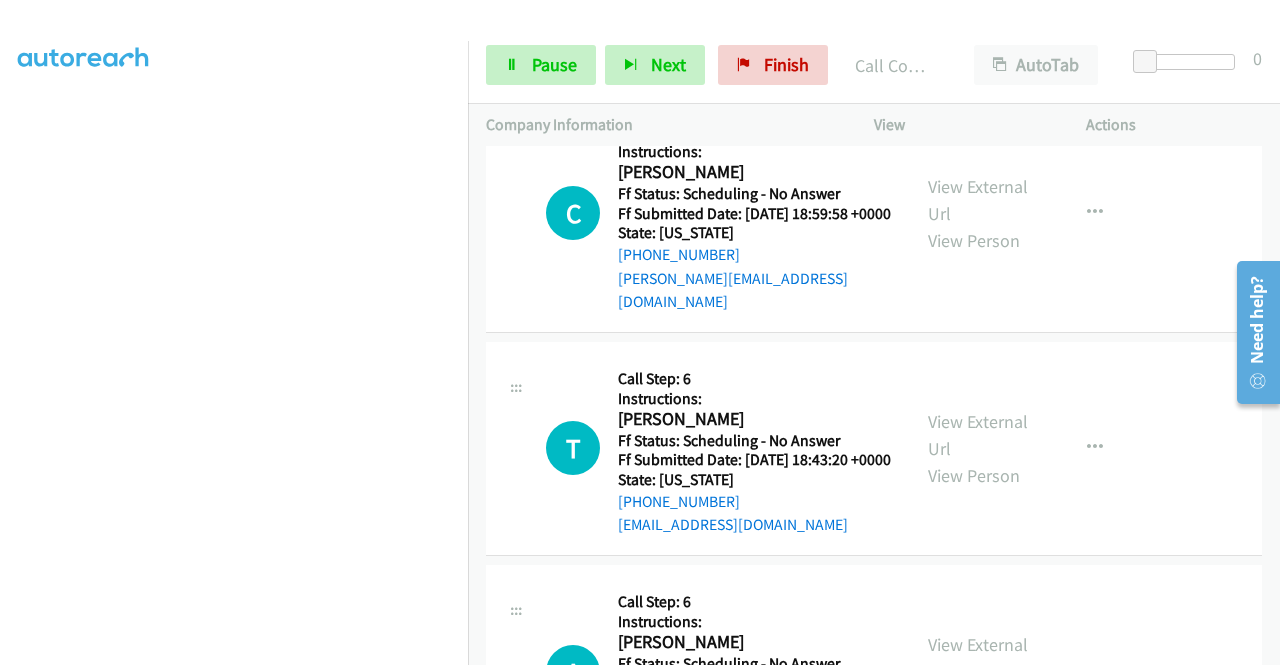 scroll, scrollTop: 1714, scrollLeft: 0, axis: vertical 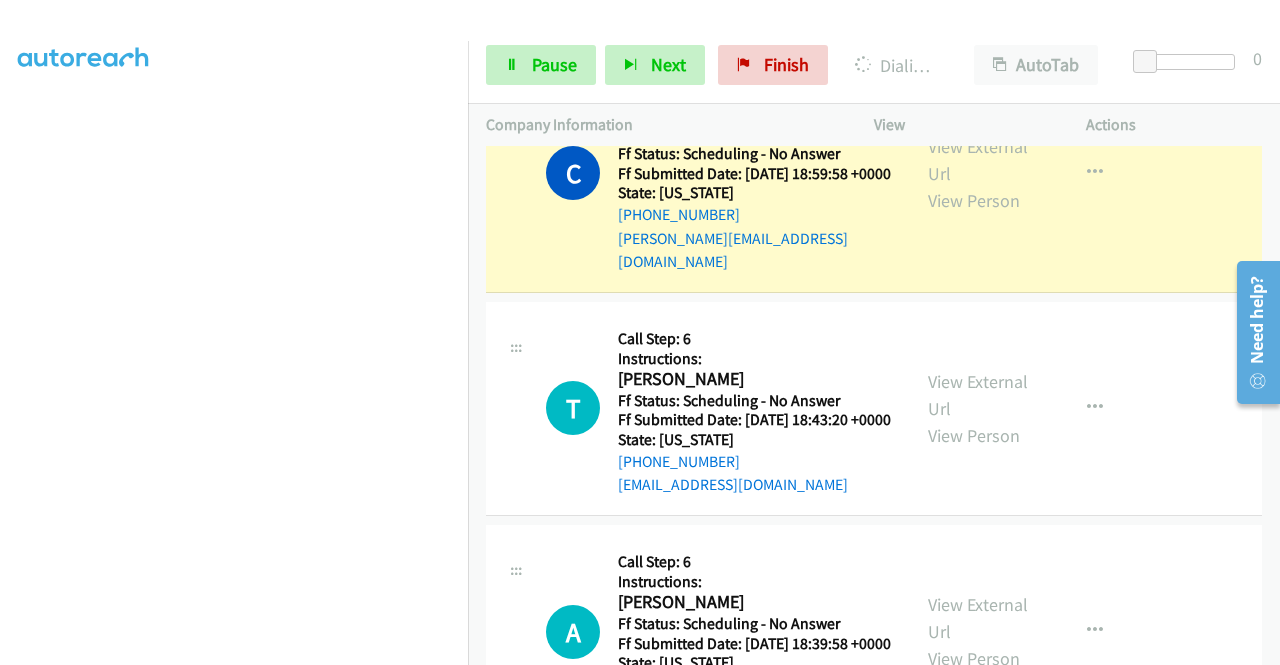 click on "View External Url
View Person" at bounding box center [980, 173] 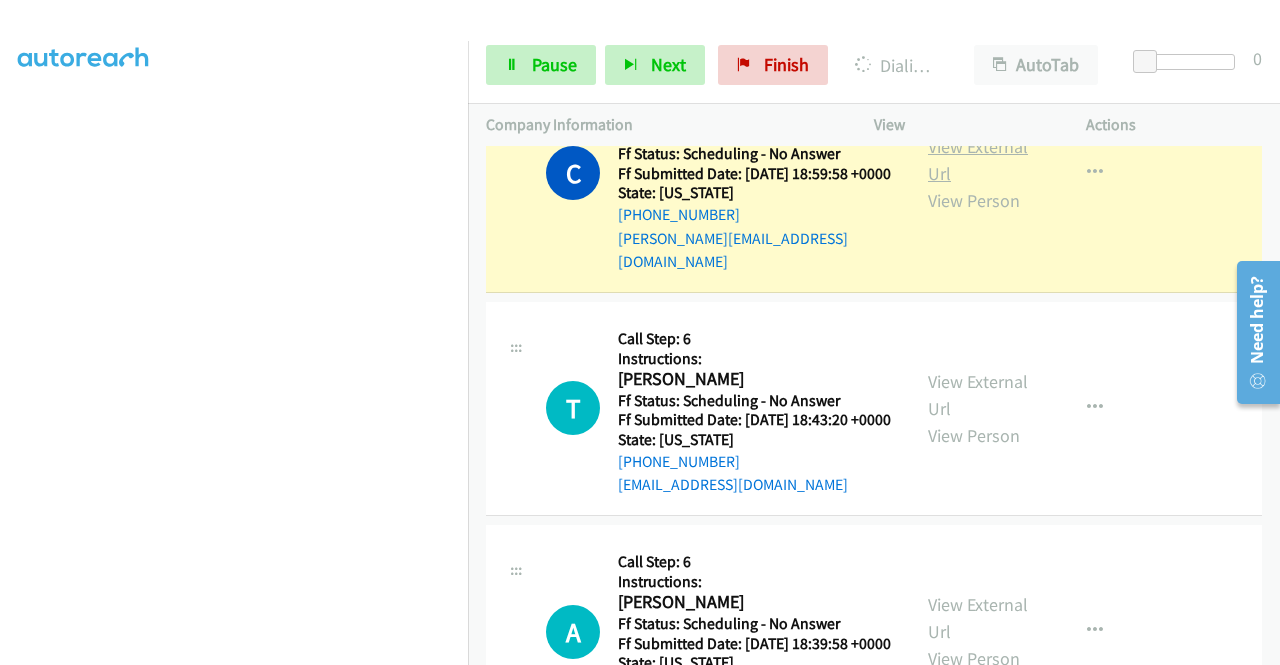 click on "View External Url" at bounding box center (978, 160) 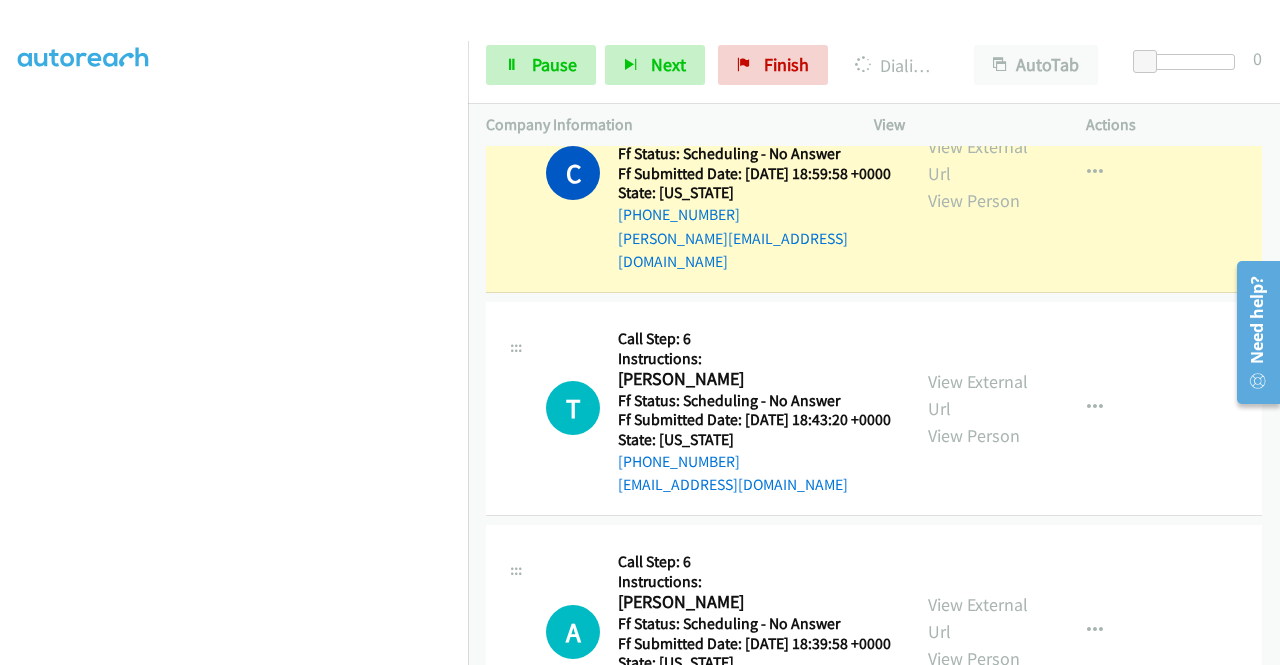 click on "Start Calls
Pause
Next
Finish
Dialing Corey Young
AutoTab
AutoTab
0" at bounding box center [874, 65] 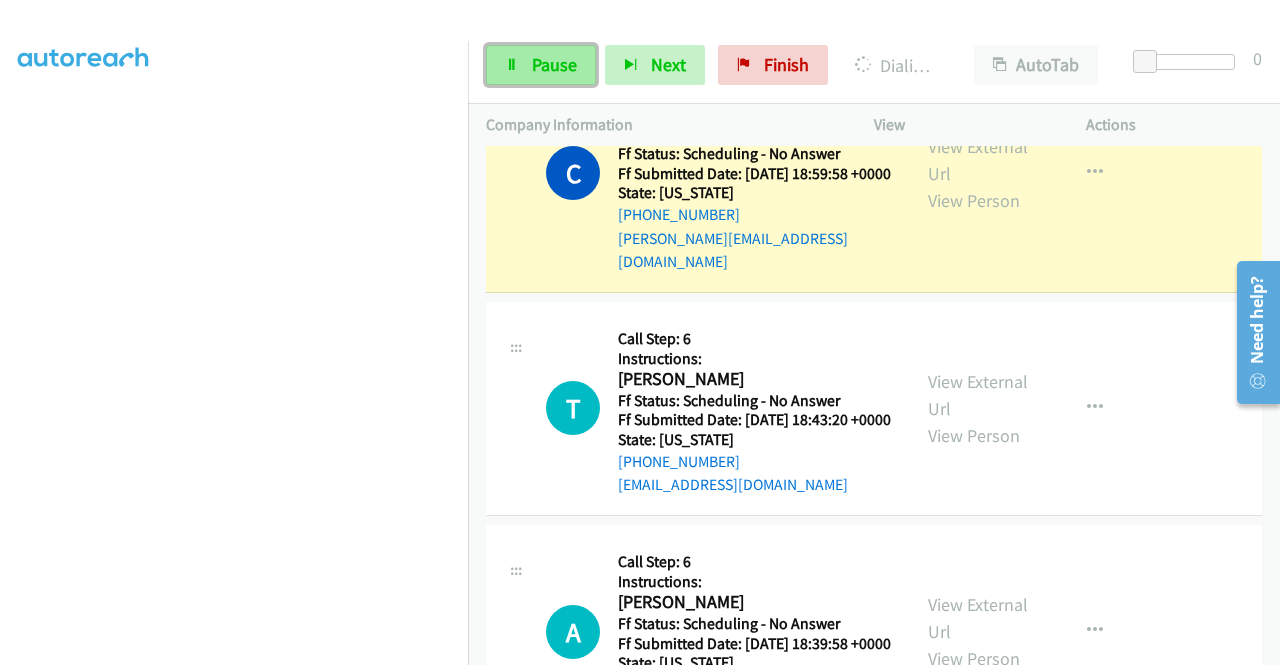 click on "Pause" at bounding box center [554, 64] 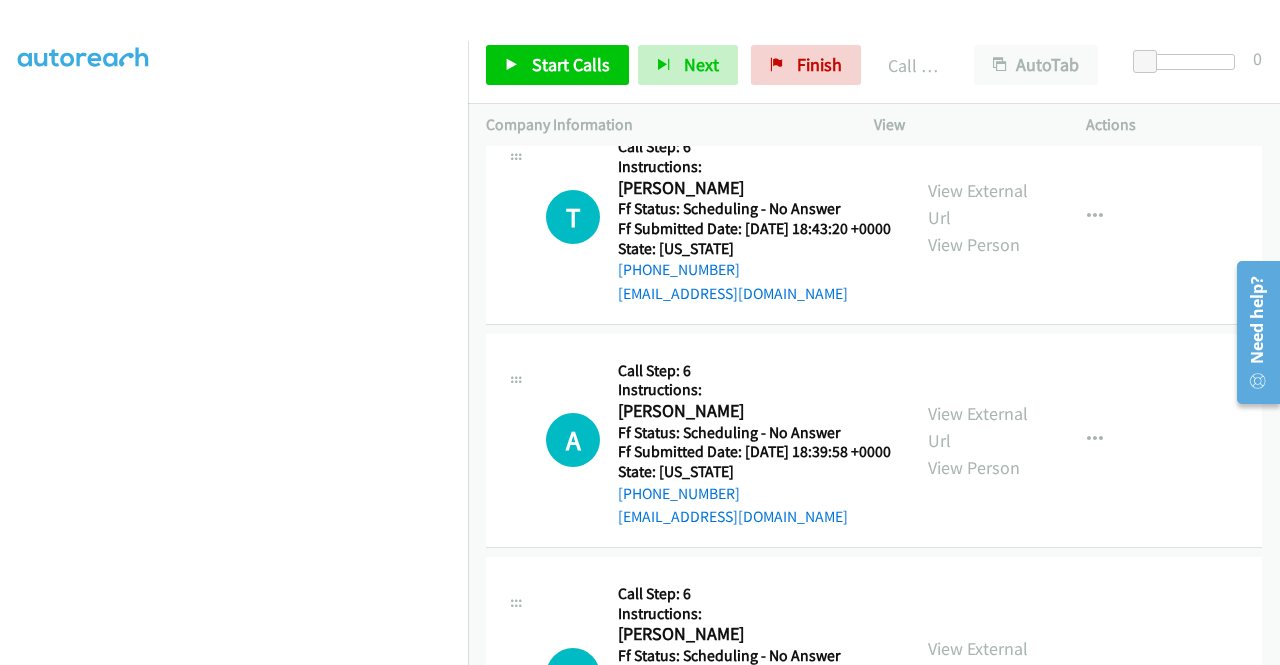 scroll, scrollTop: 1976, scrollLeft: 0, axis: vertical 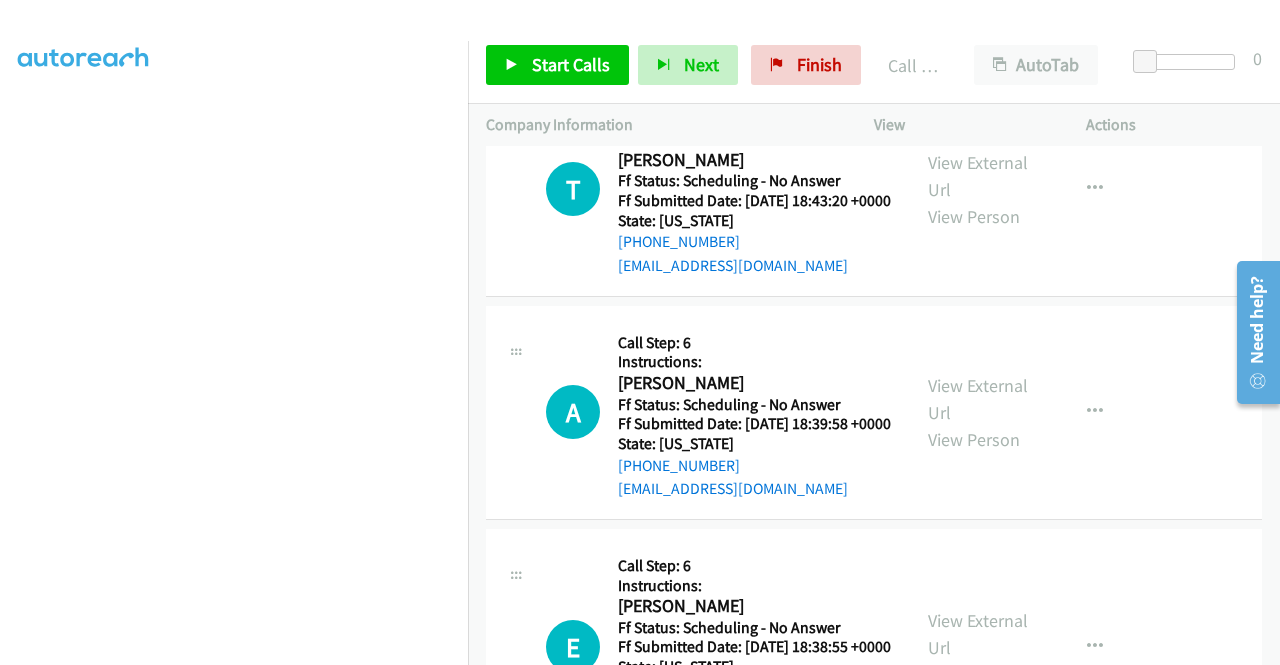 click on "Start Calls
Pause
Next
Finish
Call Completed
AutoTab
AutoTab
0" at bounding box center (874, 65) 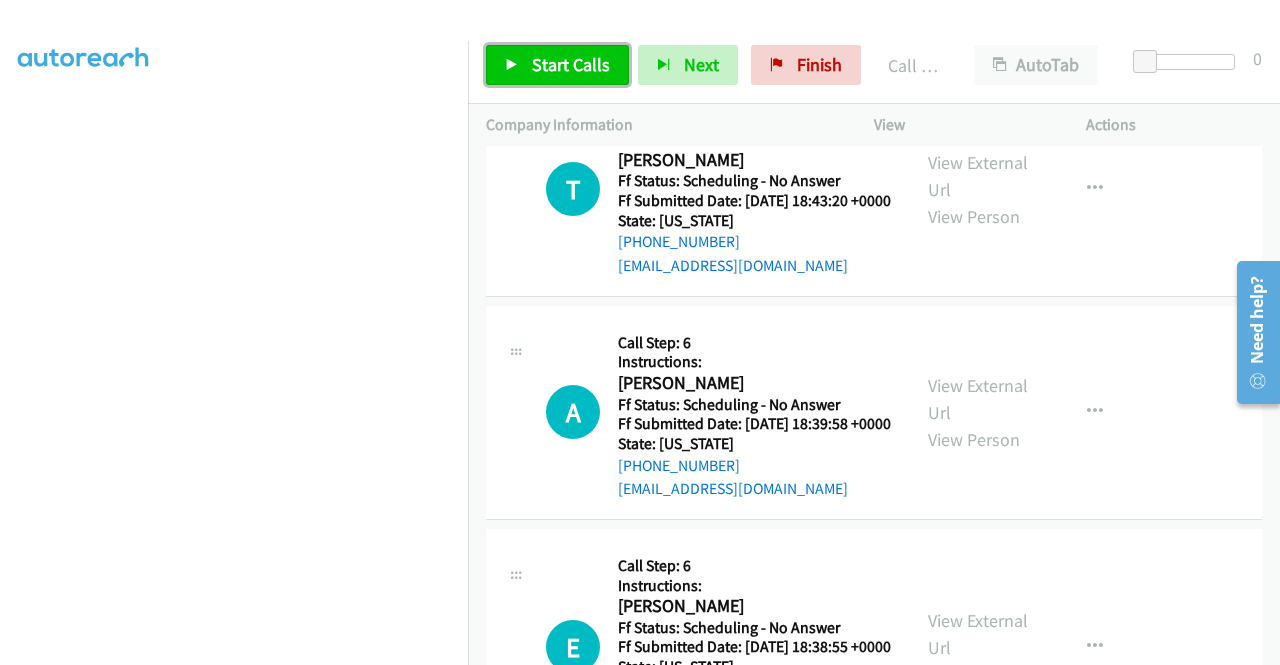 click on "Start Calls" at bounding box center (557, 65) 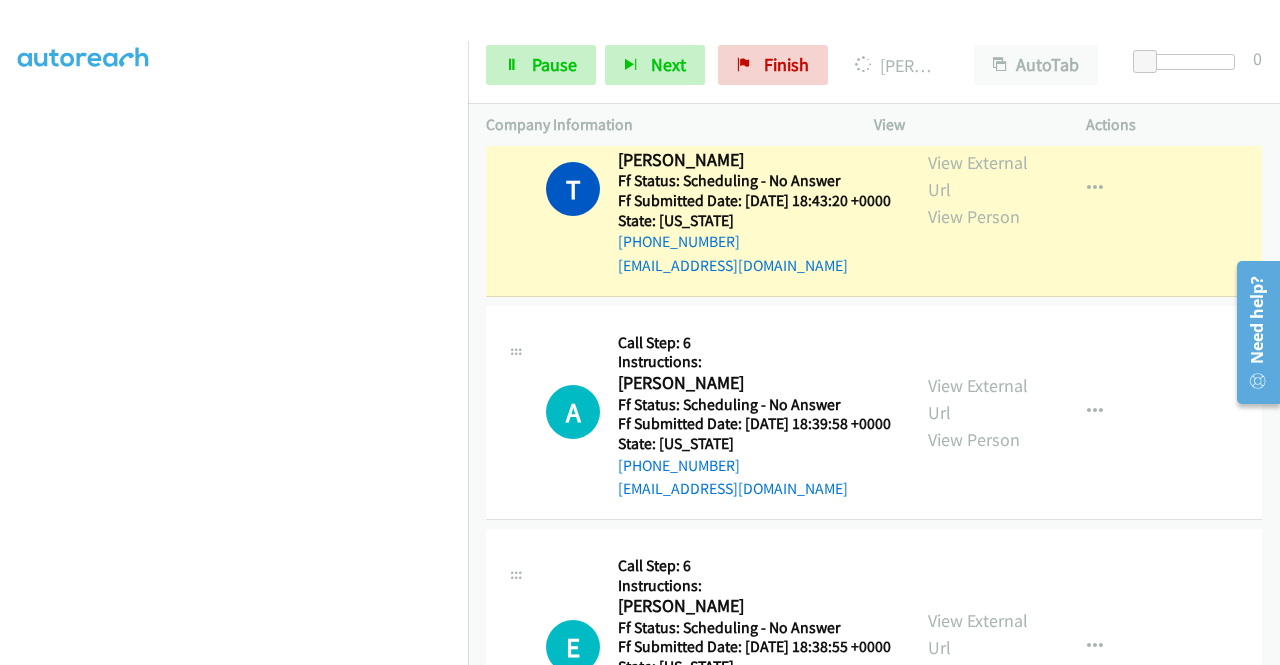 click on "View External Url
View Person
View External Url
Email
Schedule/Manage Callback
Skip Call
Add to do not call list" at bounding box center (1025, 188) 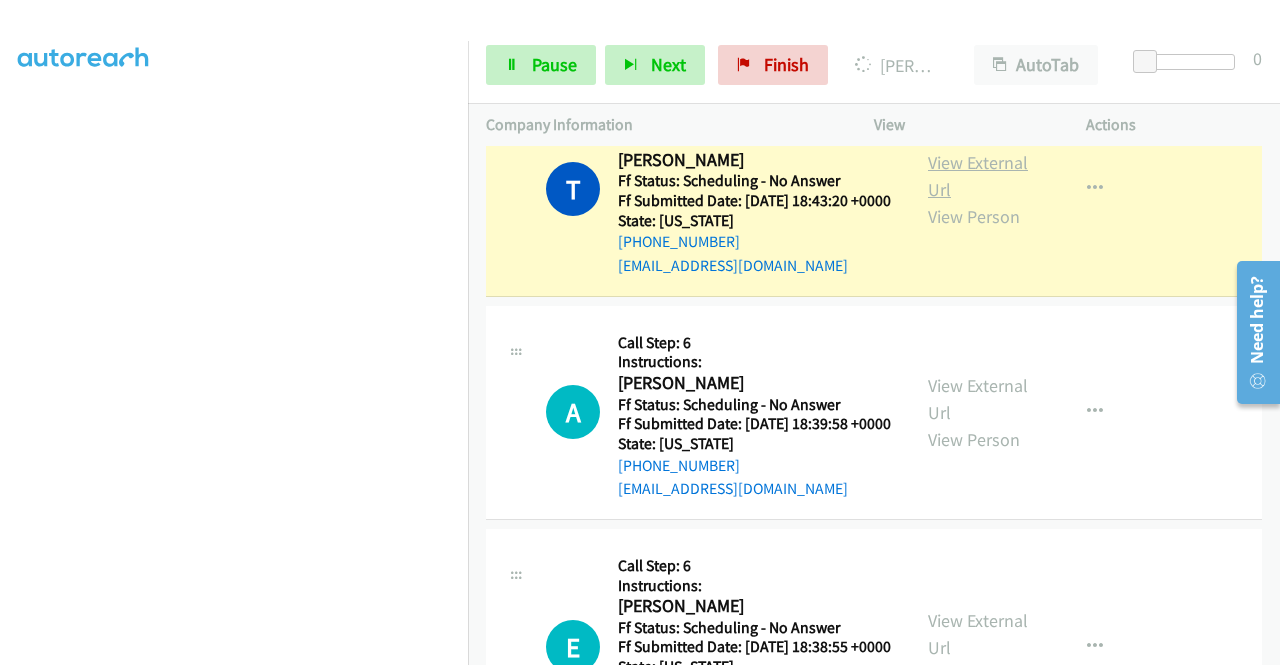 click on "View External Url" at bounding box center [978, 176] 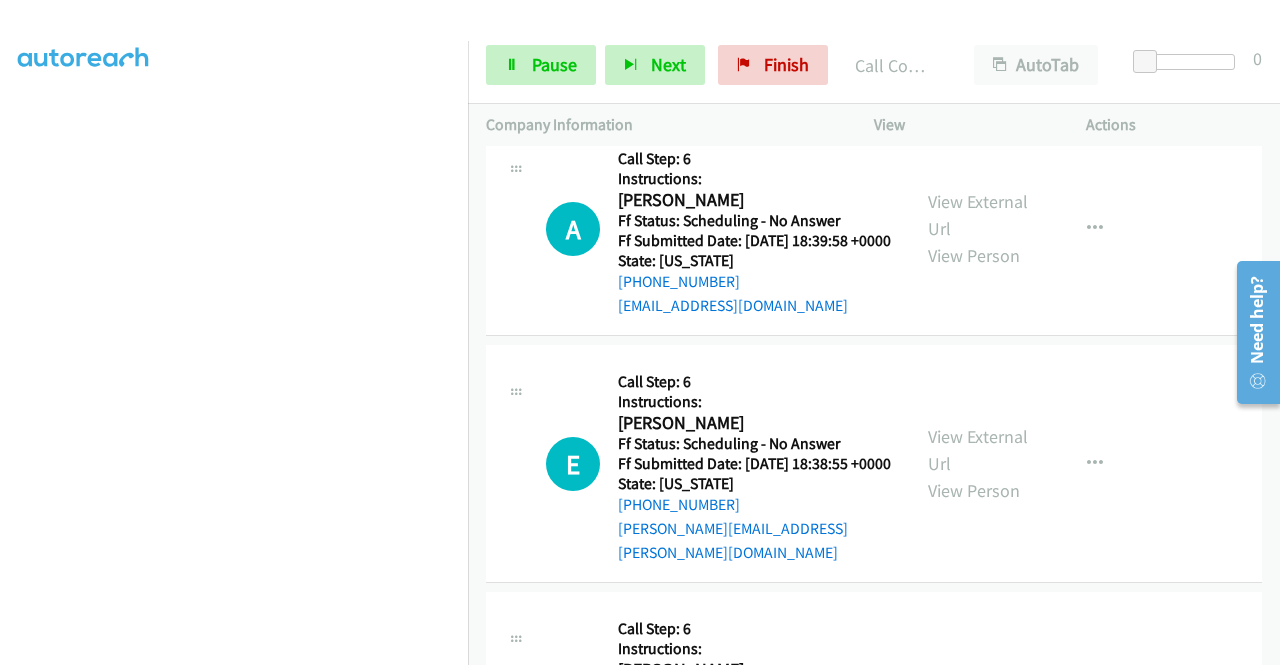 scroll, scrollTop: 2256, scrollLeft: 0, axis: vertical 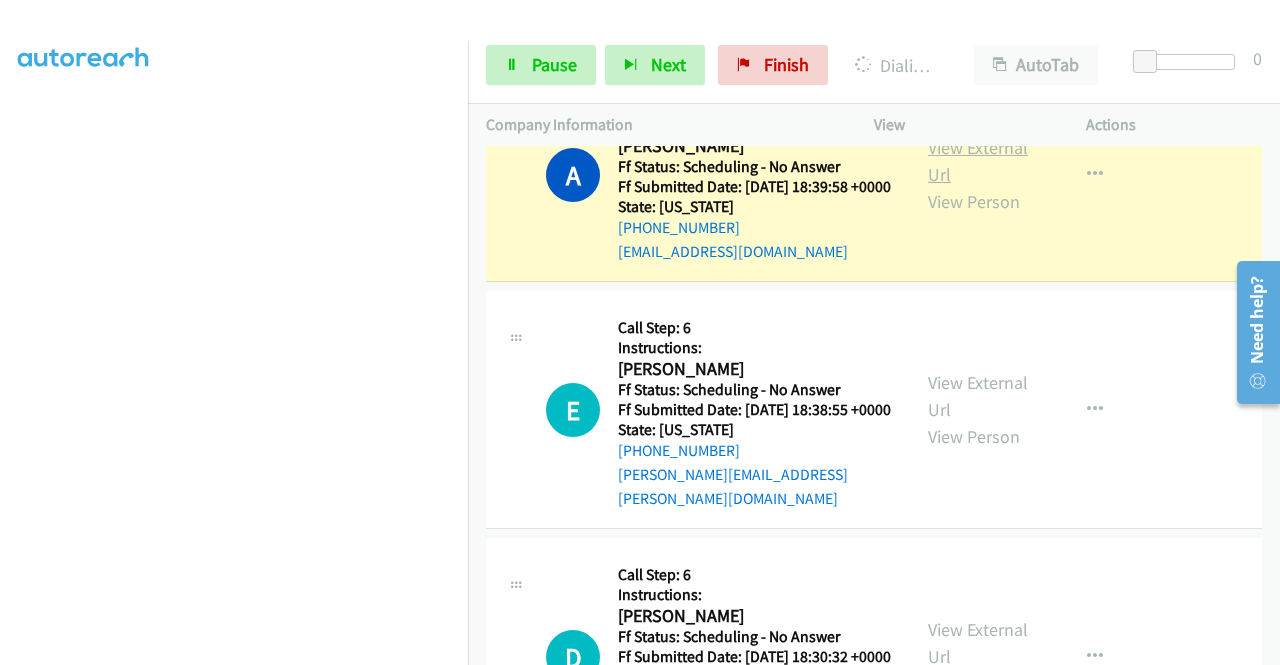 click on "View External Url" at bounding box center (978, 161) 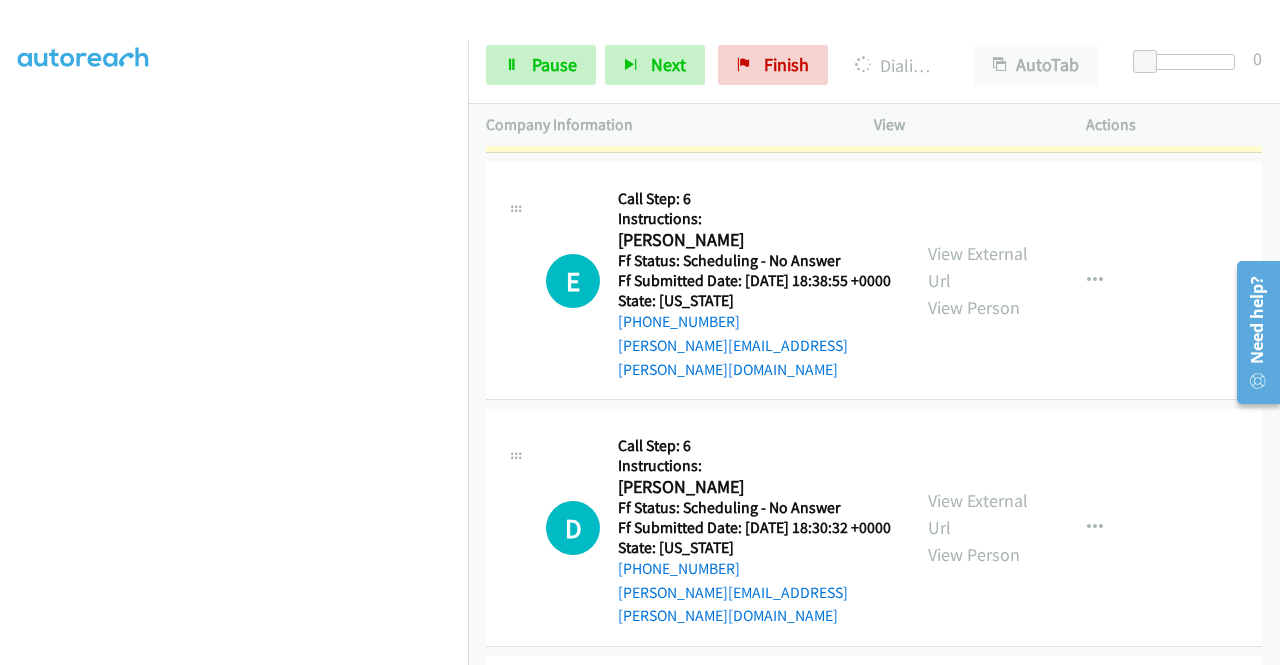 scroll, scrollTop: 2402, scrollLeft: 0, axis: vertical 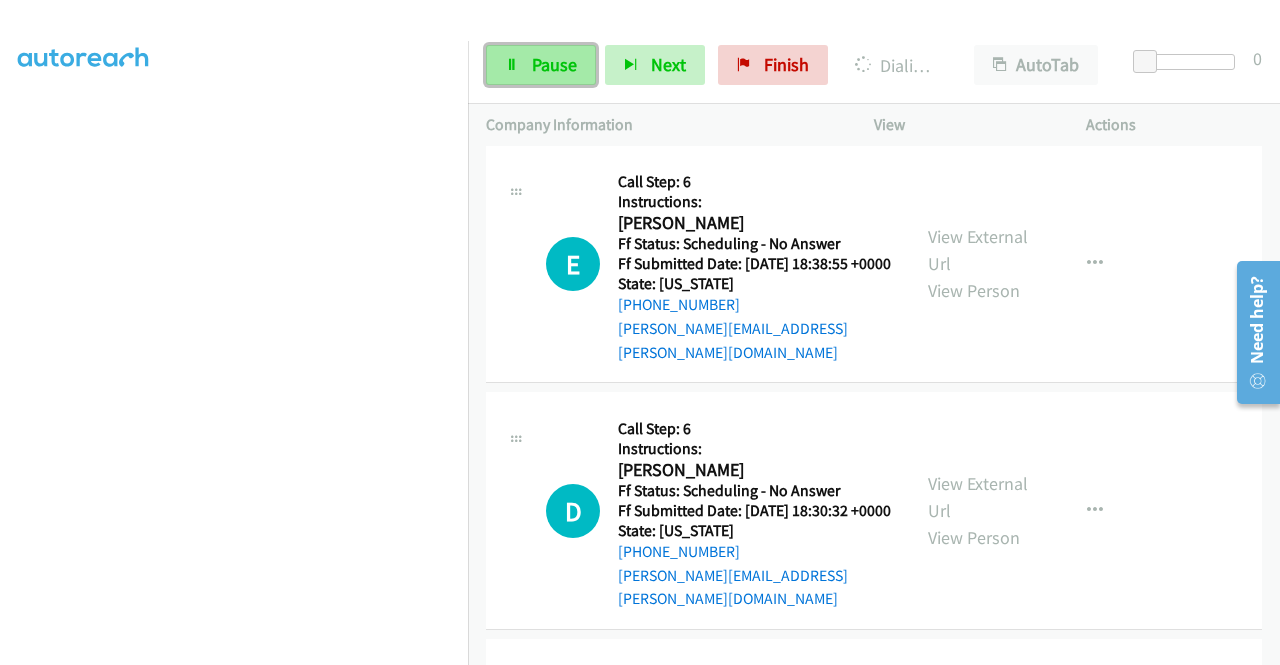 click on "Pause" at bounding box center (554, 64) 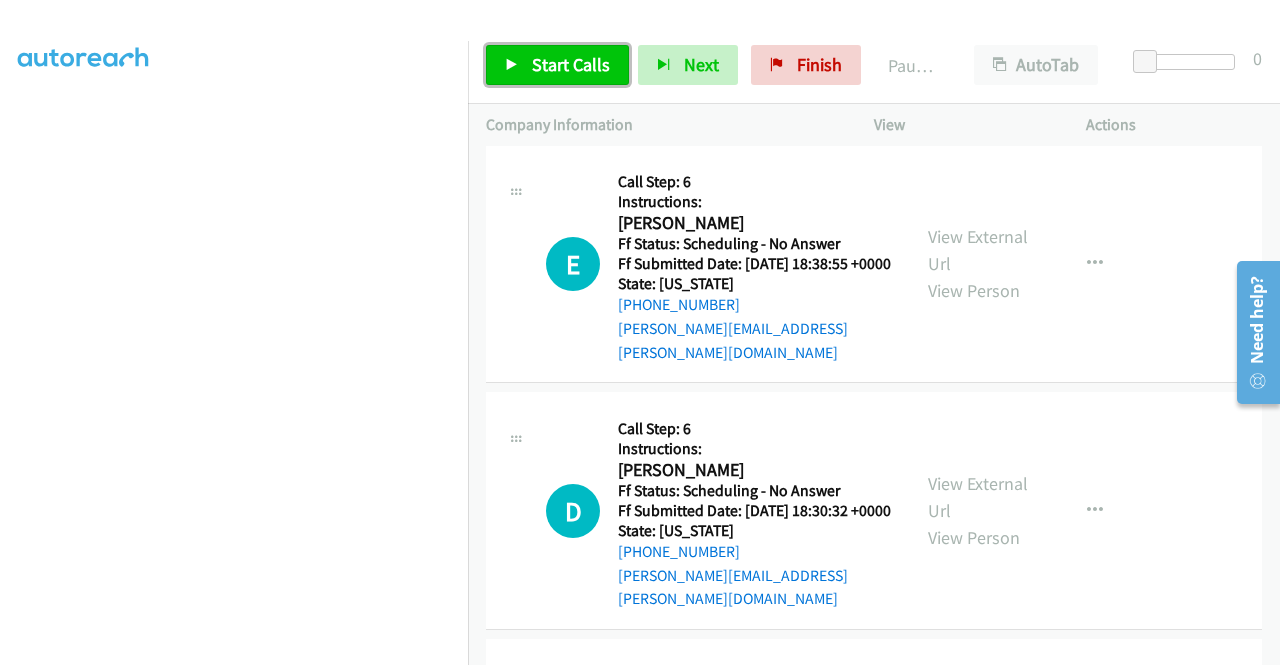click on "Start Calls" at bounding box center (571, 64) 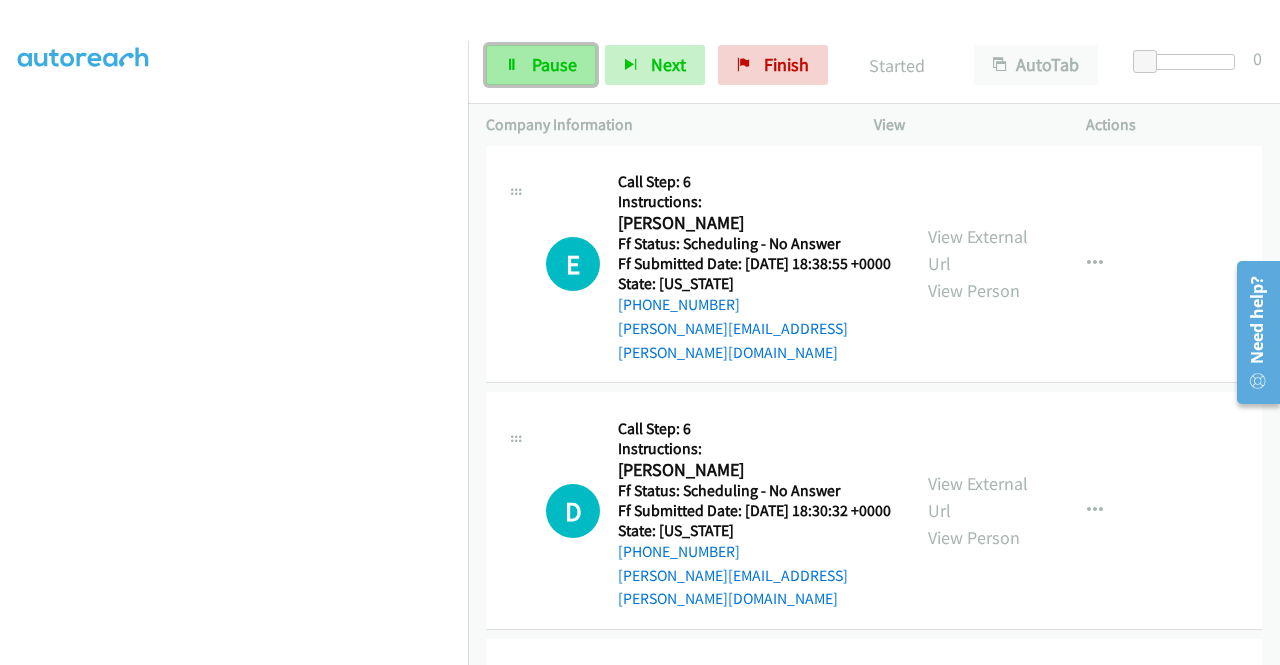 click on "Pause" at bounding box center [541, 65] 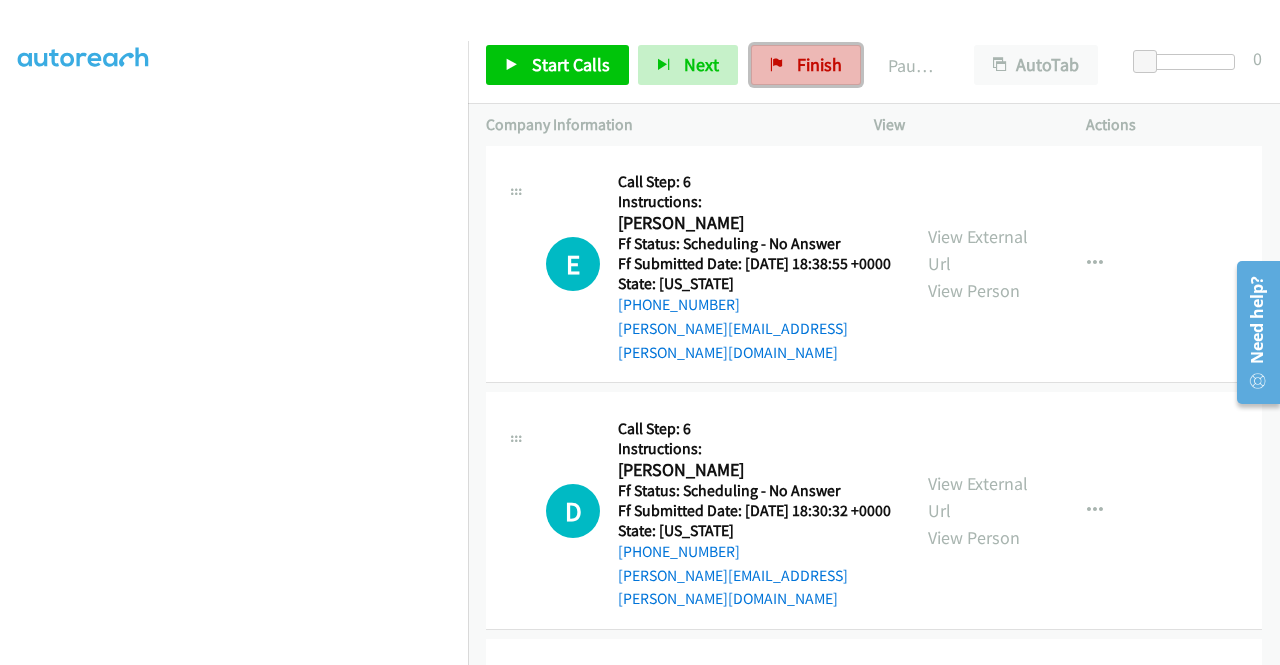 click on "Finish" at bounding box center [819, 64] 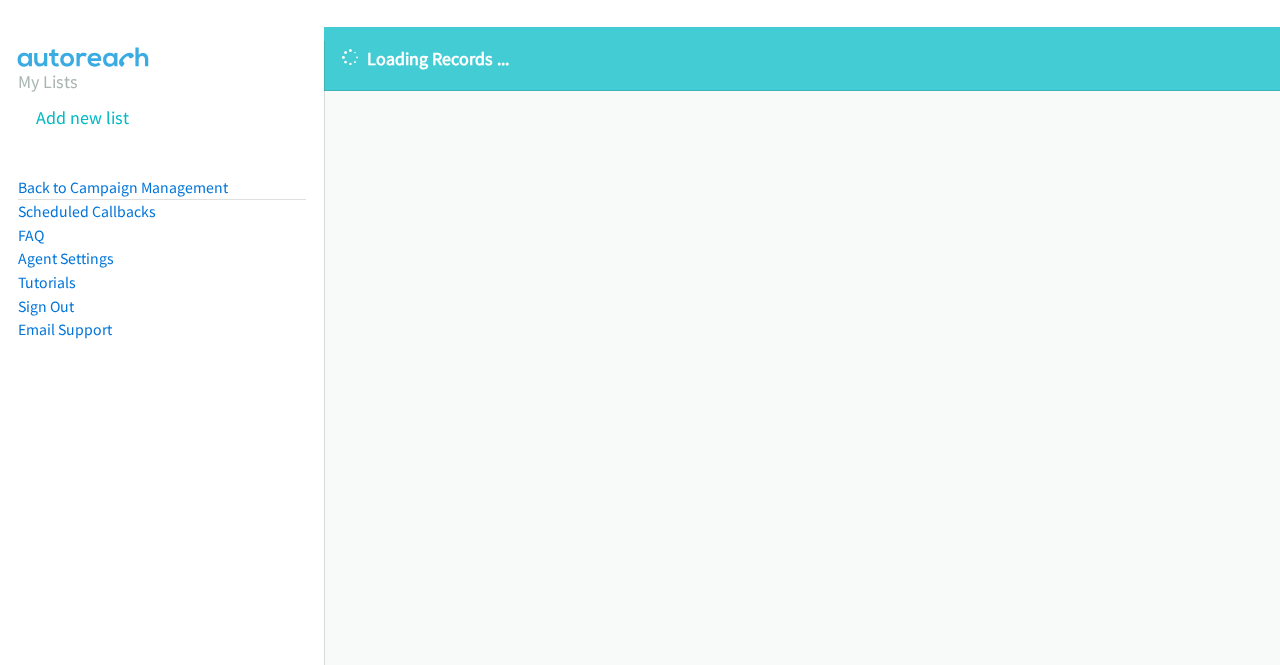 scroll, scrollTop: 0, scrollLeft: 0, axis: both 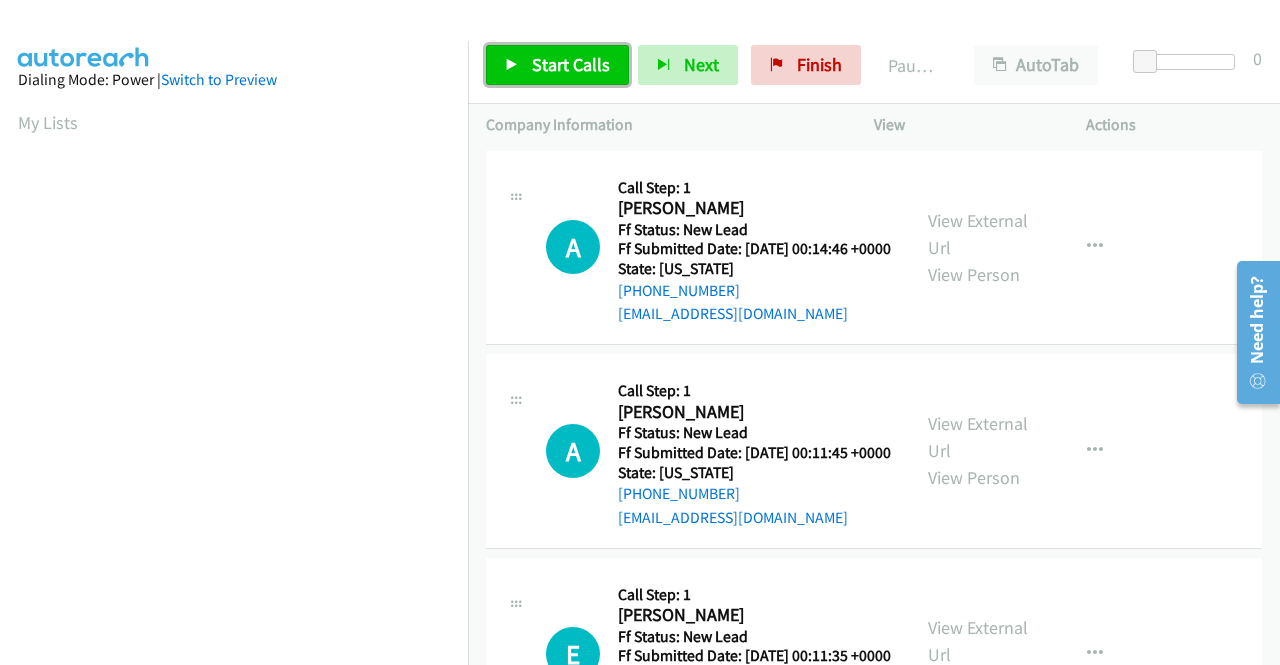 click on "Start Calls" at bounding box center [571, 64] 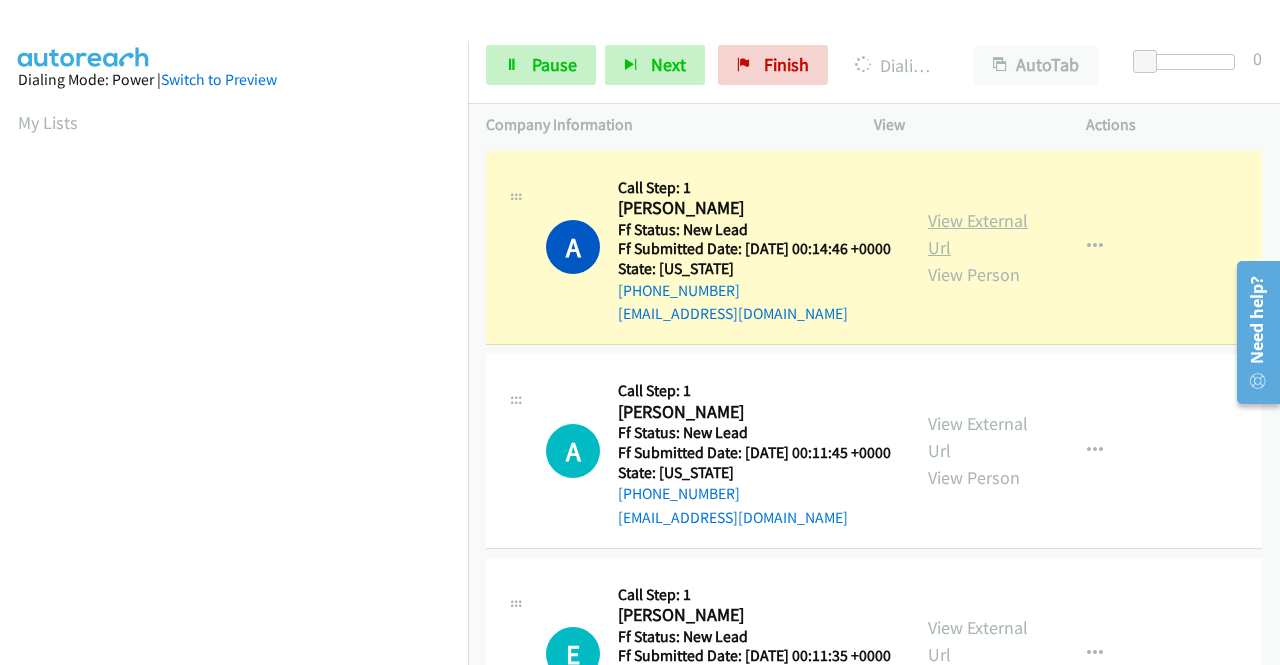 click on "View External Url" at bounding box center (978, 234) 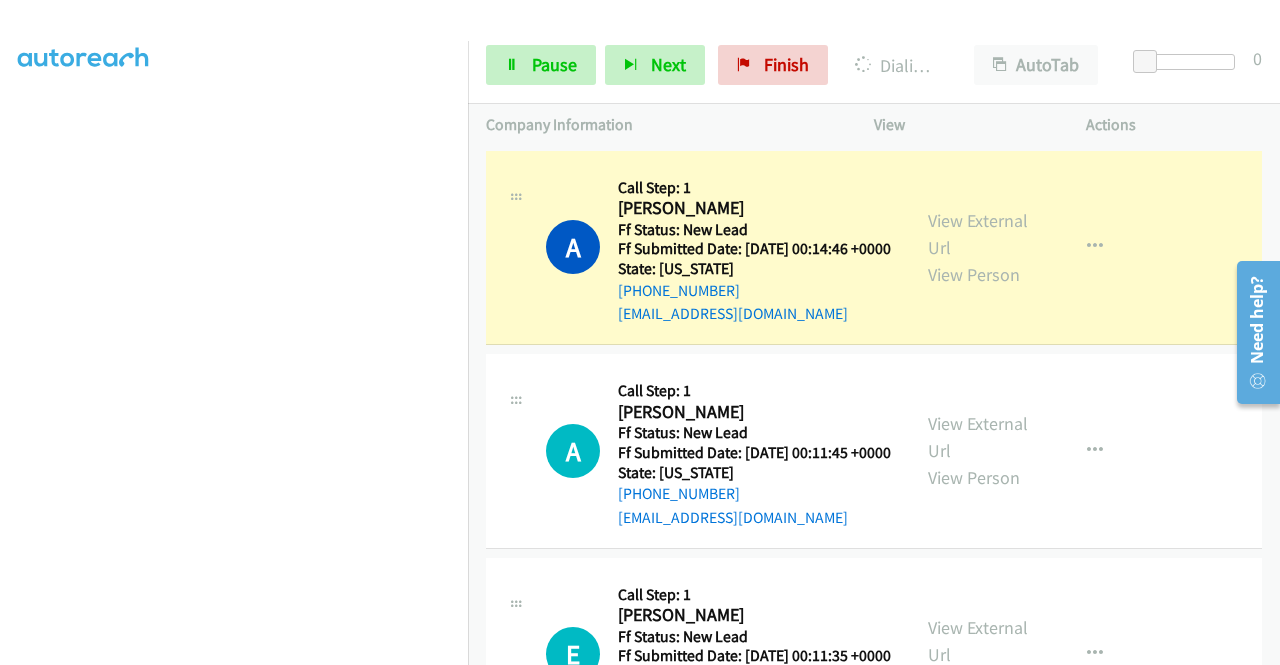 scroll, scrollTop: 456, scrollLeft: 0, axis: vertical 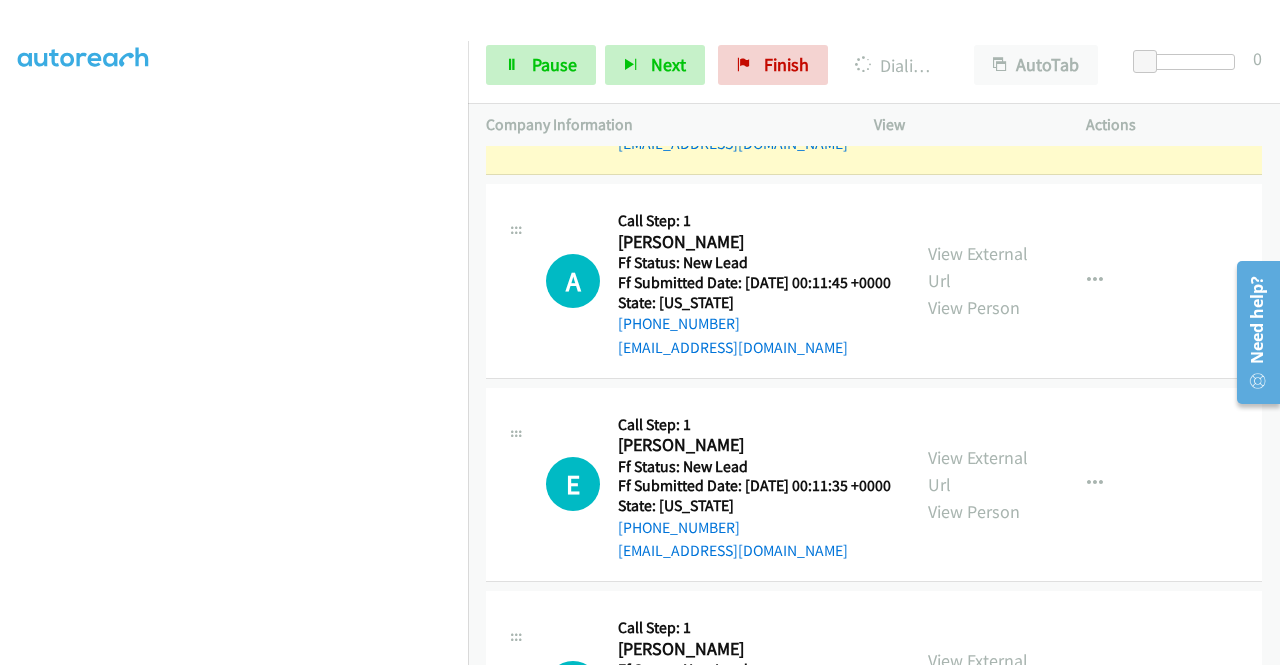 drag, startPoint x: 1279, startPoint y: 197, endPoint x: 56, endPoint y: 16, distance: 1236.3212 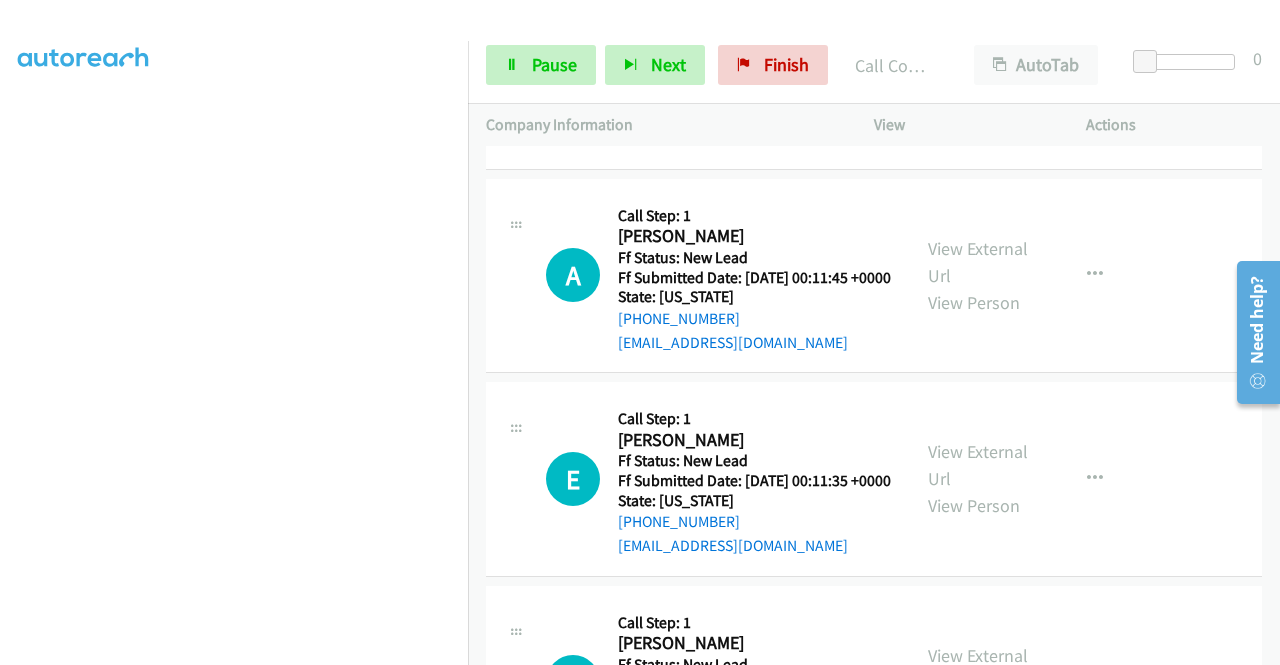 scroll, scrollTop: 241, scrollLeft: 0, axis: vertical 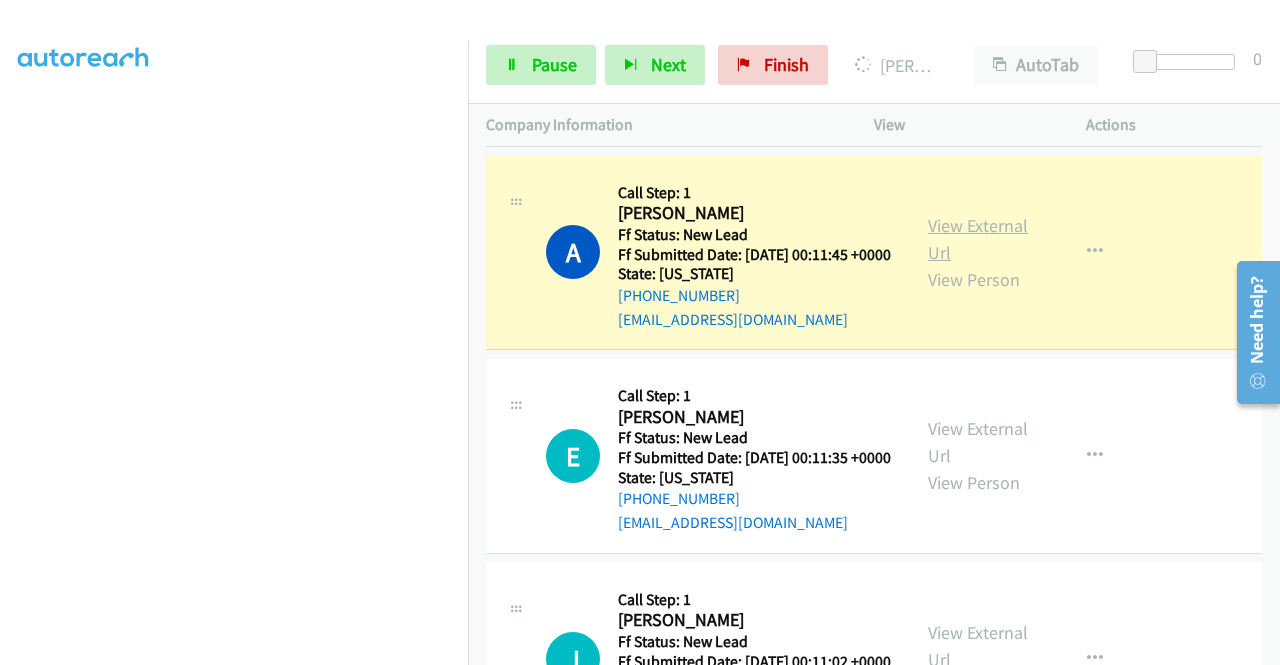 click on "View External Url" at bounding box center [978, 239] 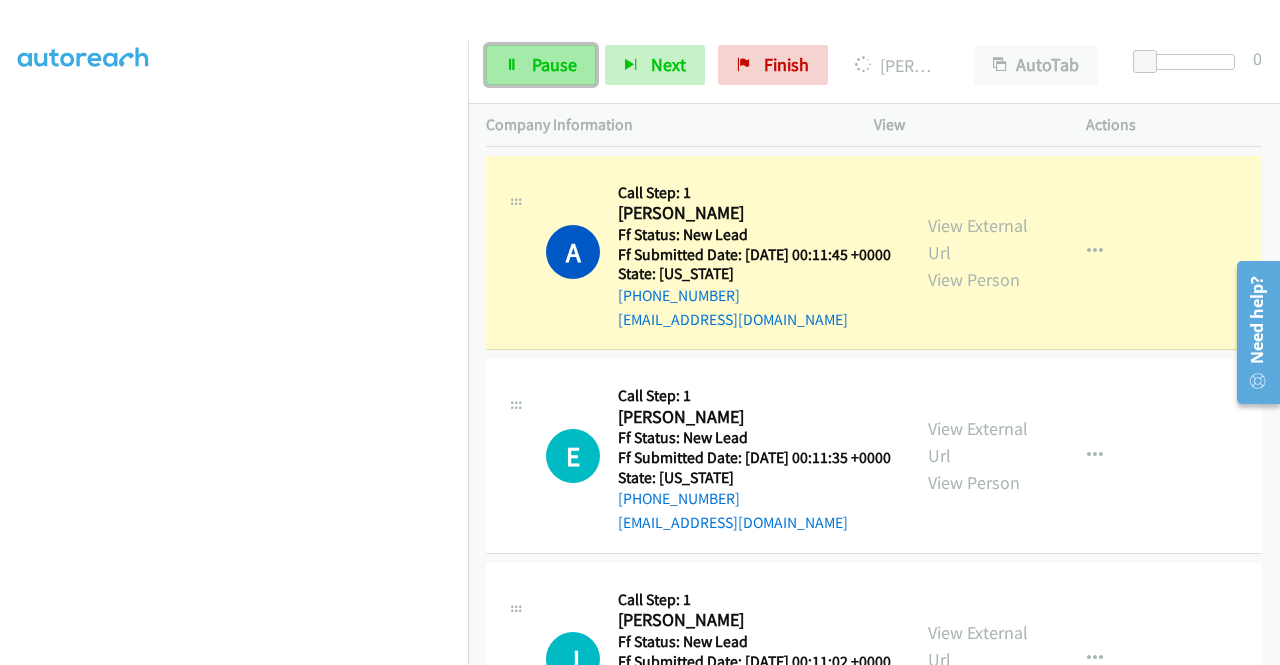 click on "Pause" at bounding box center (541, 65) 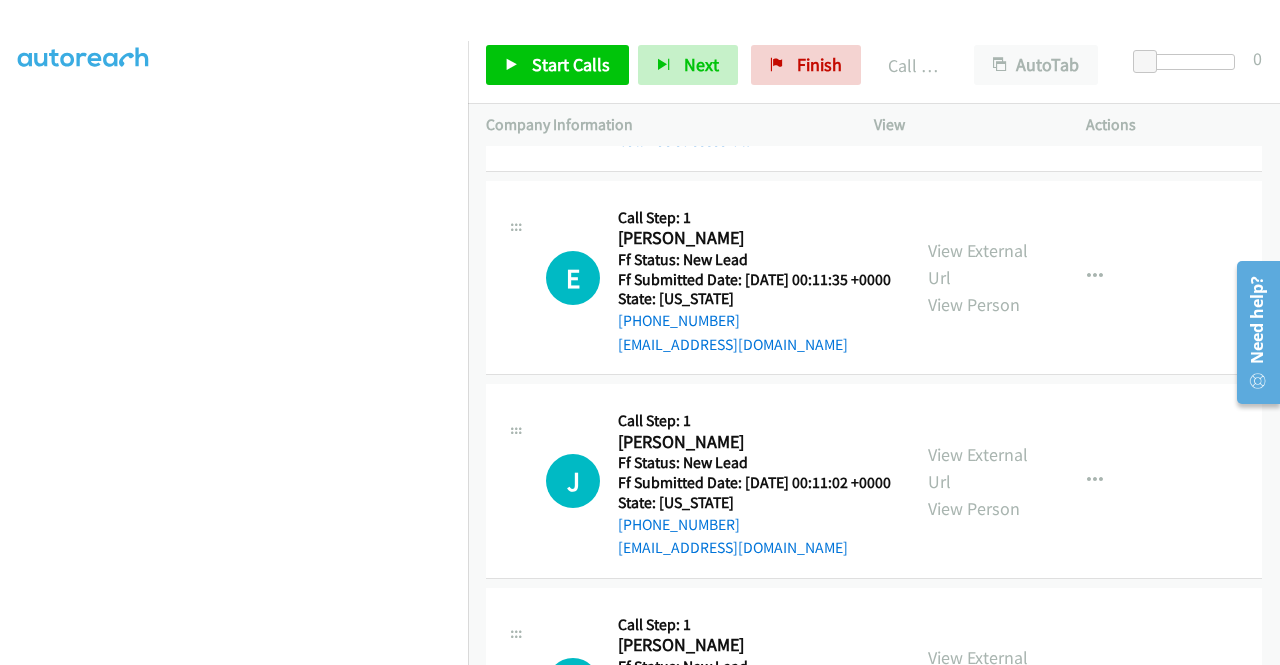 scroll, scrollTop: 488, scrollLeft: 0, axis: vertical 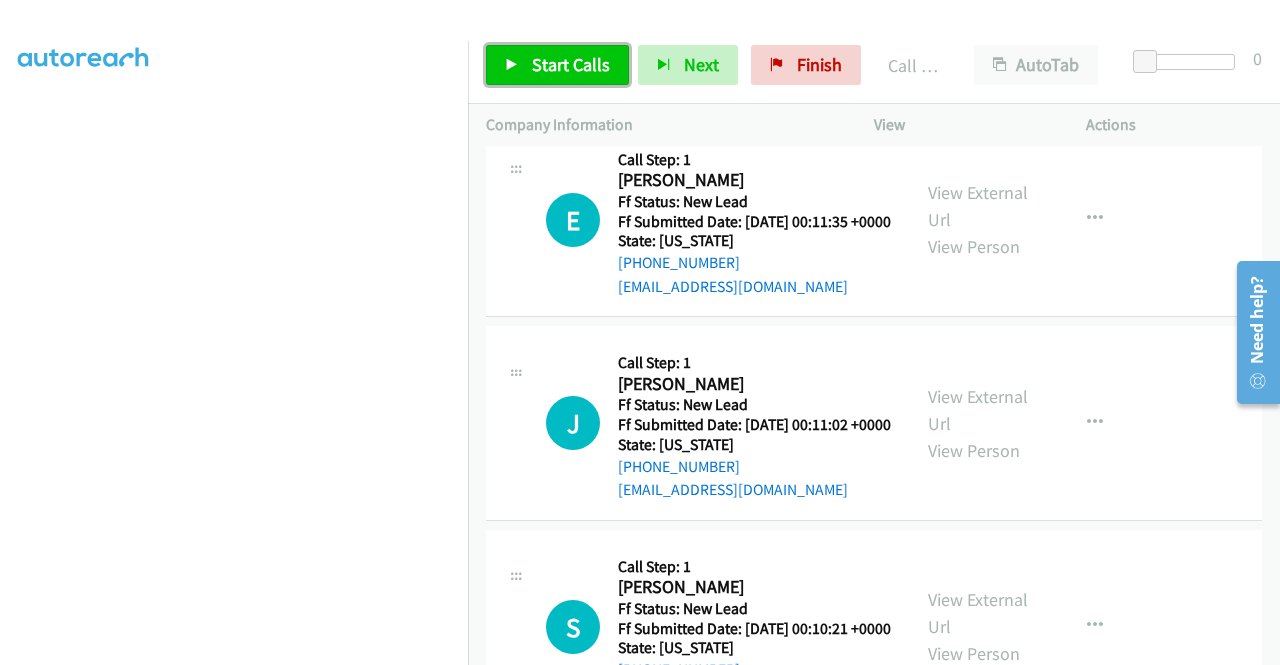 click on "Start Calls" at bounding box center (557, 65) 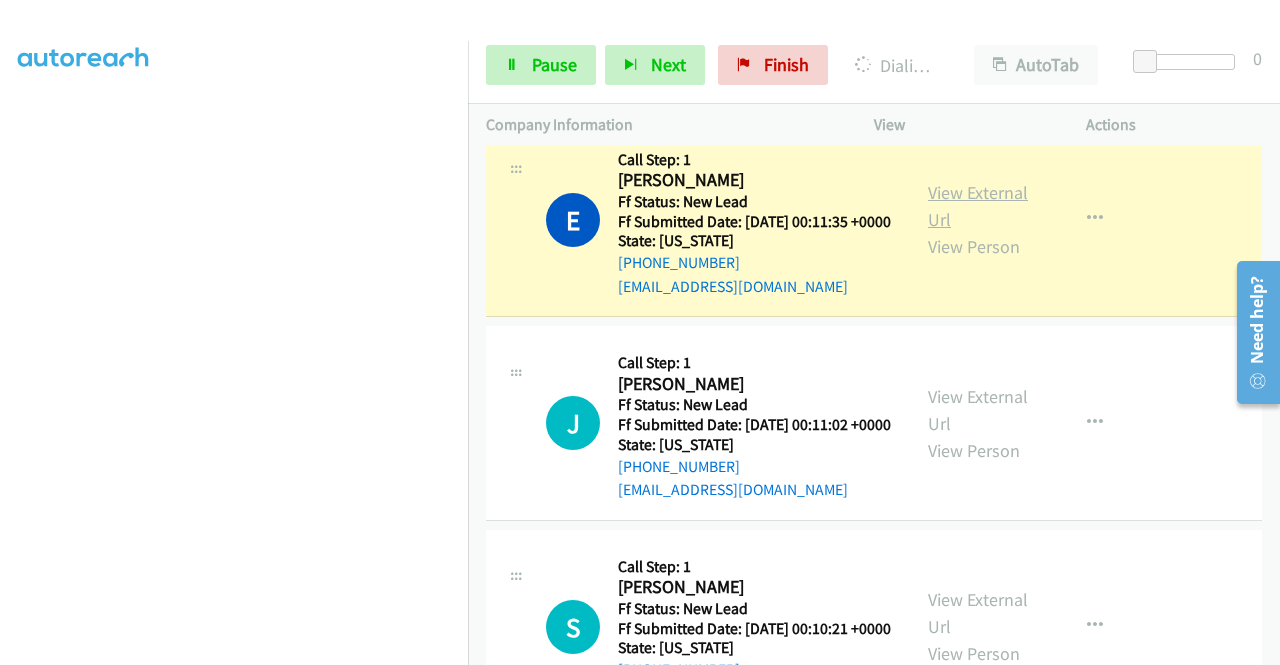 click on "View External Url" at bounding box center (978, 206) 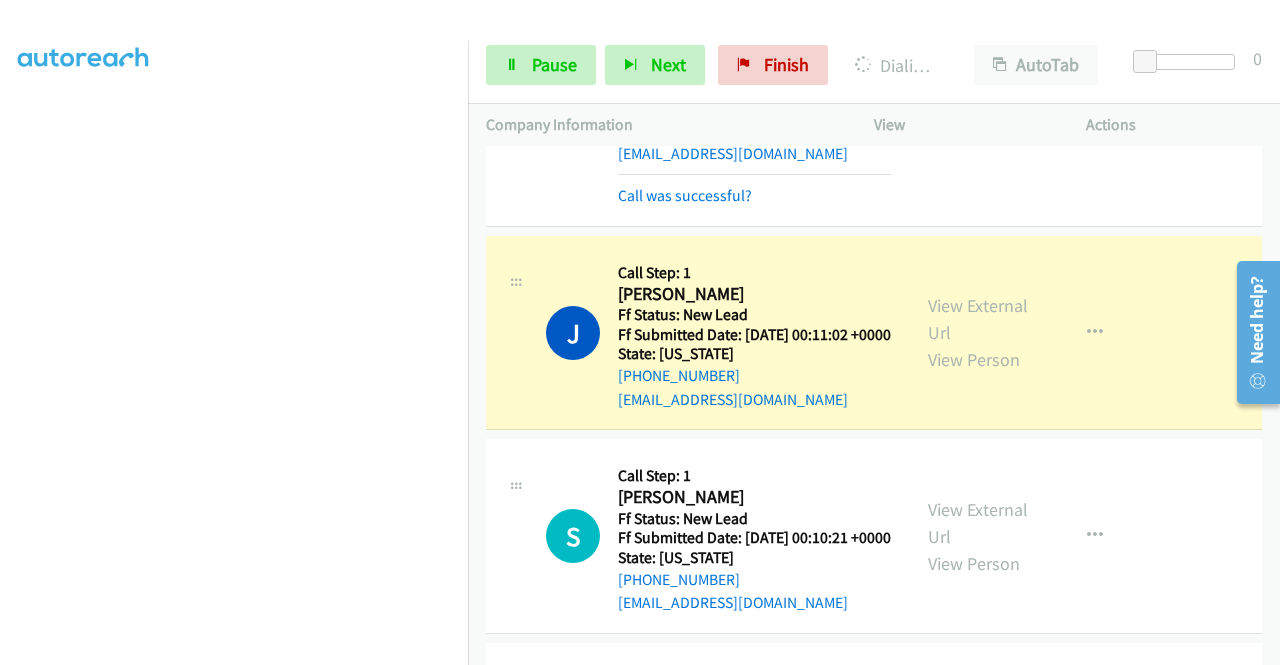 scroll, scrollTop: 760, scrollLeft: 0, axis: vertical 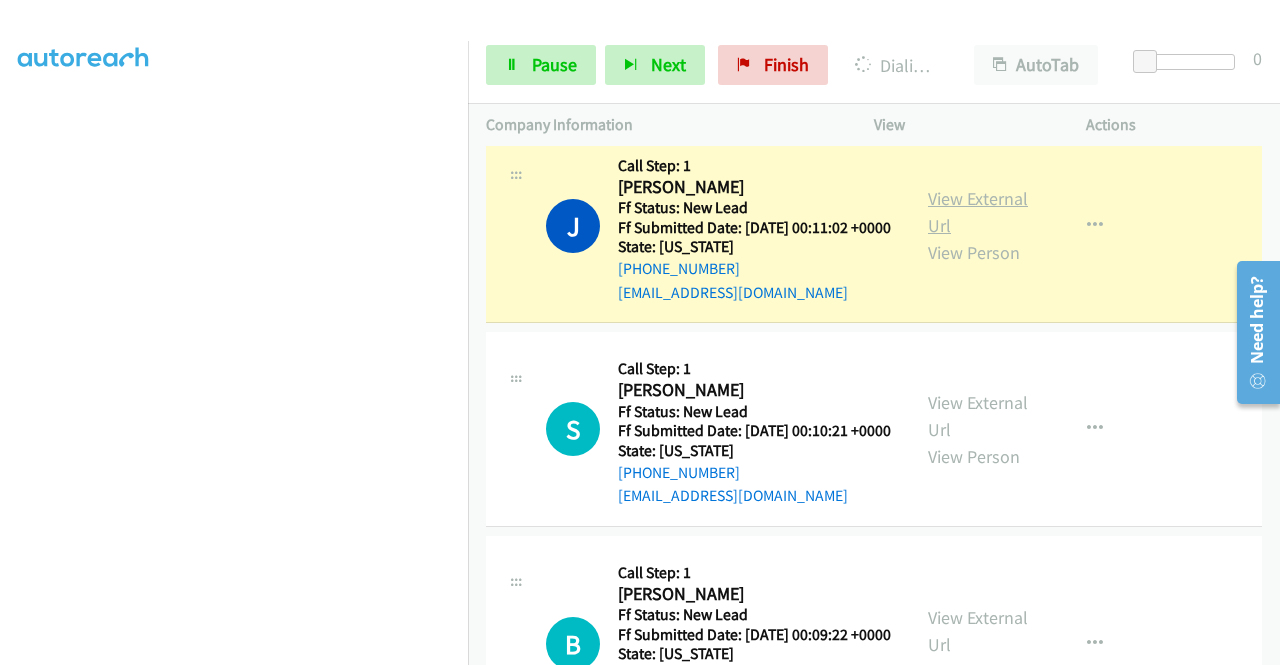 click on "View External Url" at bounding box center [978, 212] 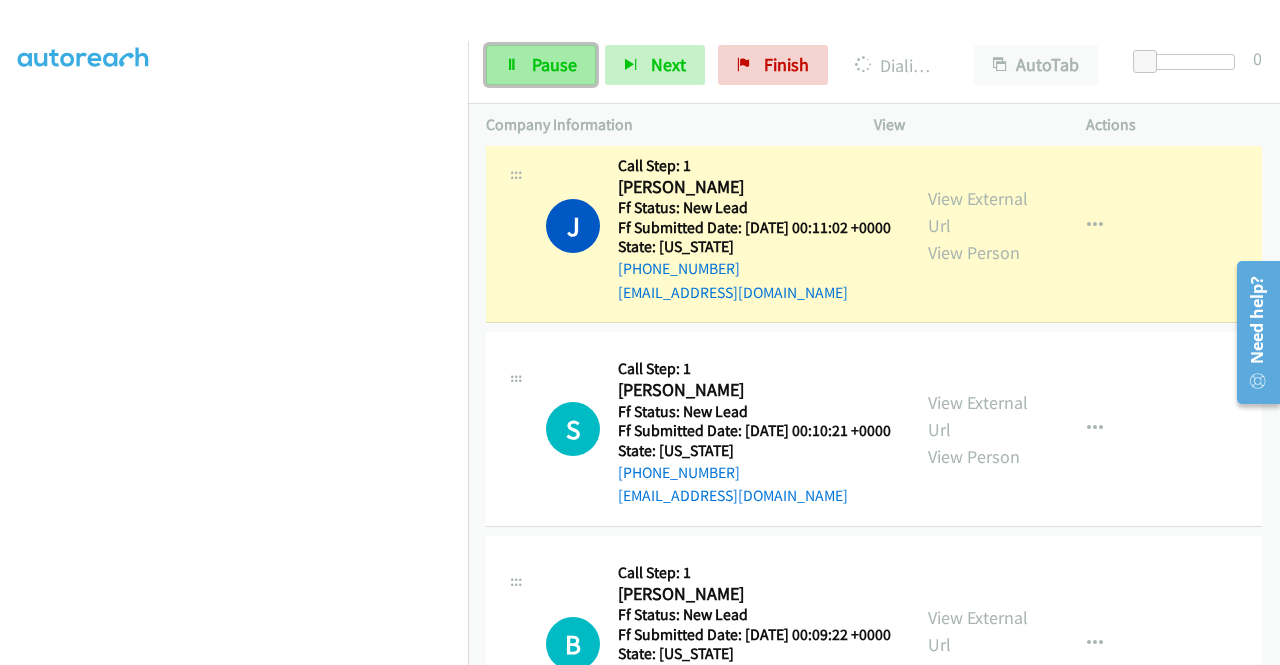 click on "Pause" at bounding box center [541, 65] 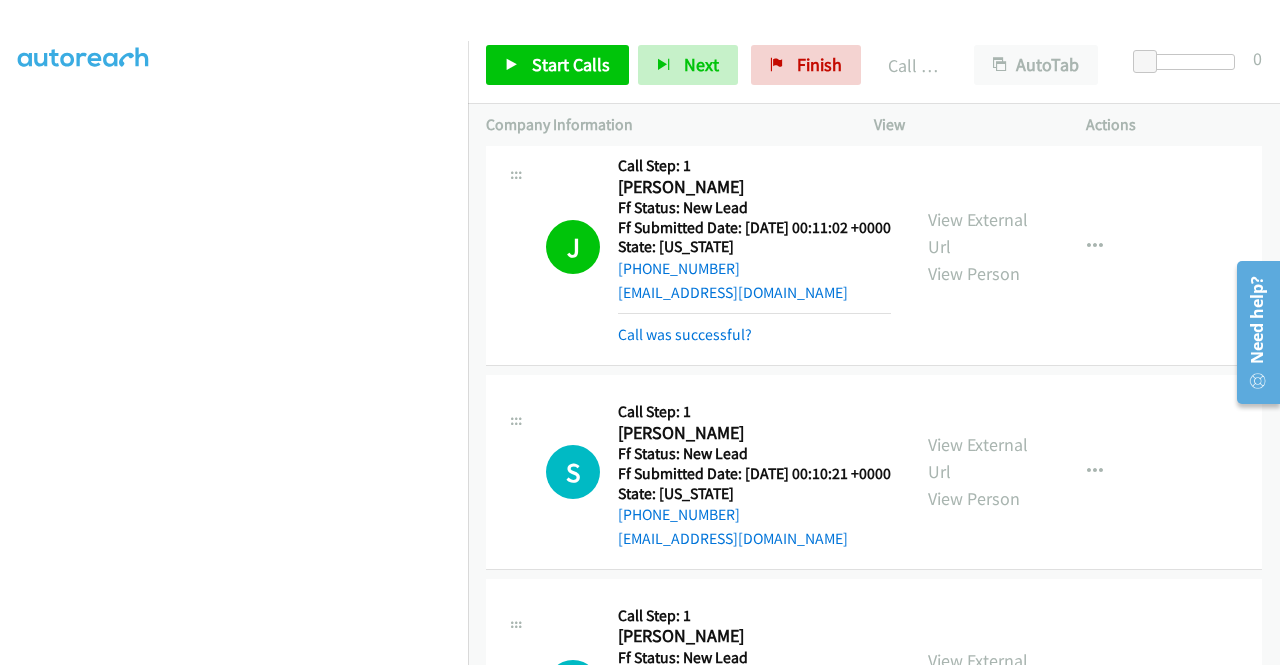 click on "J
Callback Scheduled
Call Step: 1
[PERSON_NAME]
America/[GEOGRAPHIC_DATA]
Ff Status: New Lead
Ff Submitted Date: [DATE] 00:11:02 +0000
State: [US_STATE]
[PHONE_NUMBER]
[EMAIL_ADDRESS][DOMAIN_NAME]
Call was successful?
View External Url
View Person
View External Url
Email
Schedule/Manage Callback
Skip Call
Add to do not call list" at bounding box center [874, 247] 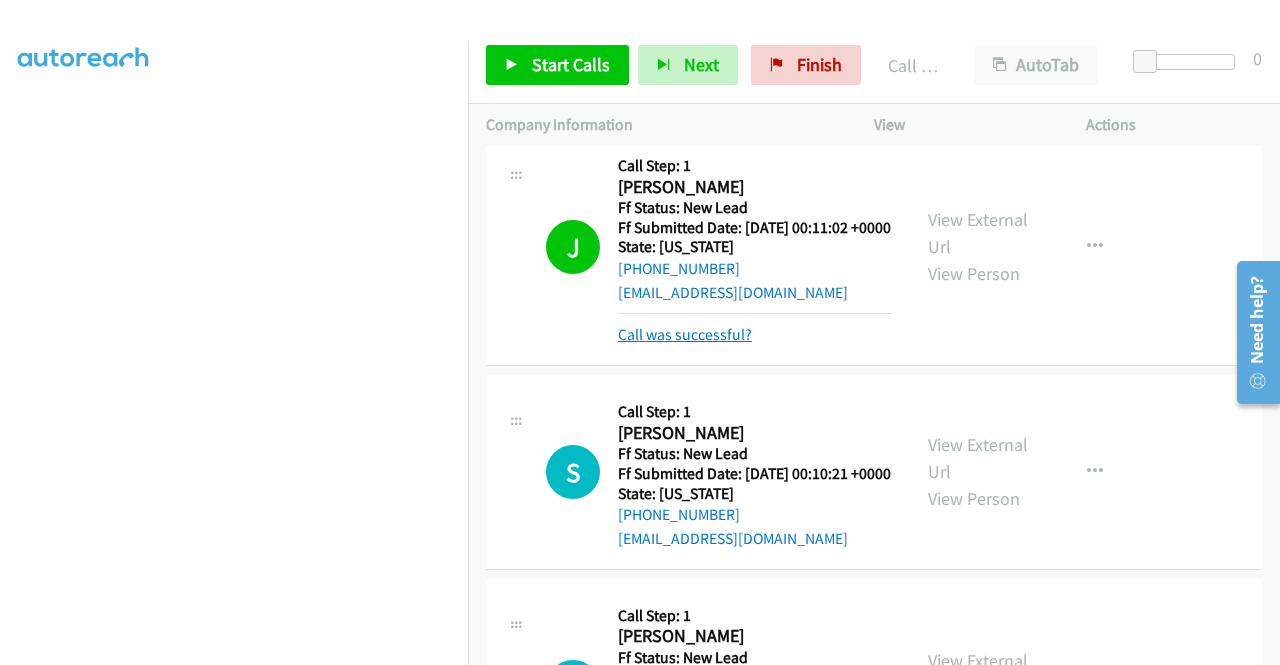 click on "Call was successful?" at bounding box center [685, 334] 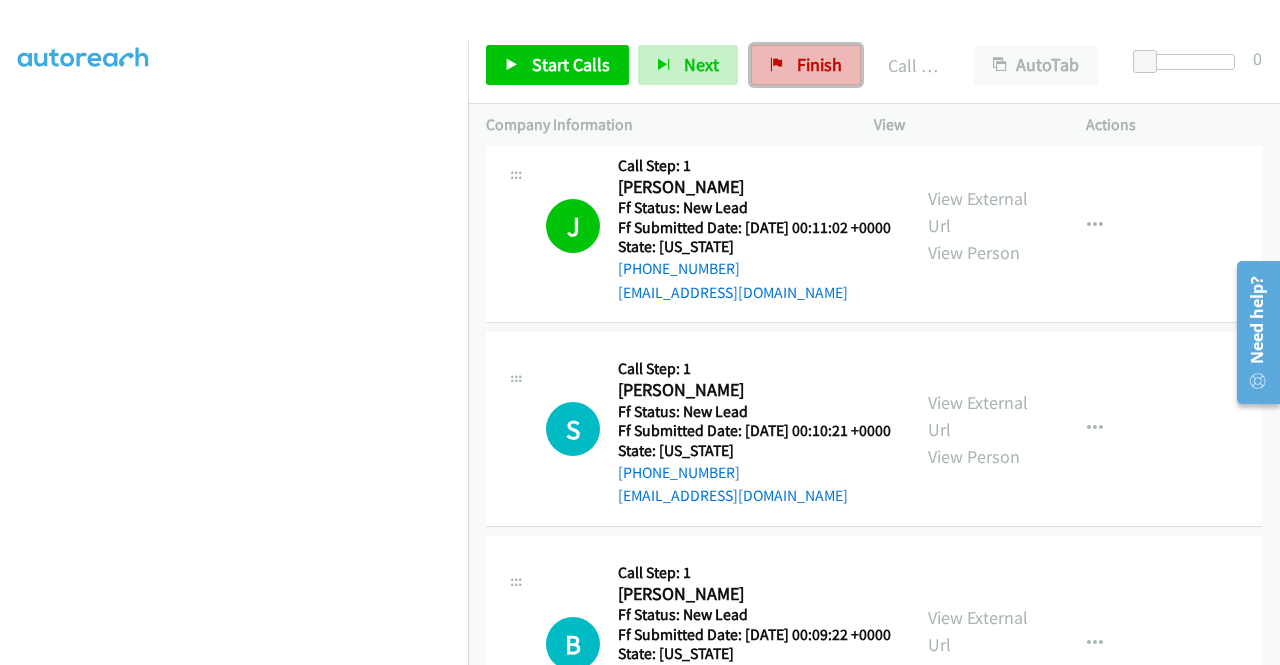 click on "Finish" at bounding box center (806, 65) 